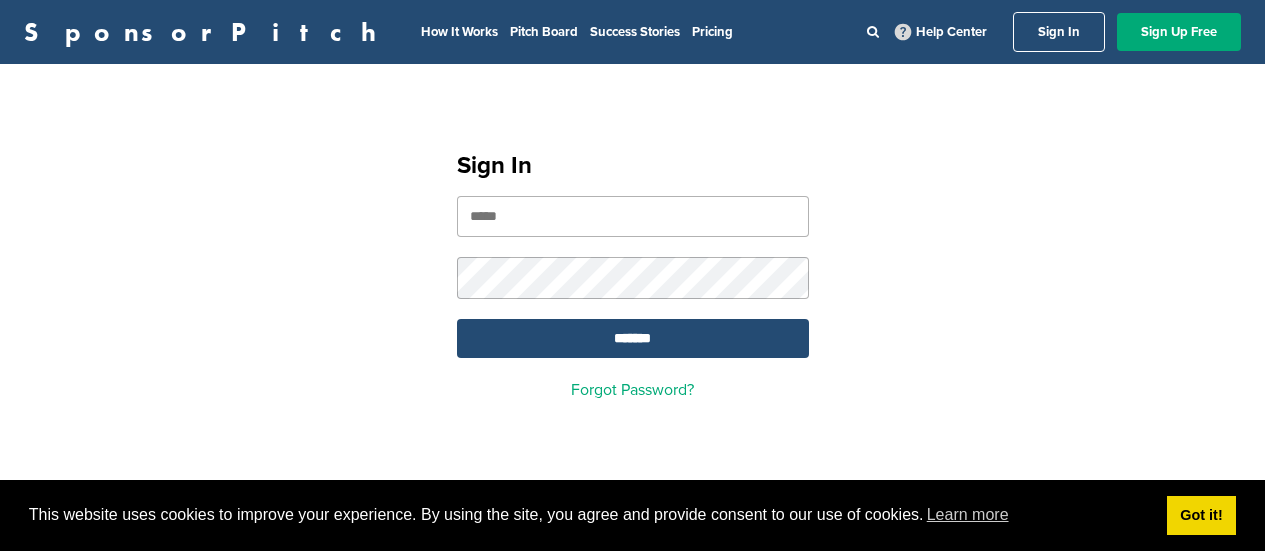 scroll, scrollTop: 0, scrollLeft: 0, axis: both 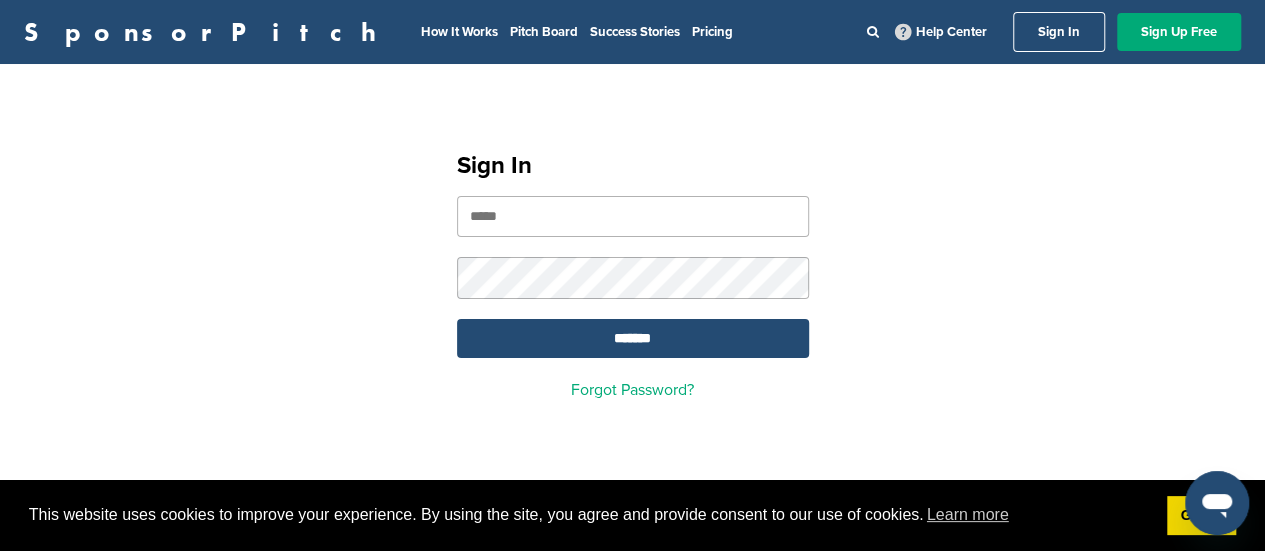 click at bounding box center (633, 216) 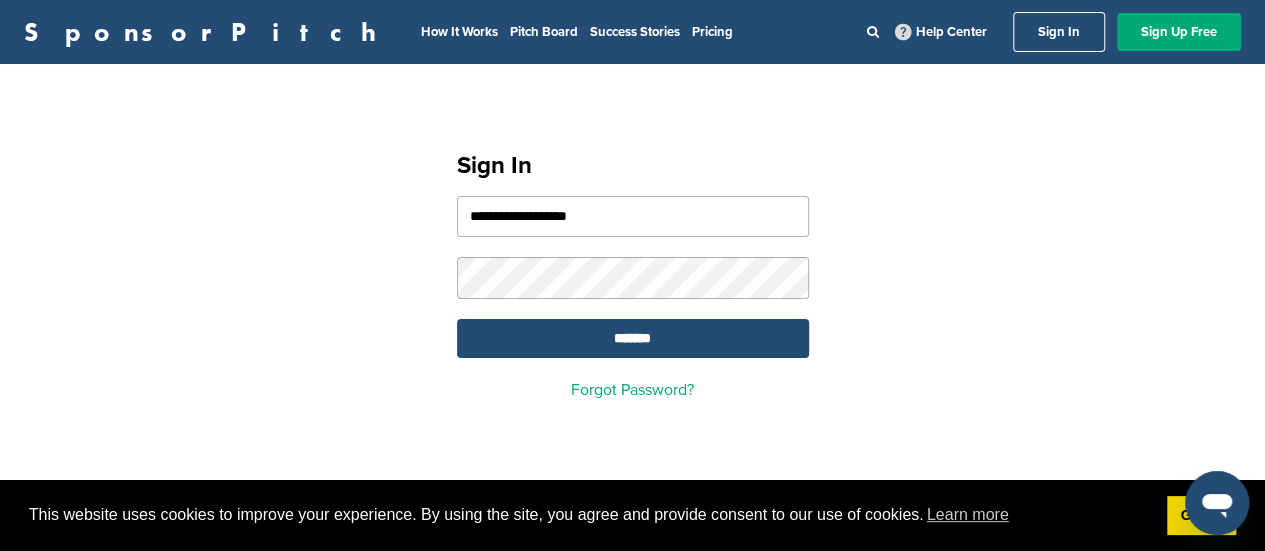 click on "**********" at bounding box center (633, 216) 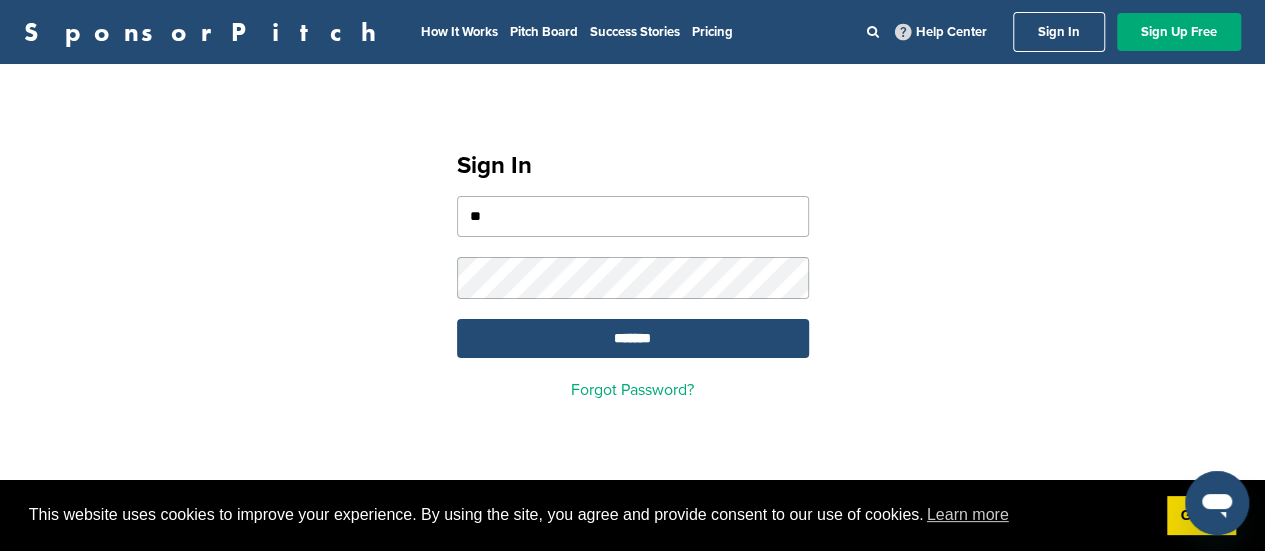 type on "*" 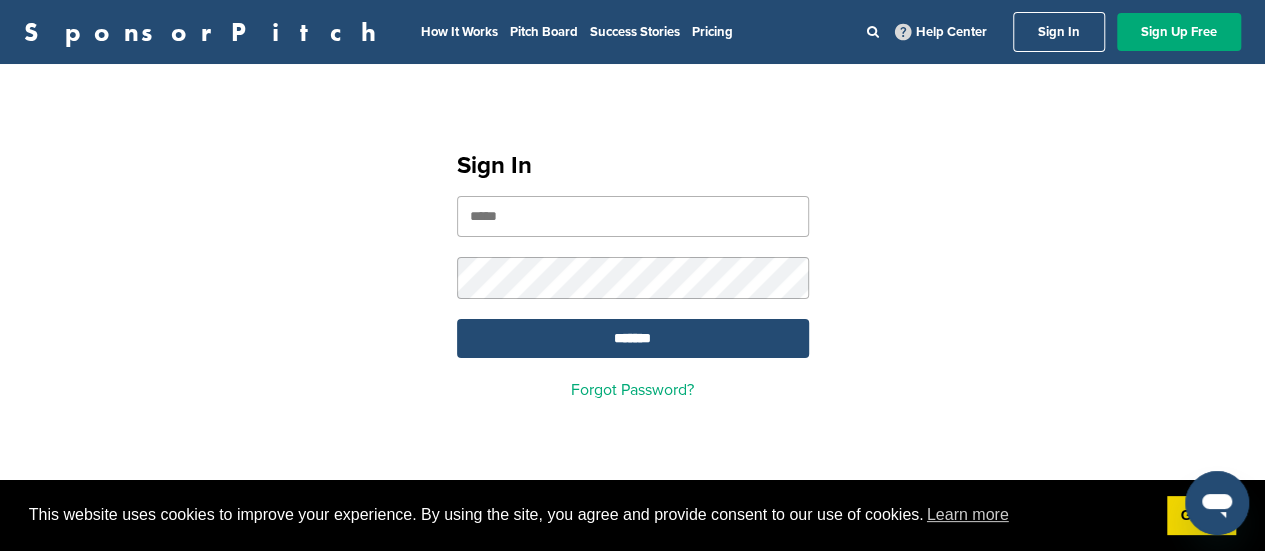 click at bounding box center [633, 216] 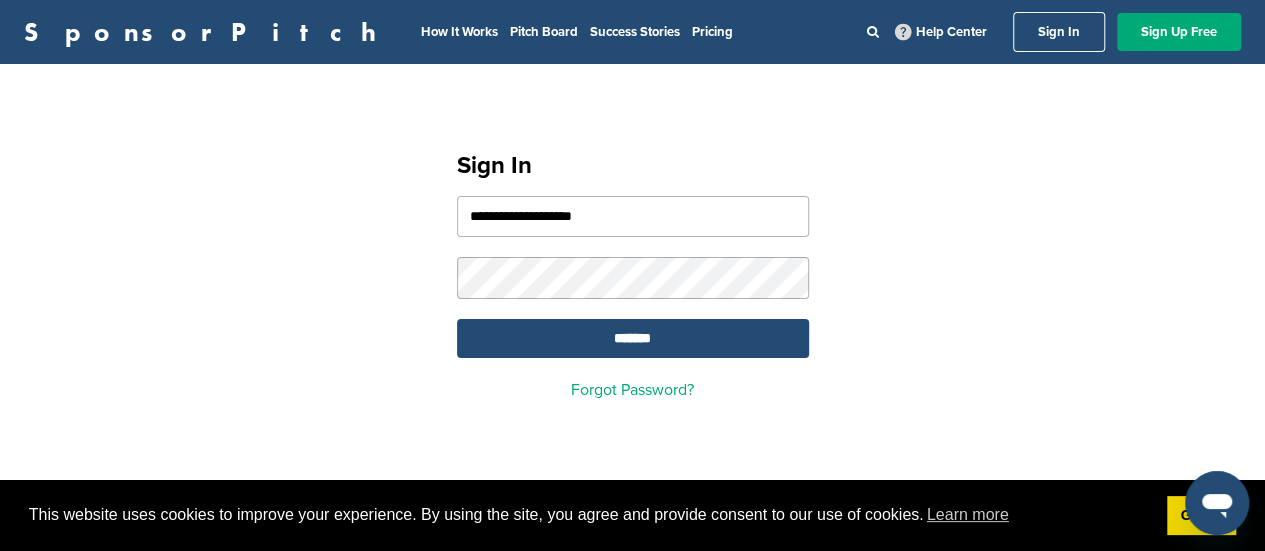 type on "**********" 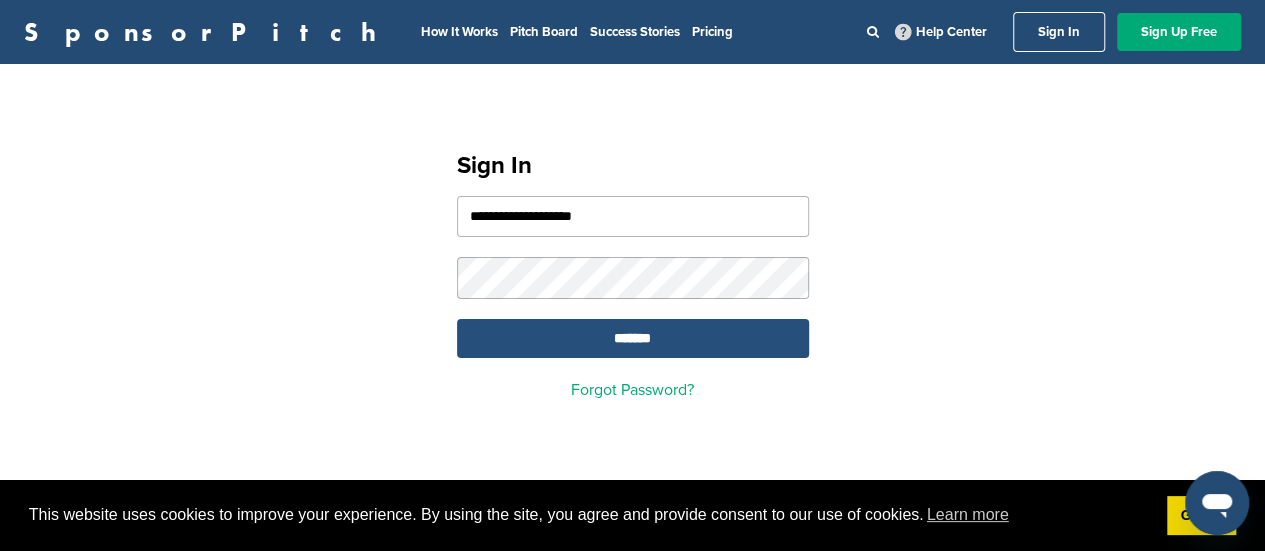 click on "*******" at bounding box center (633, 338) 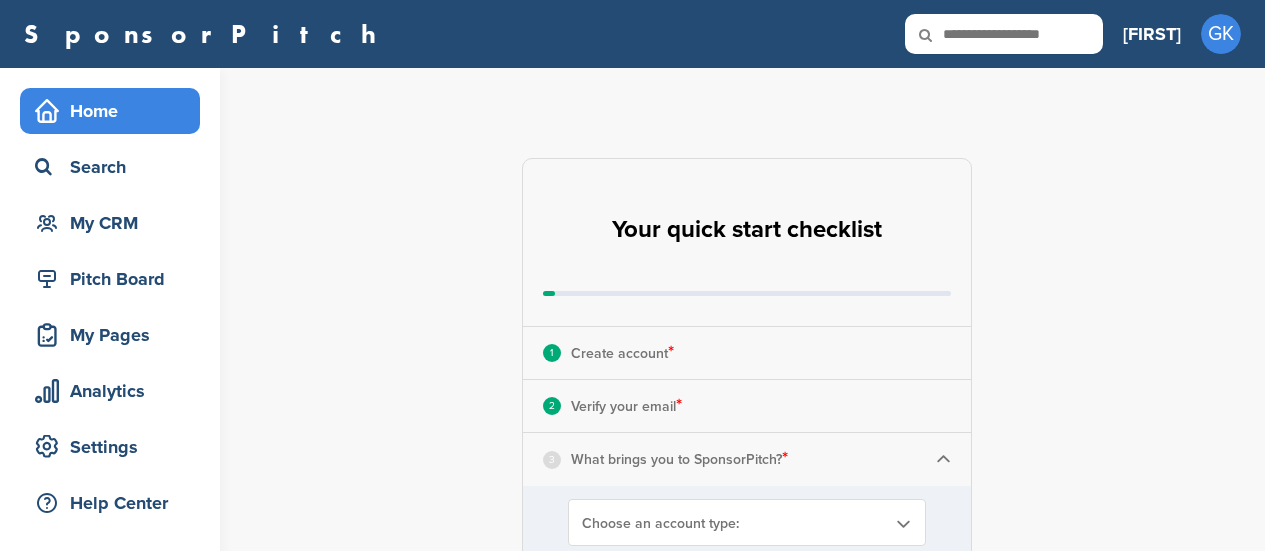 scroll, scrollTop: 0, scrollLeft: 0, axis: both 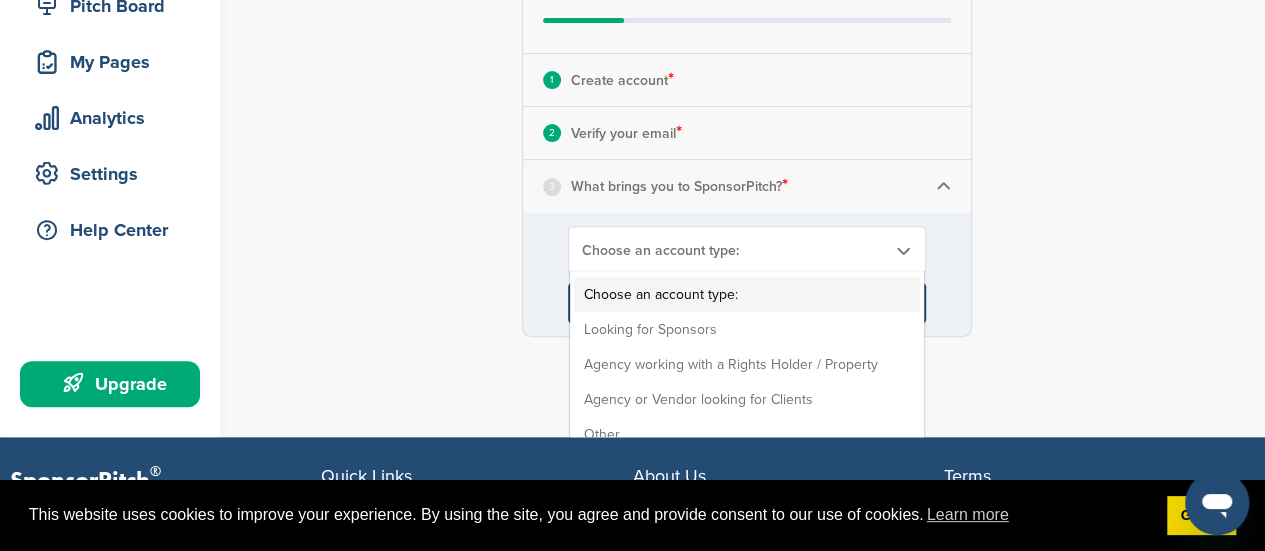 click on "Choose an account type:" at bounding box center [734, 250] 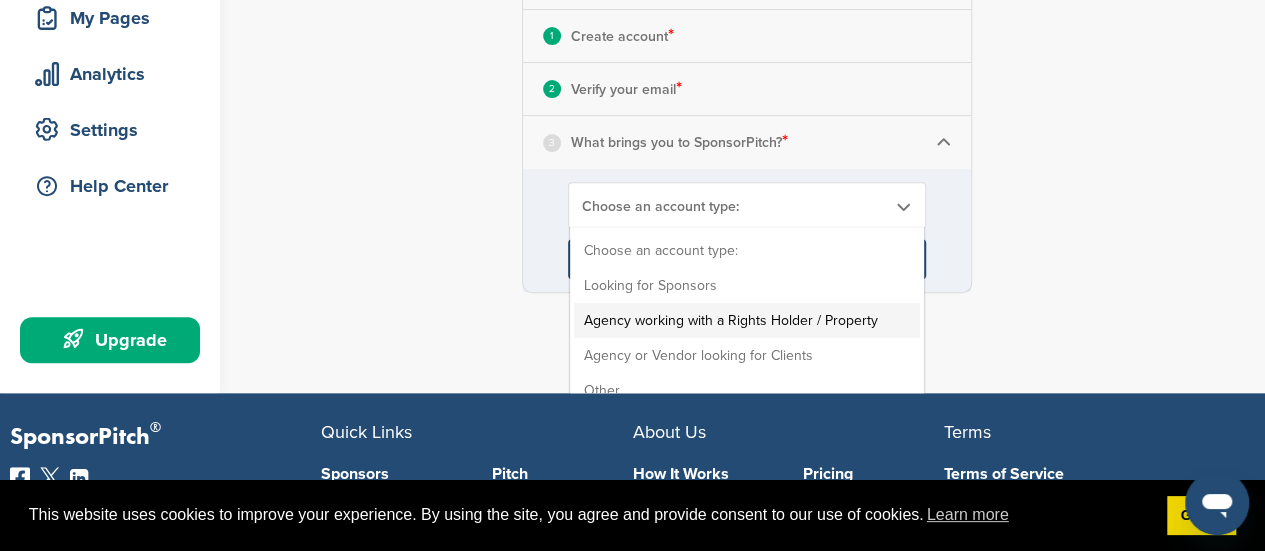 scroll, scrollTop: 313, scrollLeft: 0, axis: vertical 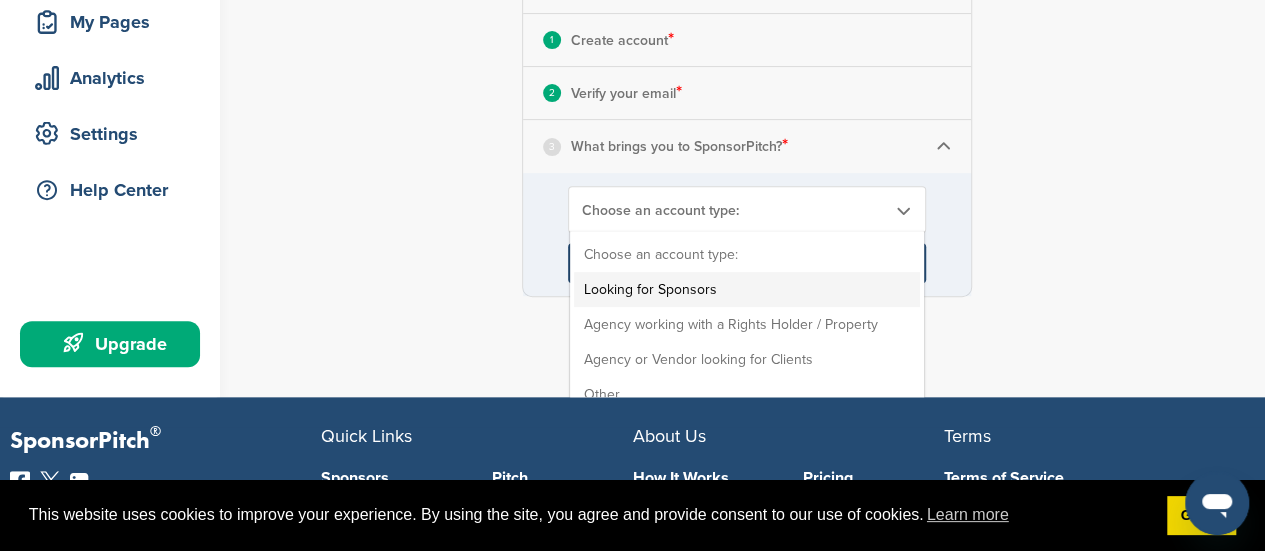click on "Looking for Sponsors" at bounding box center (747, 289) 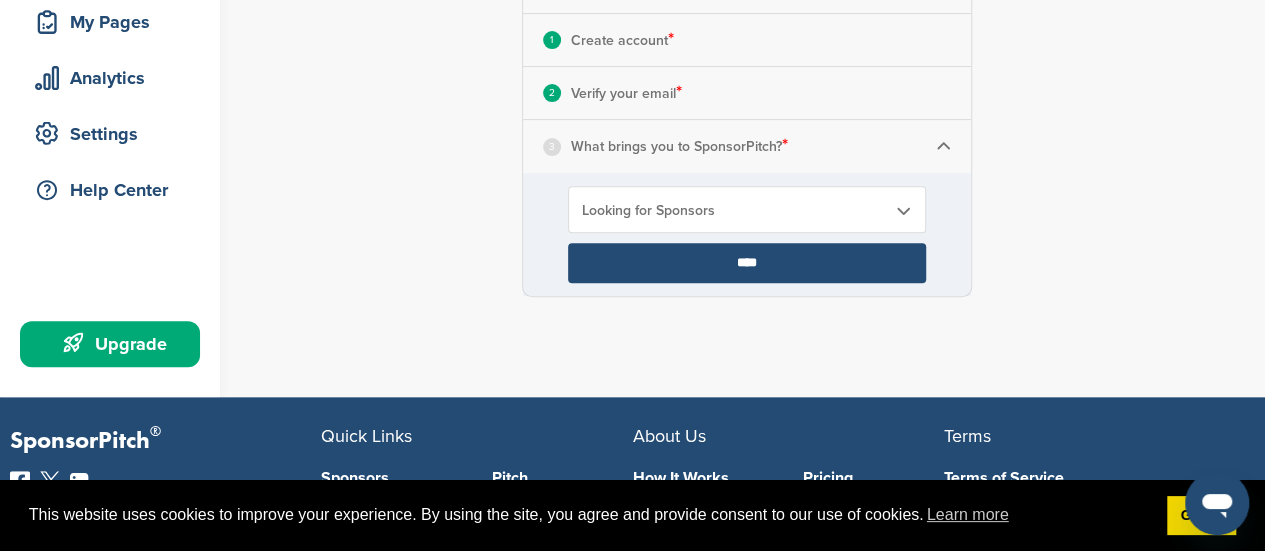 click on "****" at bounding box center (747, 263) 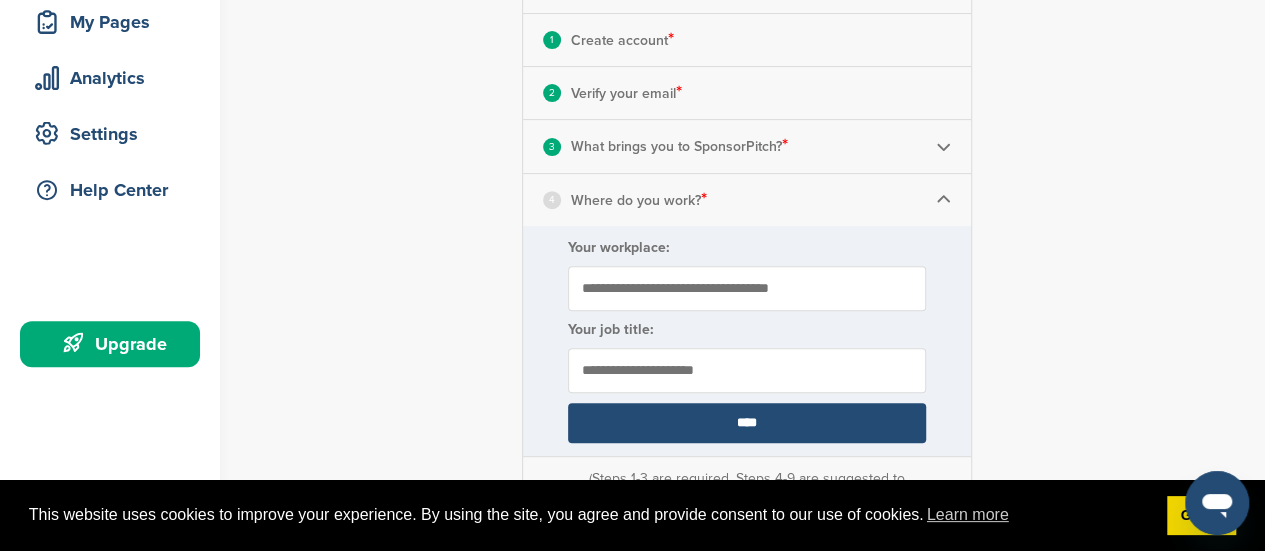 click on "Your workplace:" at bounding box center (747, 288) 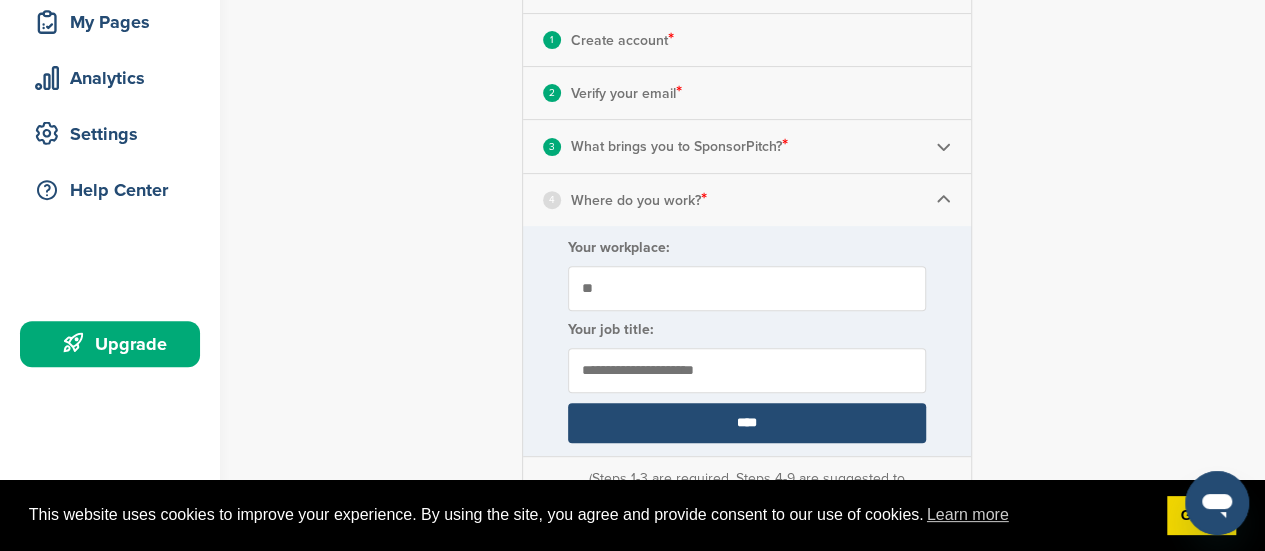 type on "*" 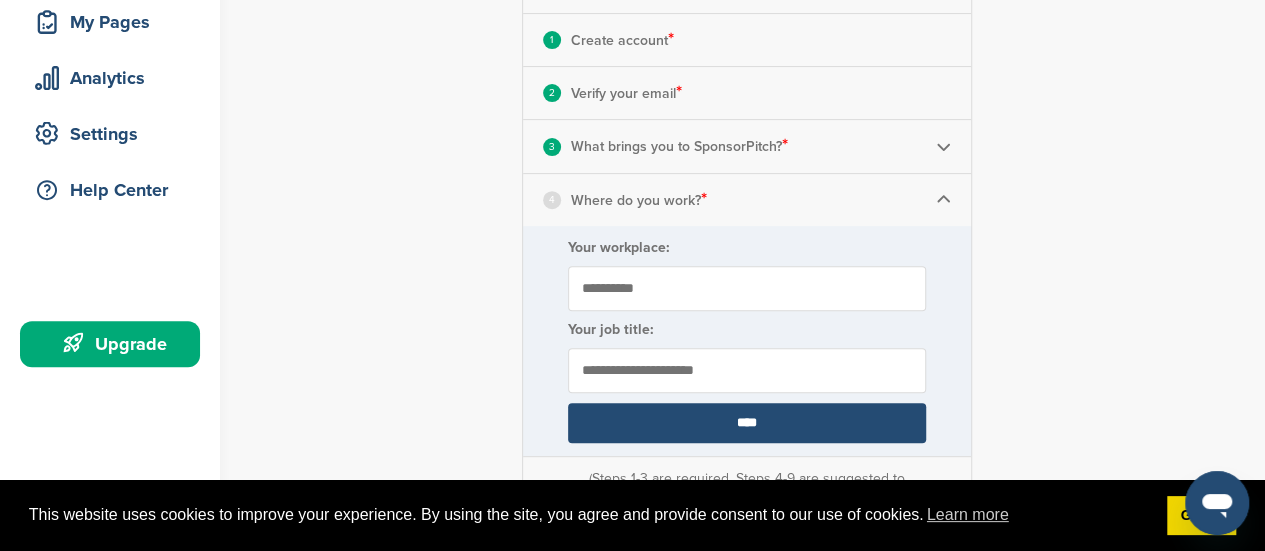 click on "**********" at bounding box center [747, 288] 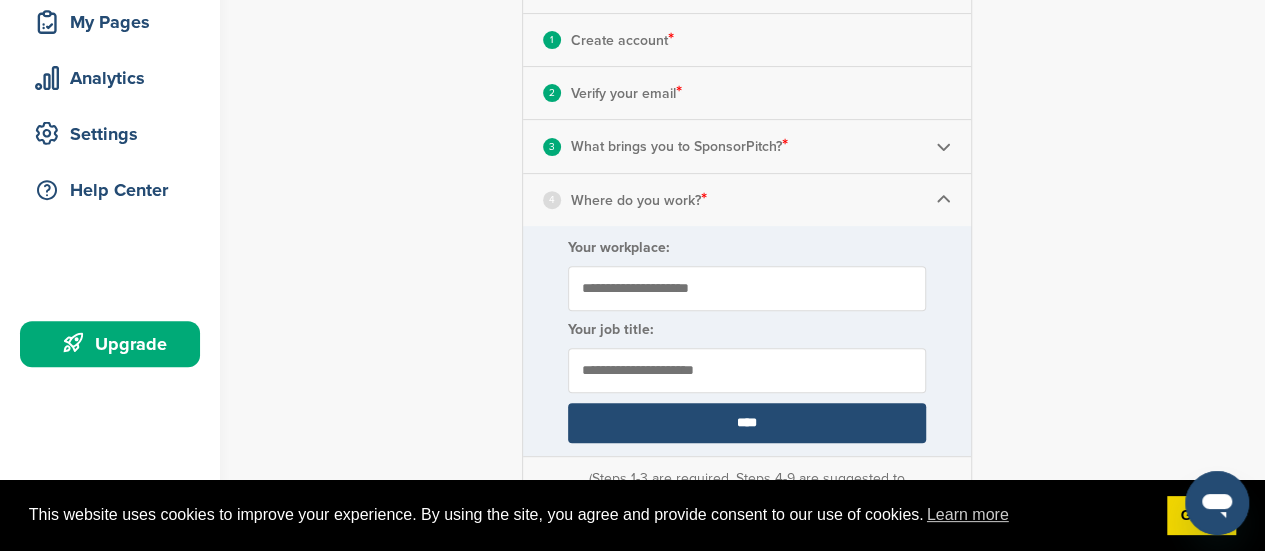 click on "**********" at bounding box center (747, 288) 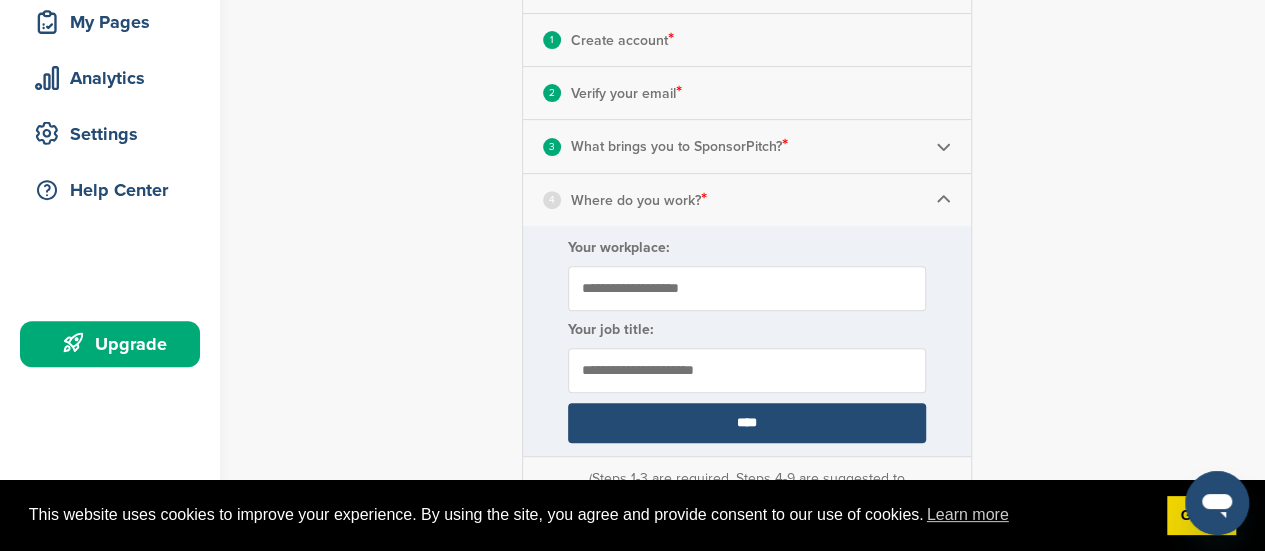 click on "**********" at bounding box center [747, 288] 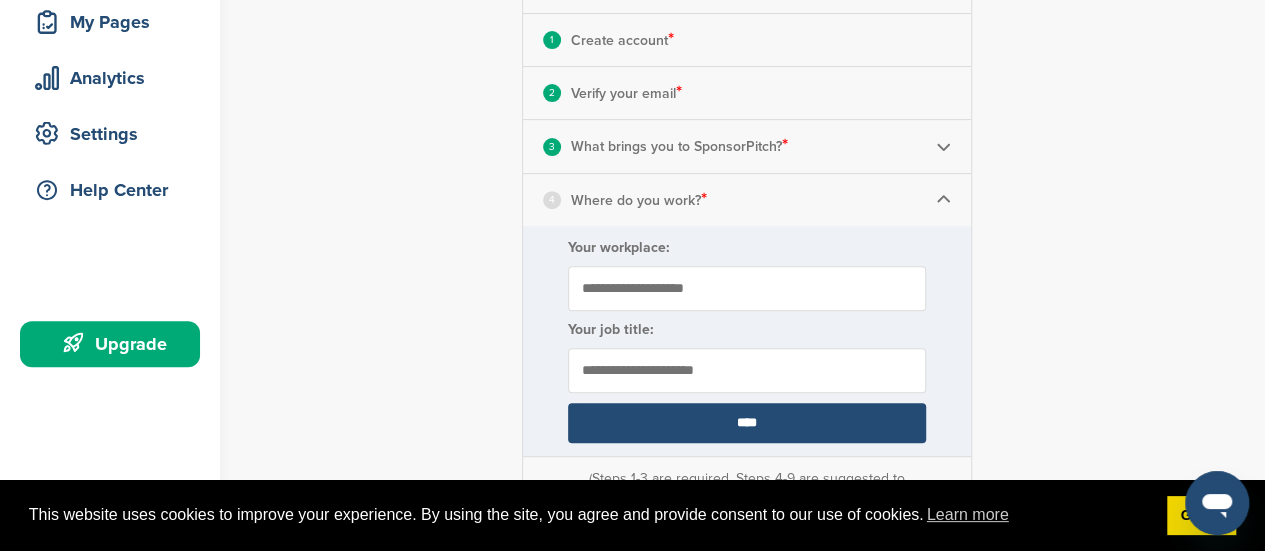 type on "**********" 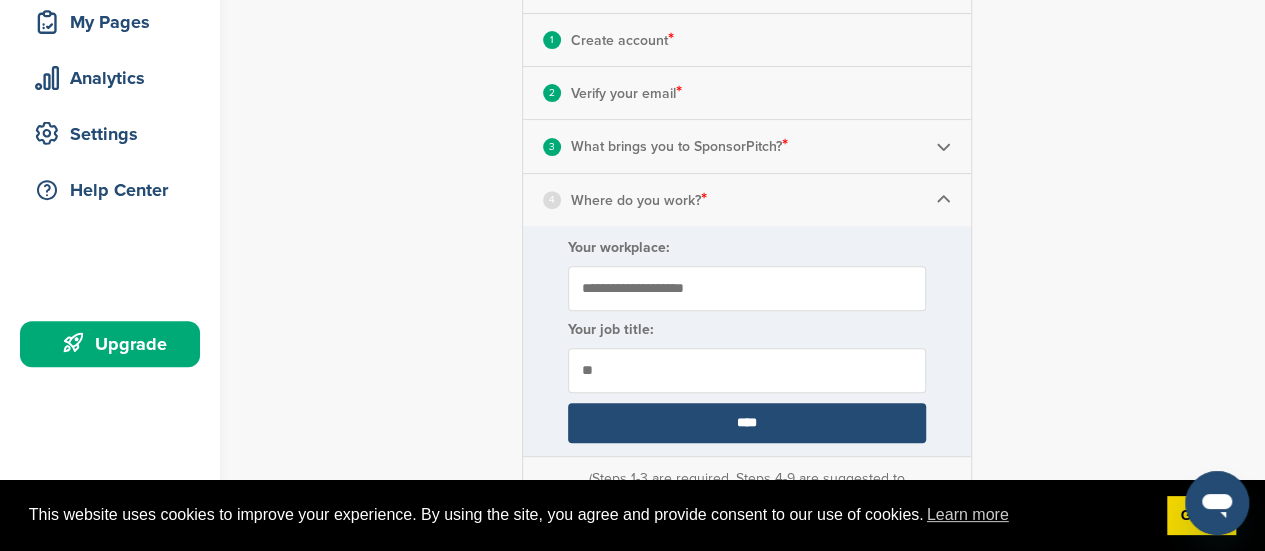 type on "*" 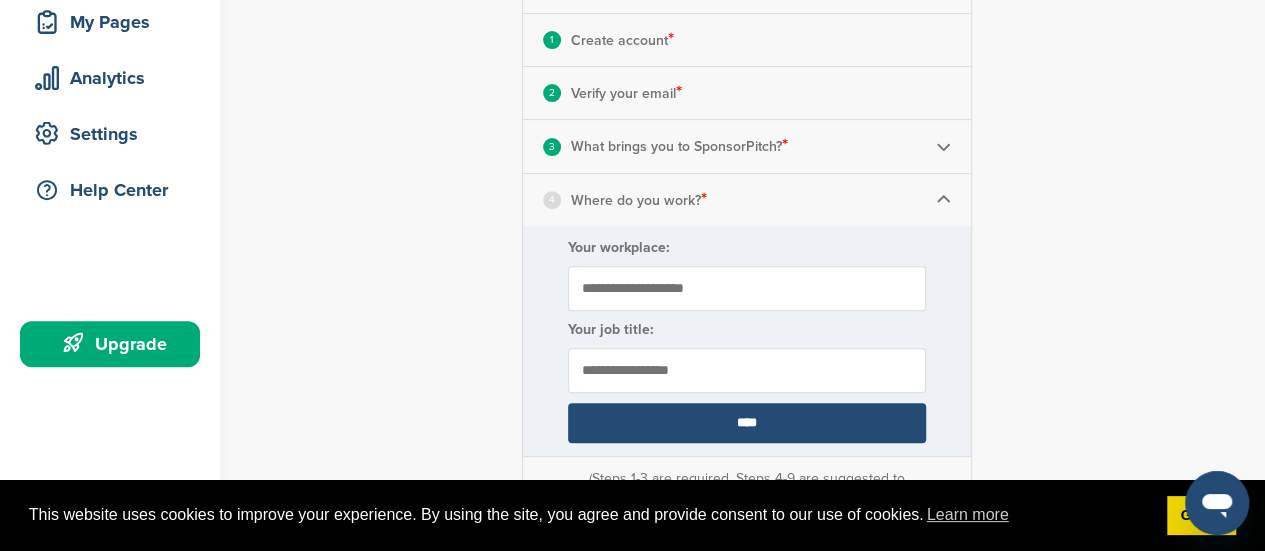 type on "**********" 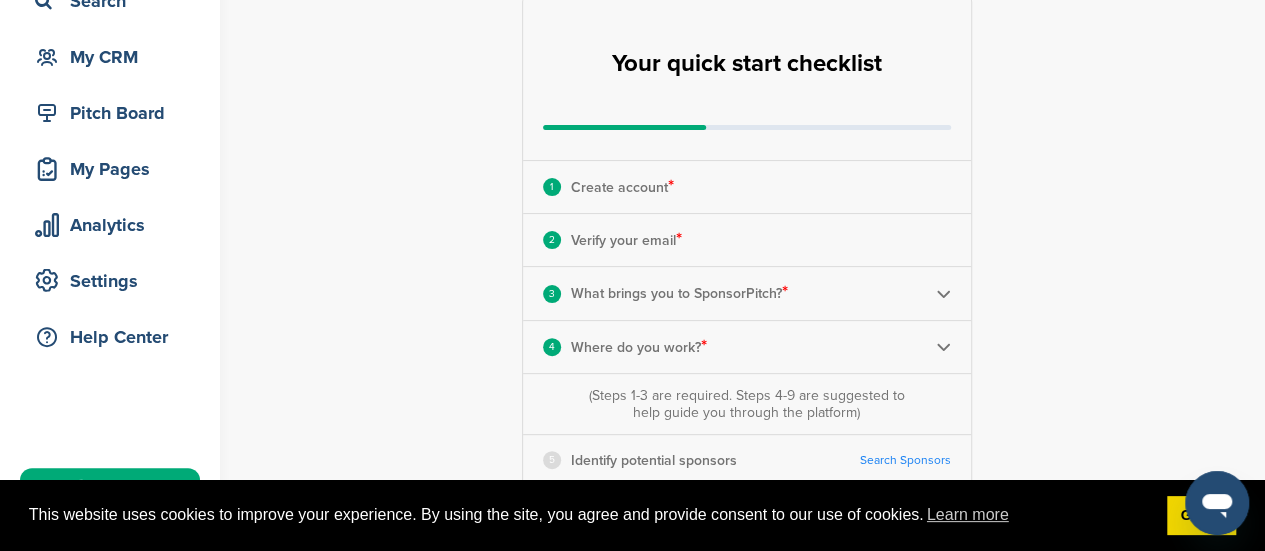 scroll, scrollTop: 168, scrollLeft: 0, axis: vertical 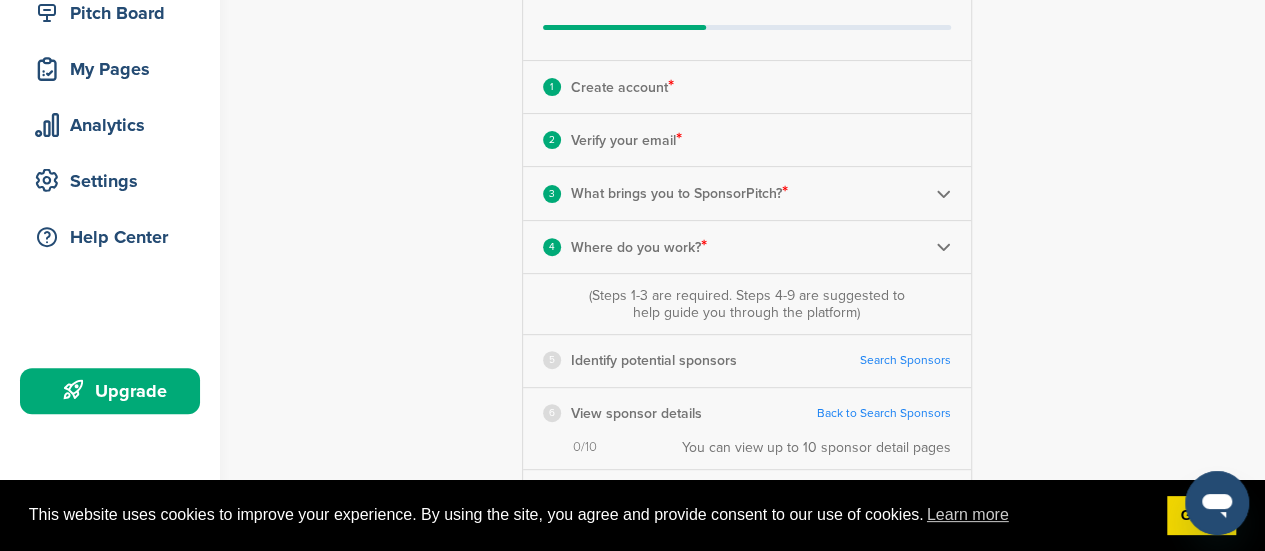 click at bounding box center [943, 193] 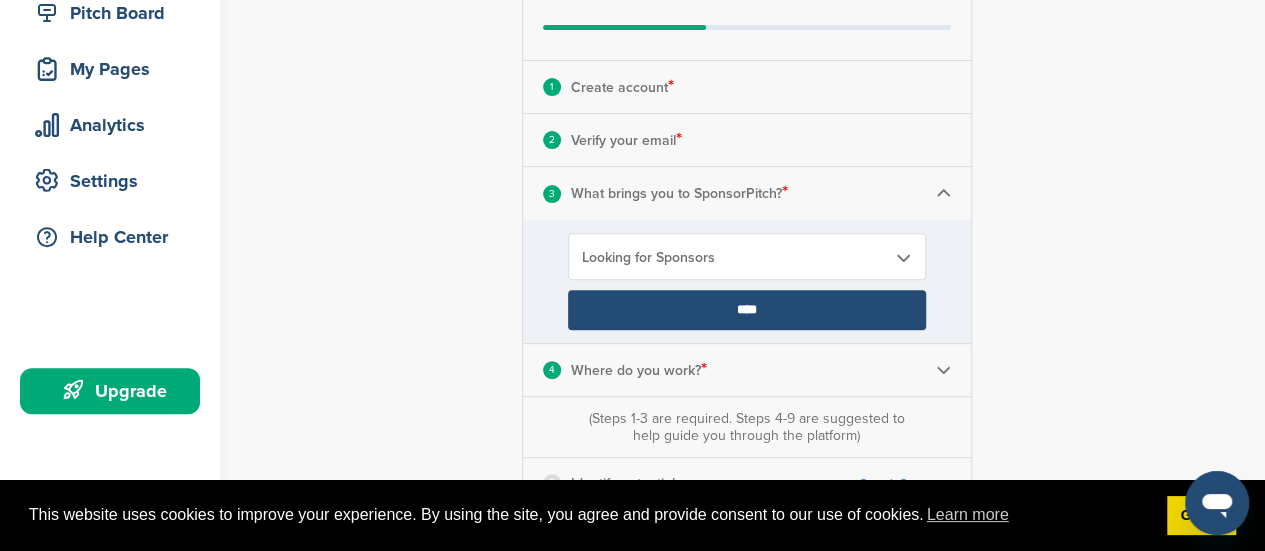 click on "**********" at bounding box center (758, 417) 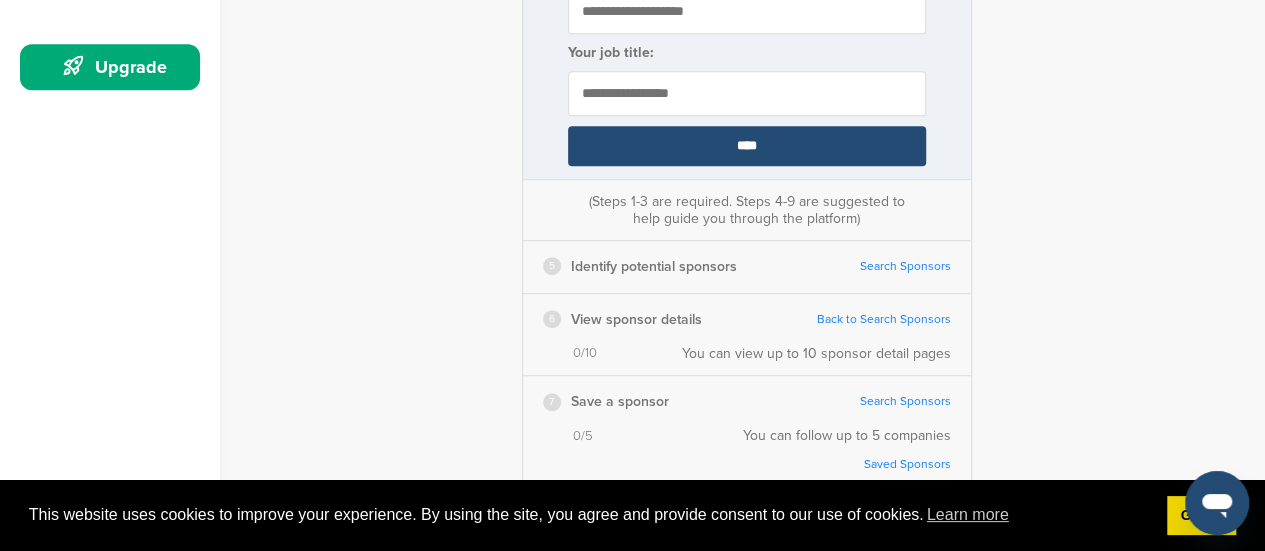 scroll, scrollTop: 597, scrollLeft: 0, axis: vertical 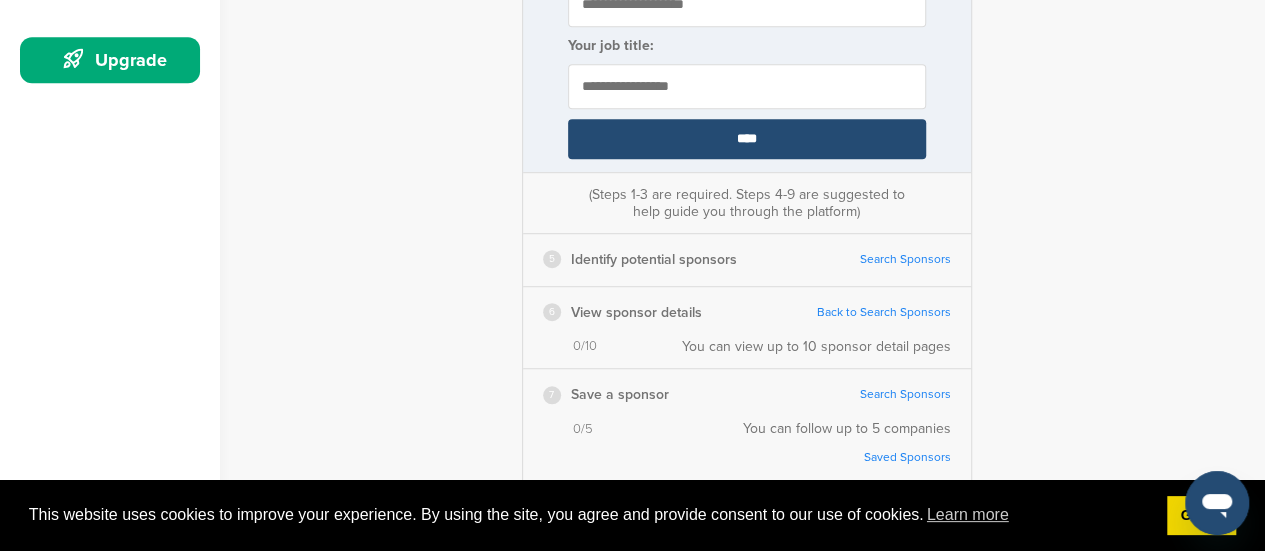 click on "****" at bounding box center [747, 139] 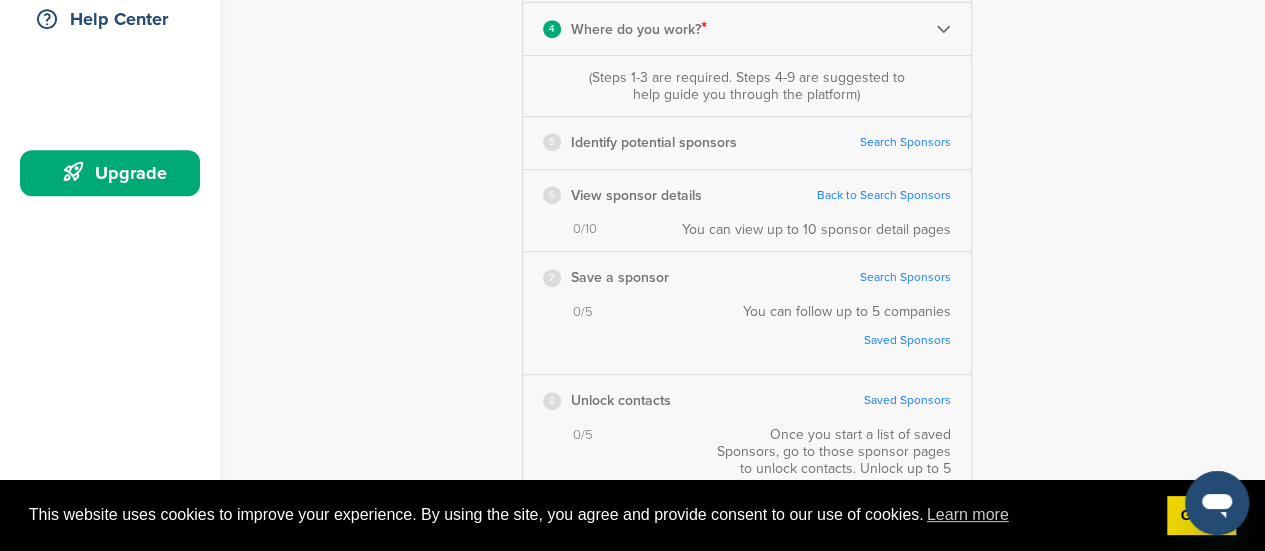 scroll, scrollTop: 499, scrollLeft: 0, axis: vertical 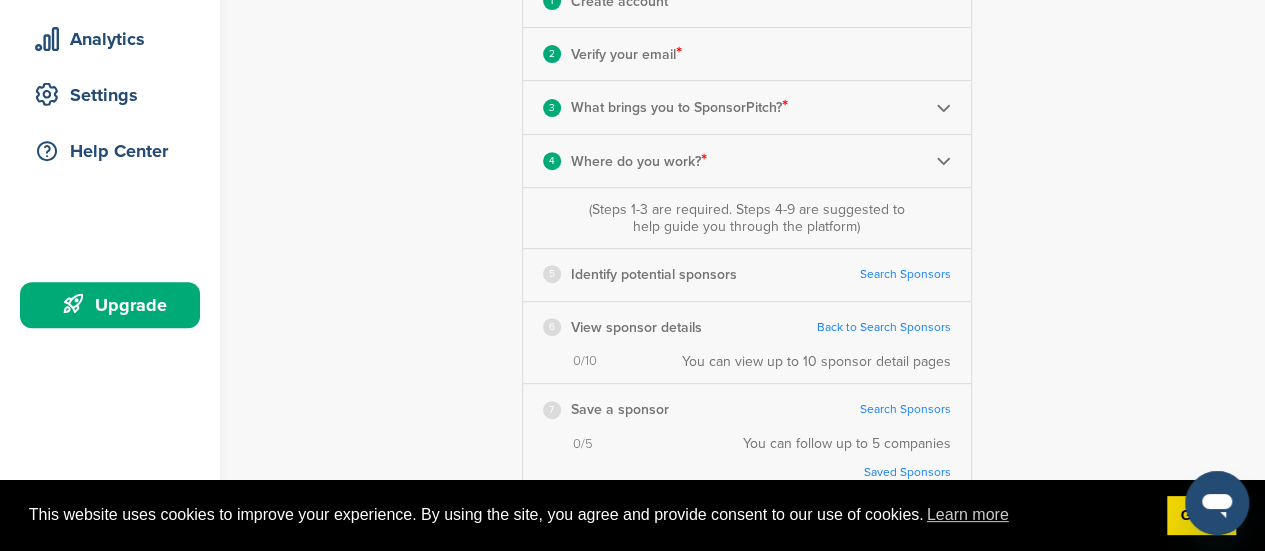 click on "Search Sponsors" at bounding box center [905, 274] 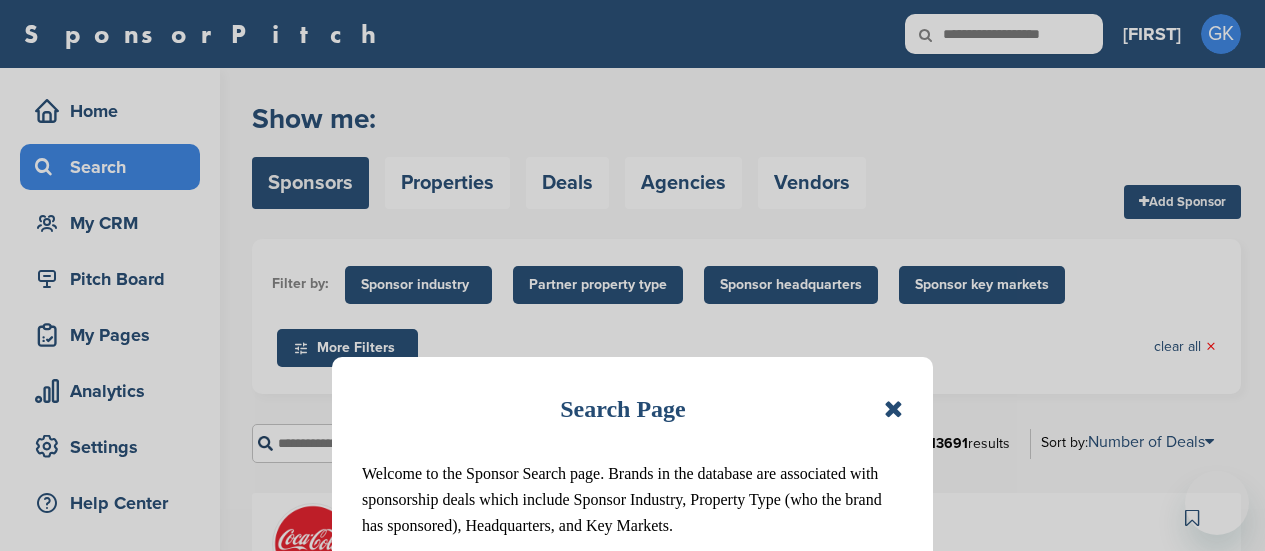 scroll, scrollTop: 0, scrollLeft: 0, axis: both 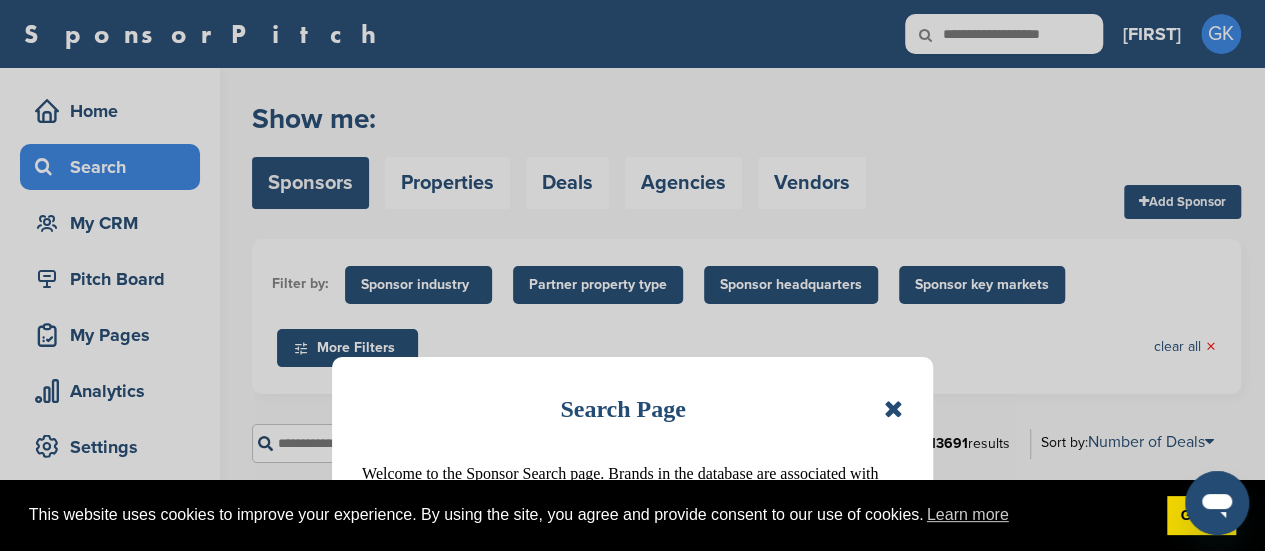 click on "Search Page
Welcome to the Sponsor Search page. Brands in the database are associated with sponsorship deals which include Sponsor Industry, Property Type (who the brand has sponsored), Headquarters, and Key Markets.
1/4
Next" at bounding box center (632, 491) 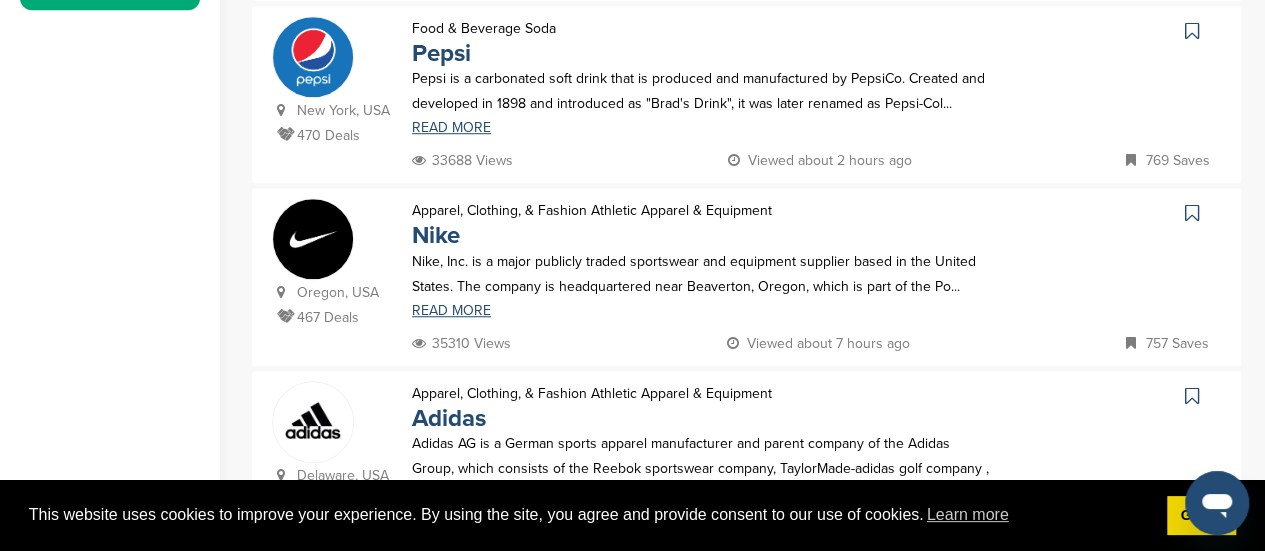 scroll, scrollTop: 705, scrollLeft: 0, axis: vertical 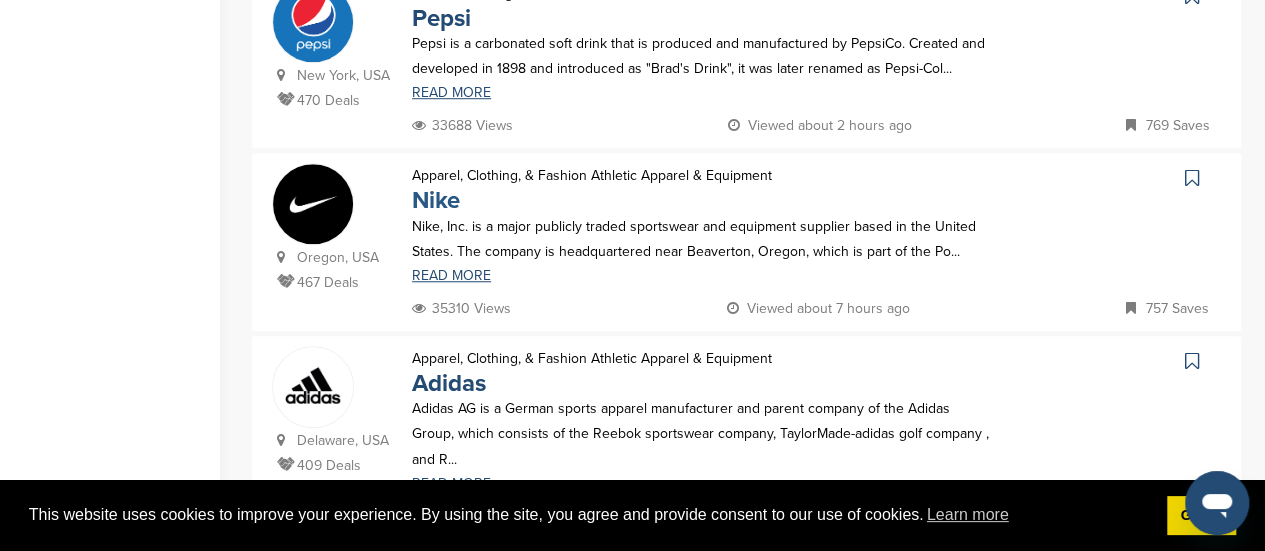 click on "Nike" at bounding box center [436, 200] 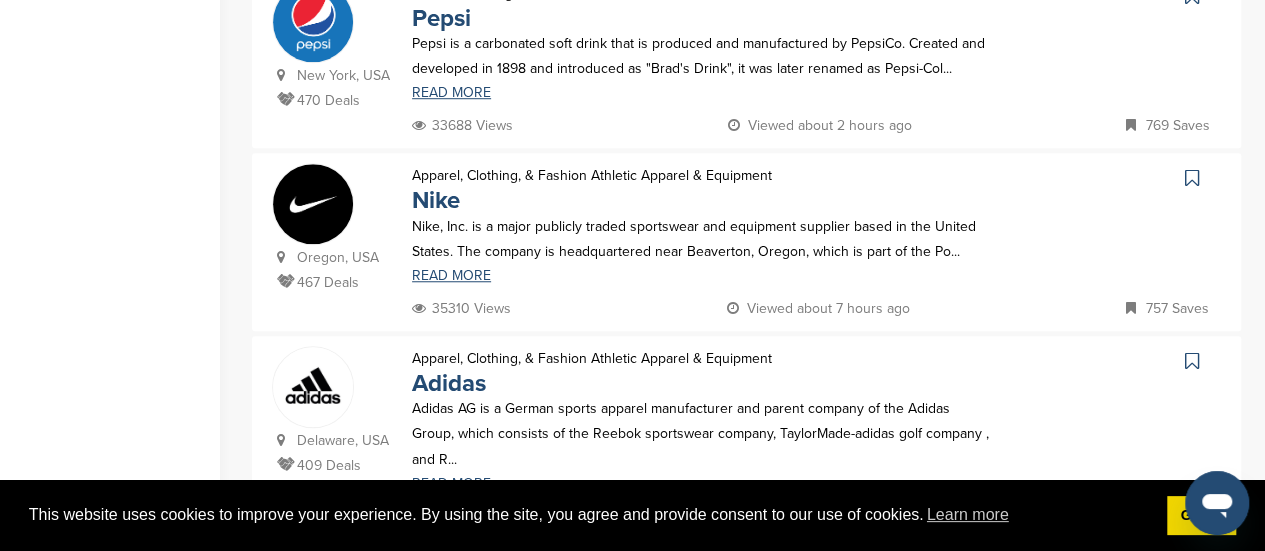 drag, startPoint x: 1262, startPoint y: 223, endPoint x: 1269, endPoint y: 196, distance: 27.89265 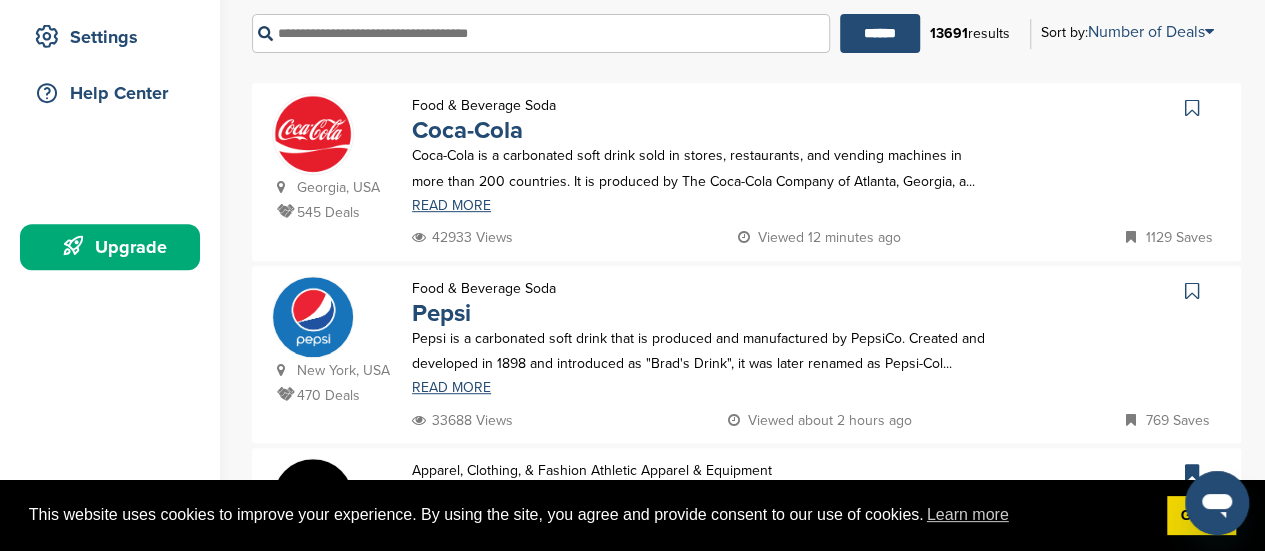 scroll, scrollTop: 398, scrollLeft: 0, axis: vertical 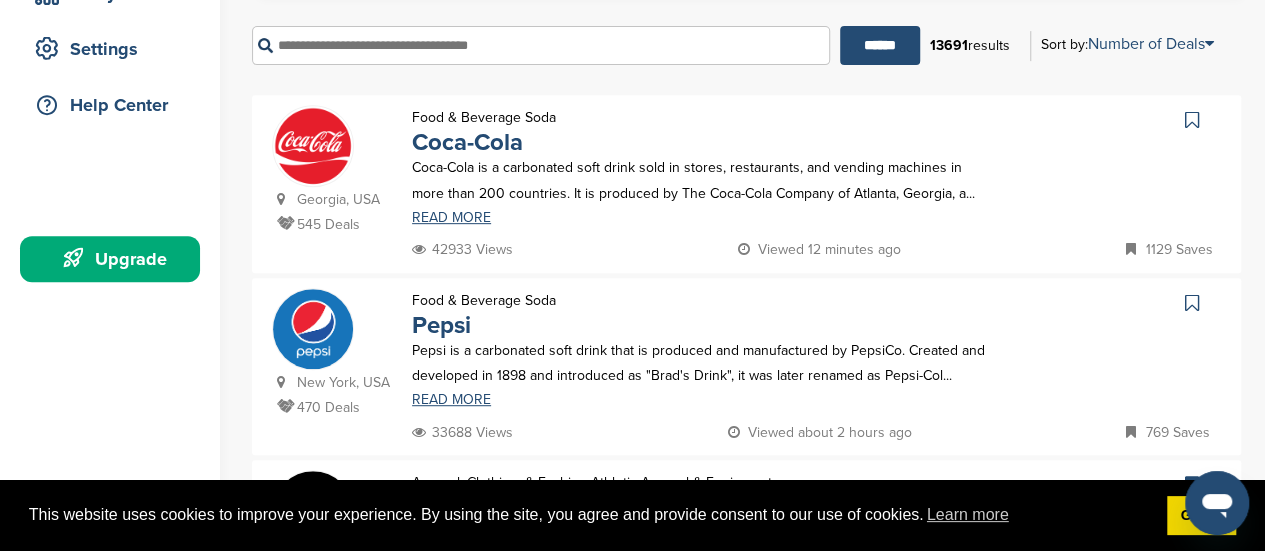 click at bounding box center (1194, 120) 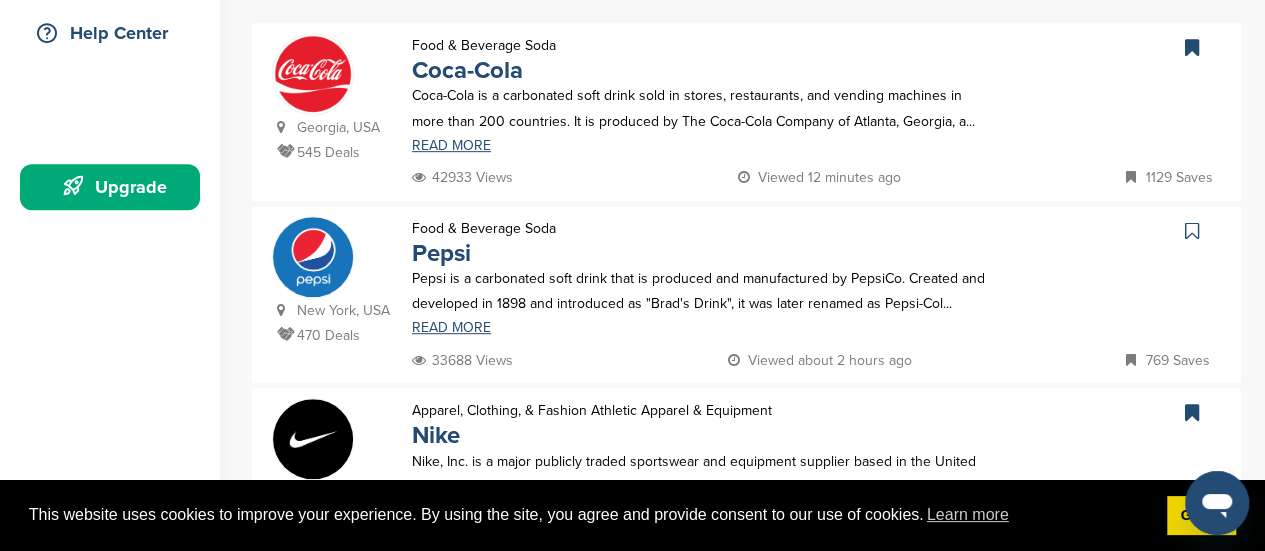 scroll, scrollTop: 467, scrollLeft: 0, axis: vertical 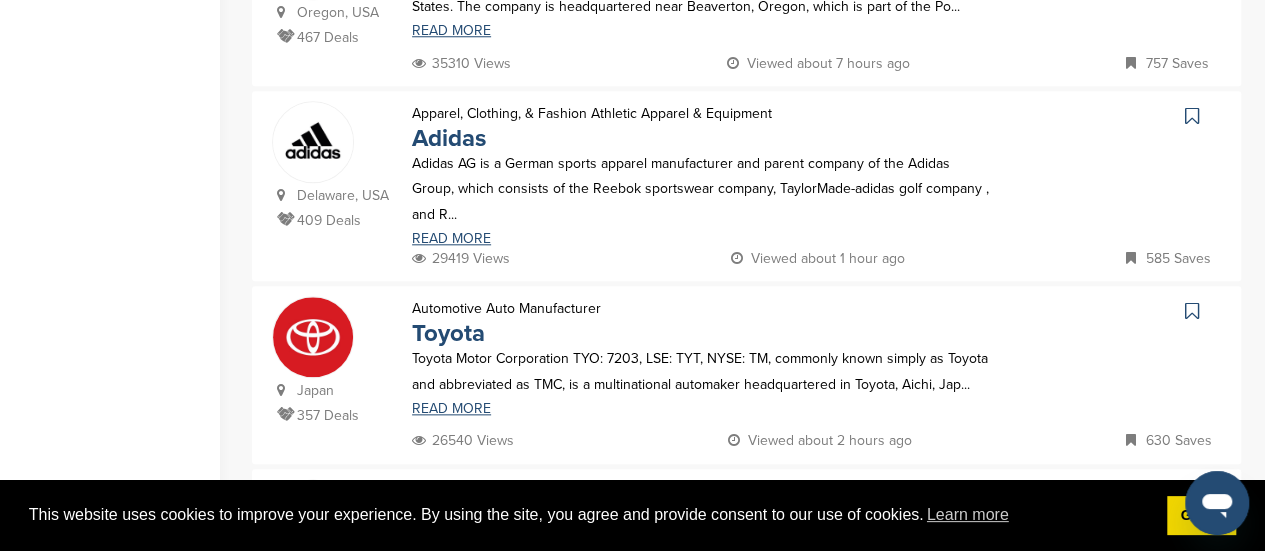 click at bounding box center [1194, 116] 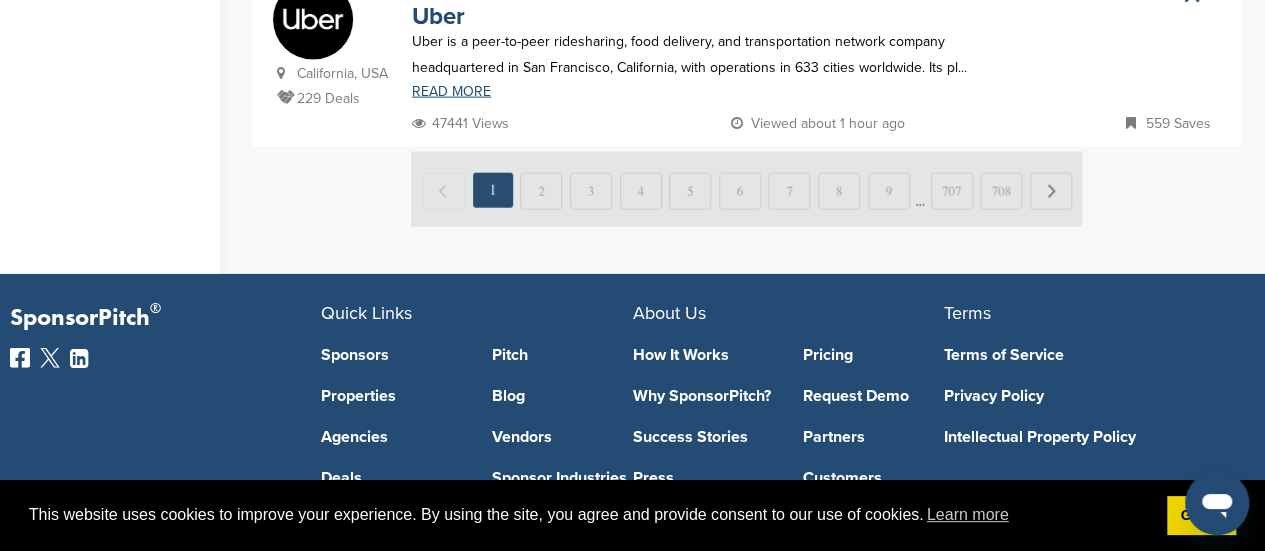 scroll, scrollTop: 2226, scrollLeft: 0, axis: vertical 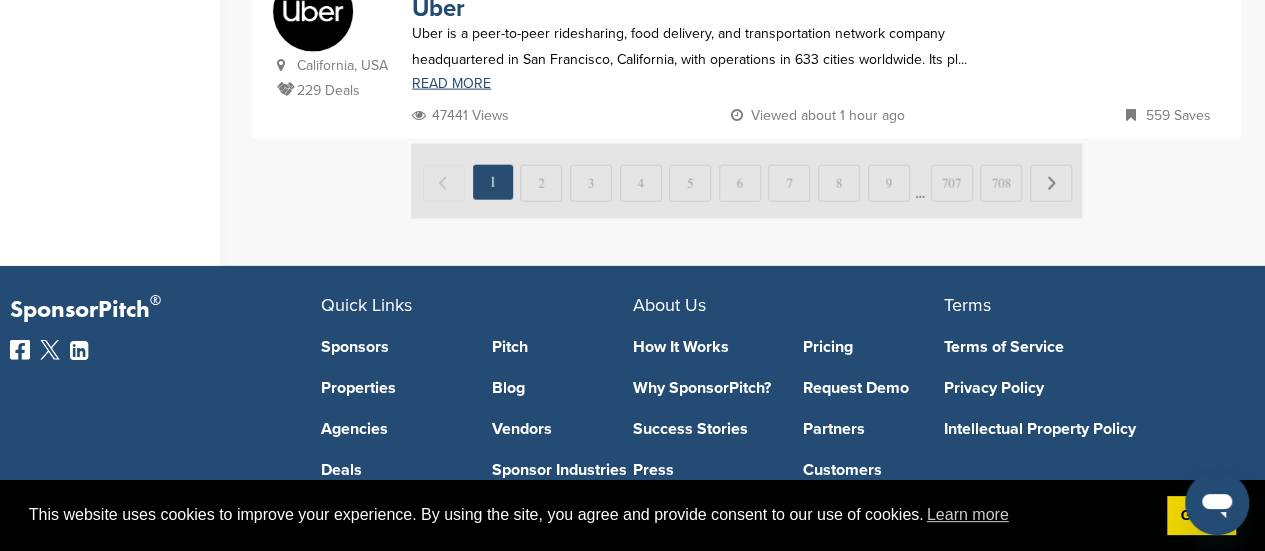 click at bounding box center (746, 181) 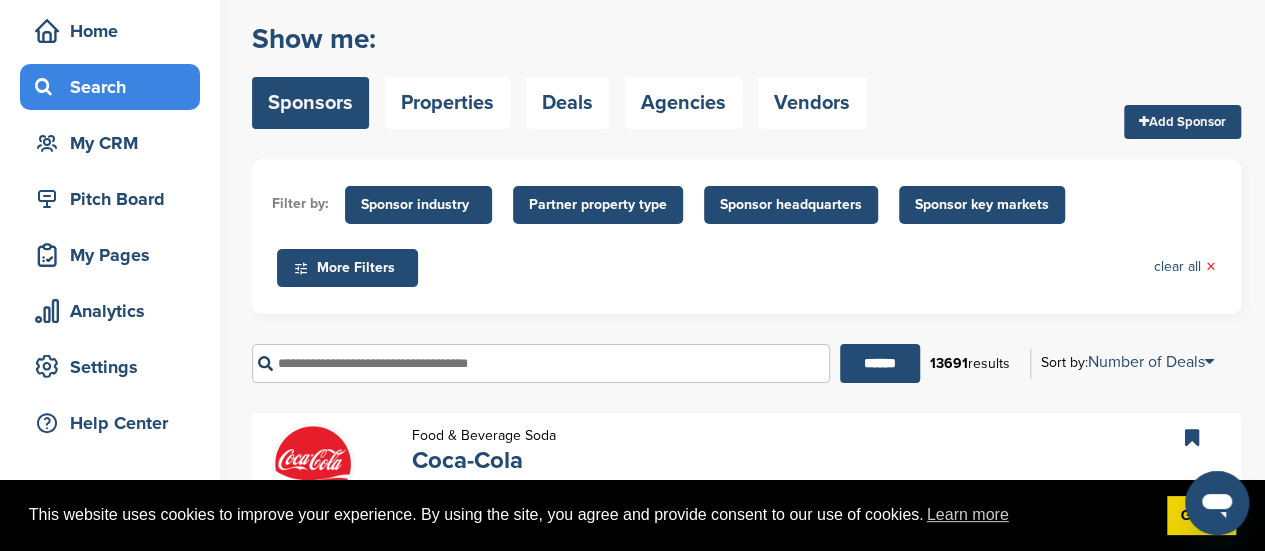 scroll, scrollTop: 129, scrollLeft: 0, axis: vertical 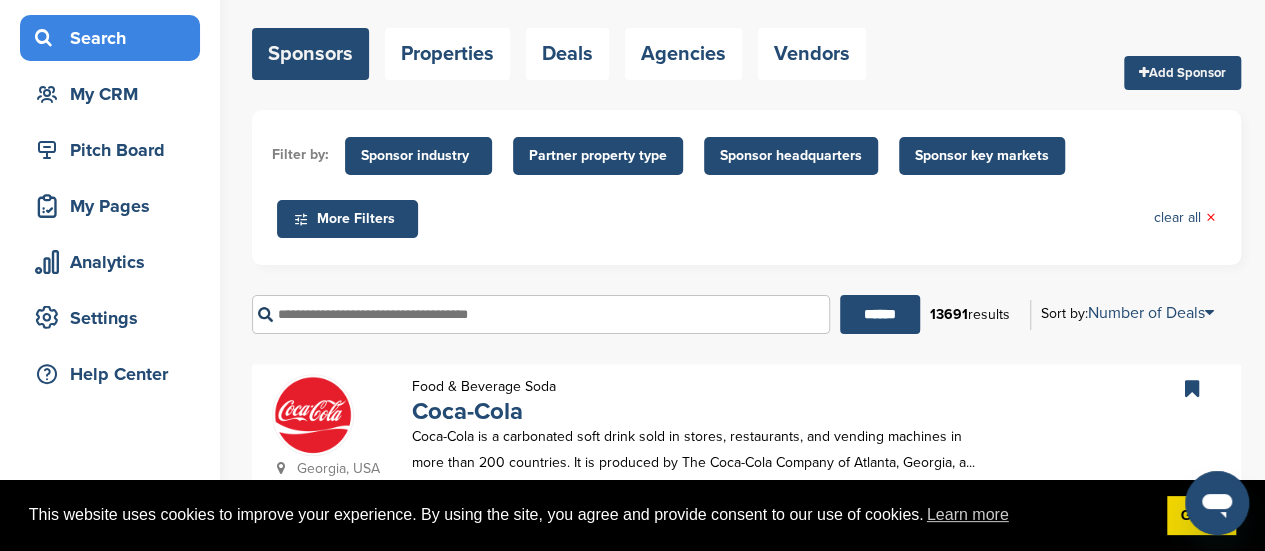 click on "Add Sponsor" at bounding box center (1182, 73) 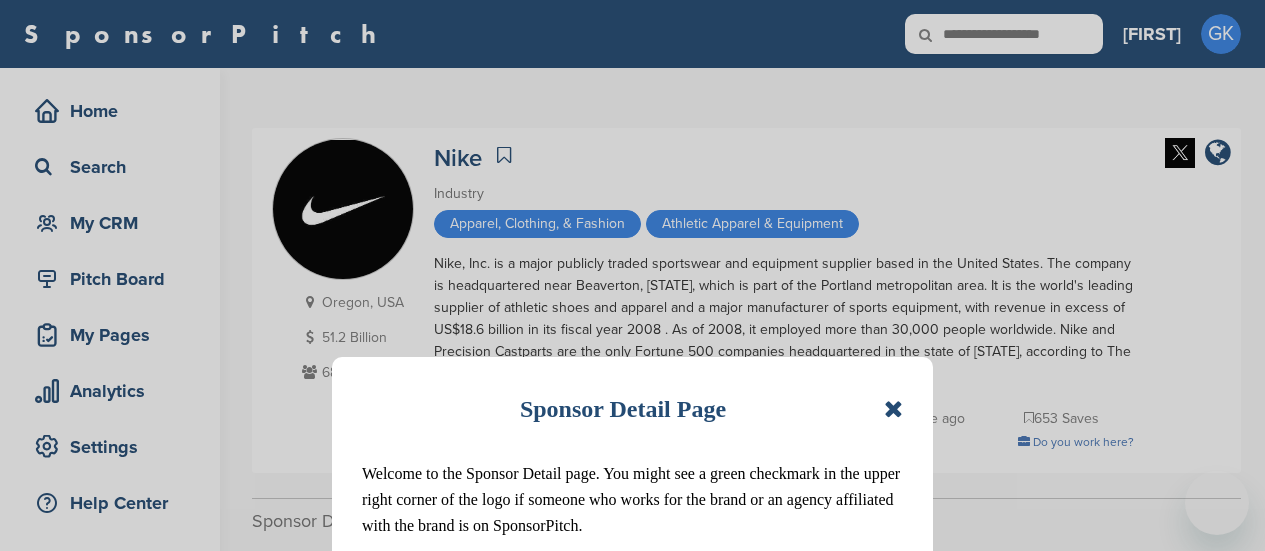 scroll, scrollTop: 0, scrollLeft: 0, axis: both 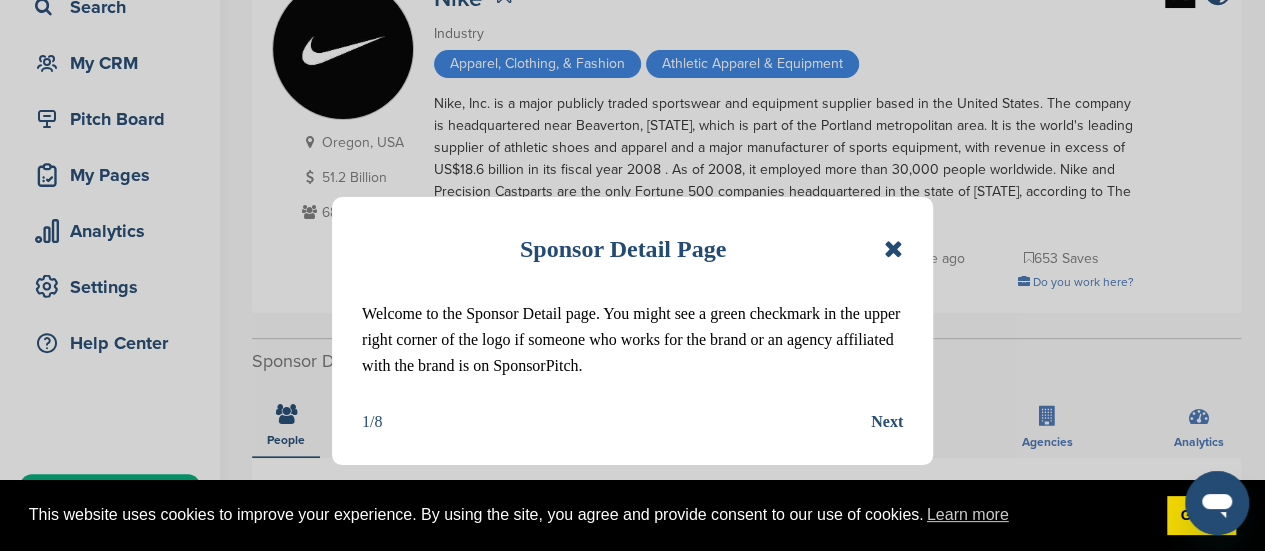 click on "Next" at bounding box center [887, 422] 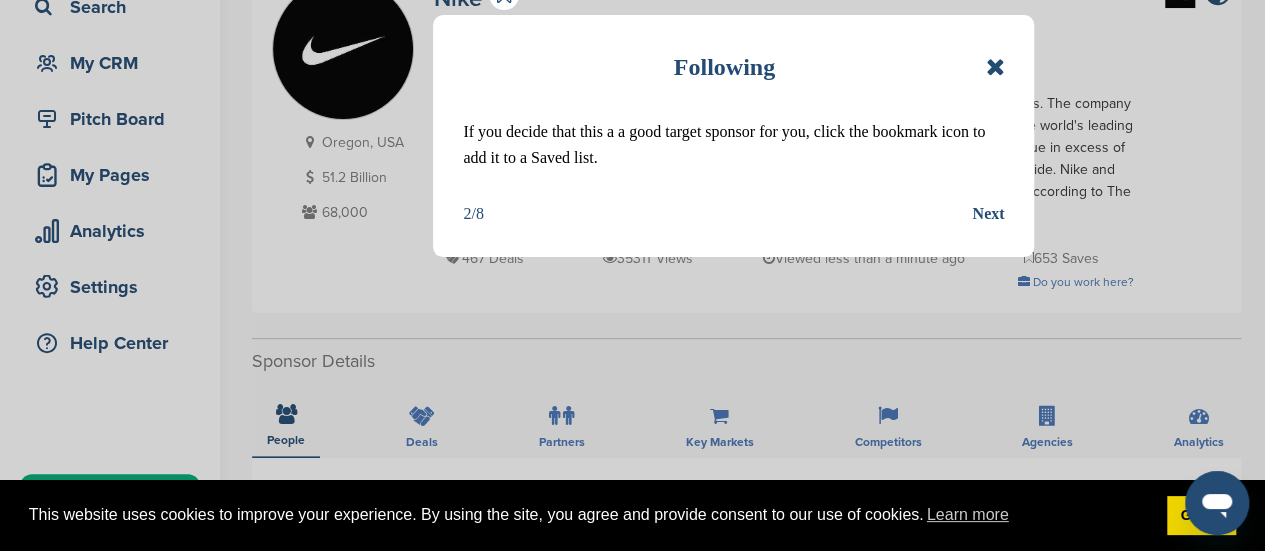 click on "Next" at bounding box center (988, 214) 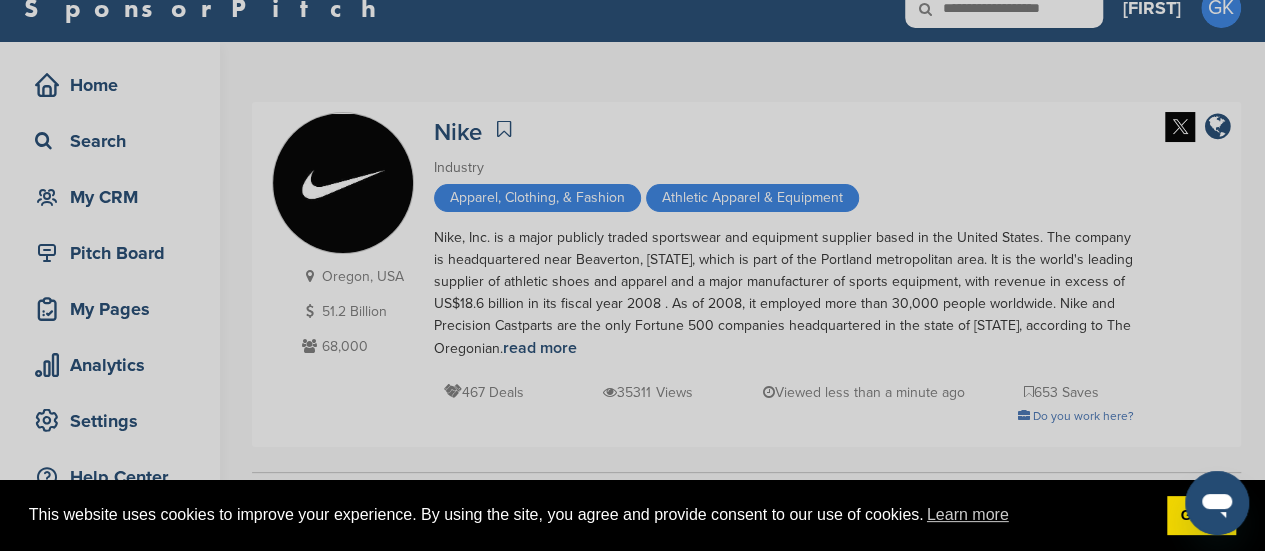 scroll, scrollTop: 4, scrollLeft: 0, axis: vertical 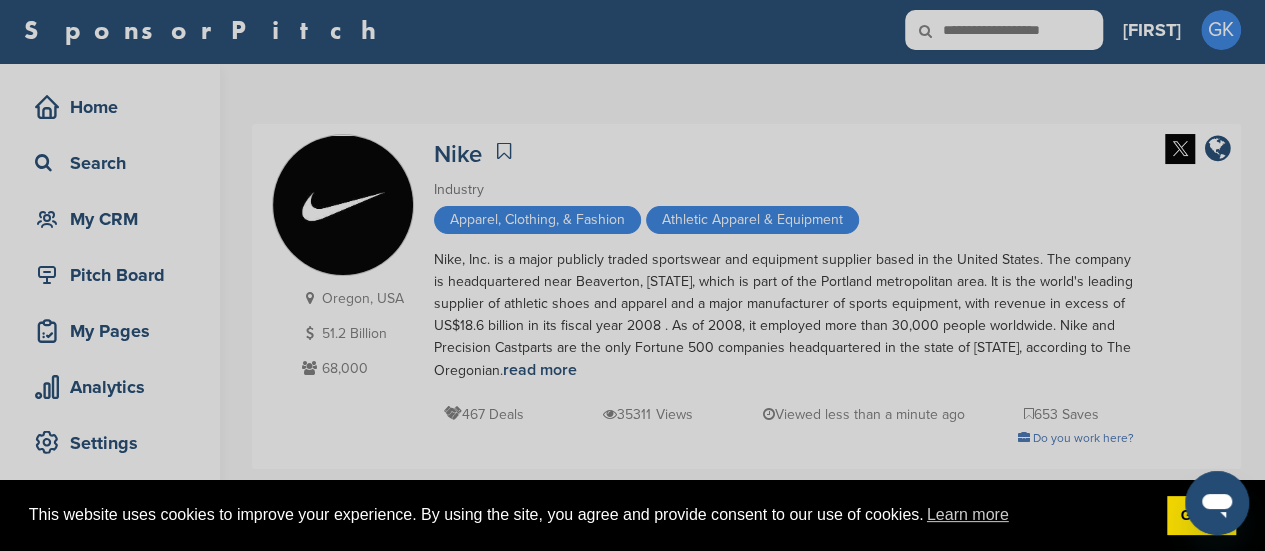 click on "Detail tabs
Helpful tabs to check out are People, Key Markets, Competitors, Agencies, and Deal Analytics.
3/8
Next" at bounding box center (632, 275) 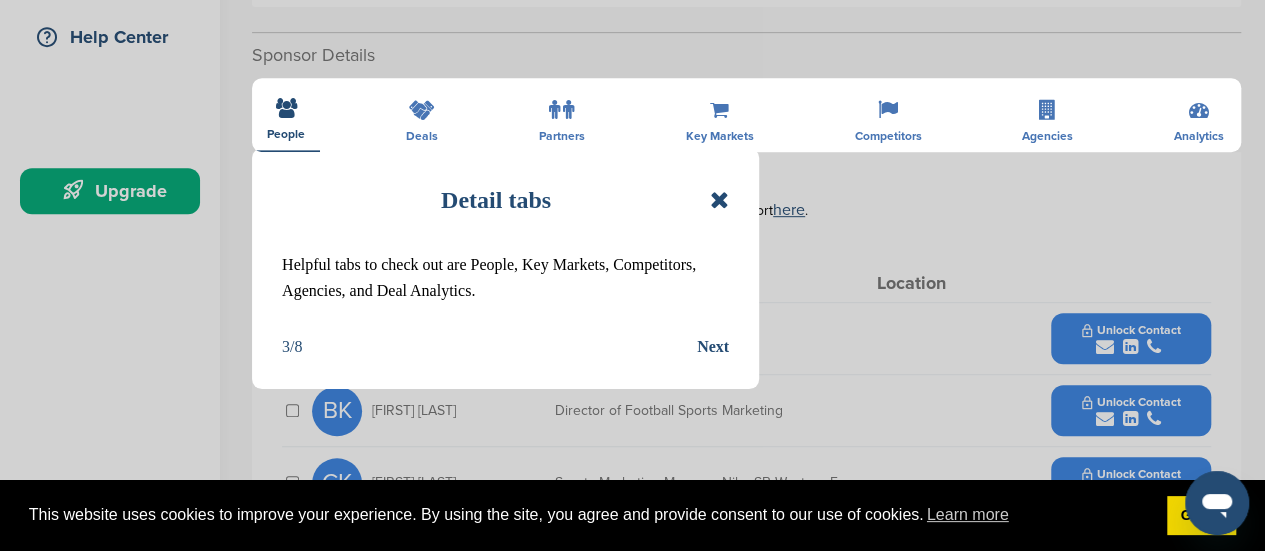 scroll, scrollTop: 476, scrollLeft: 0, axis: vertical 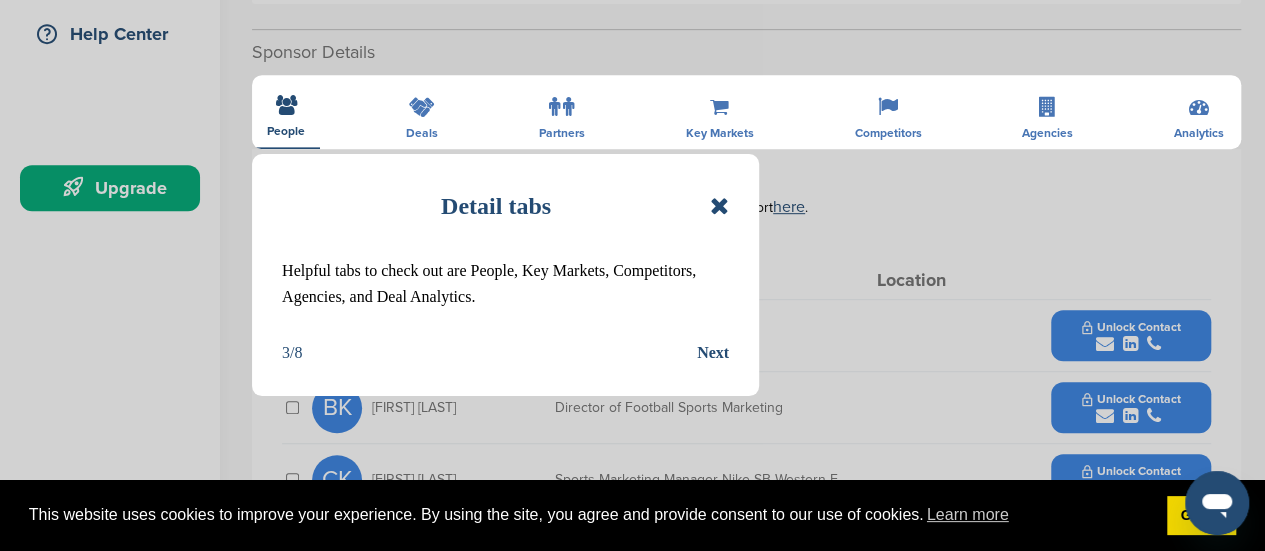 click on "Next" at bounding box center [713, 353] 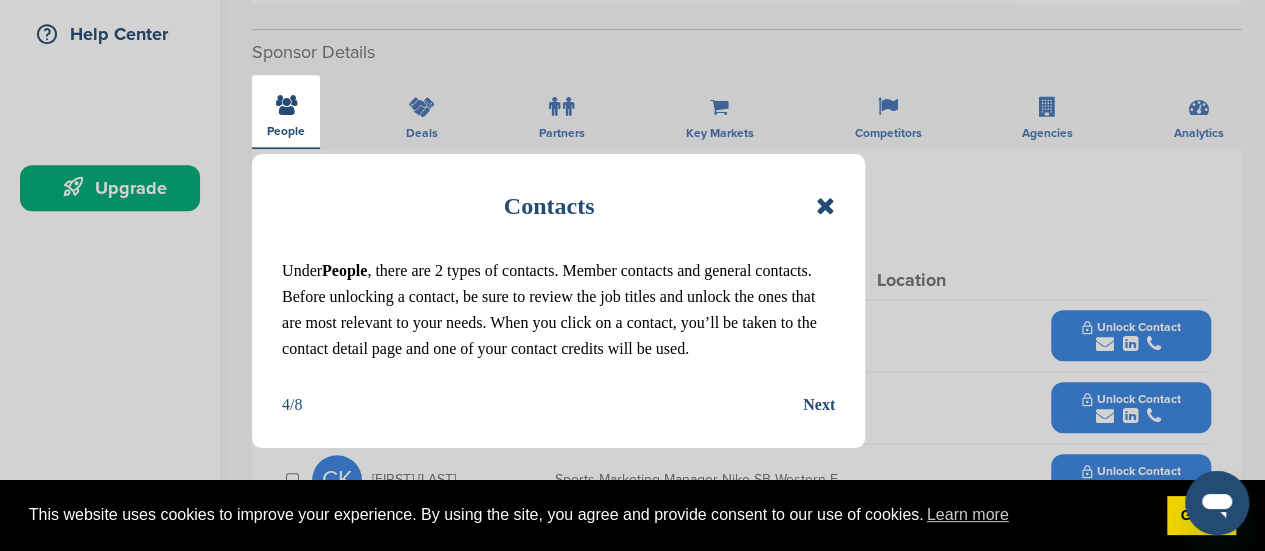 click on "Next" at bounding box center (819, 405) 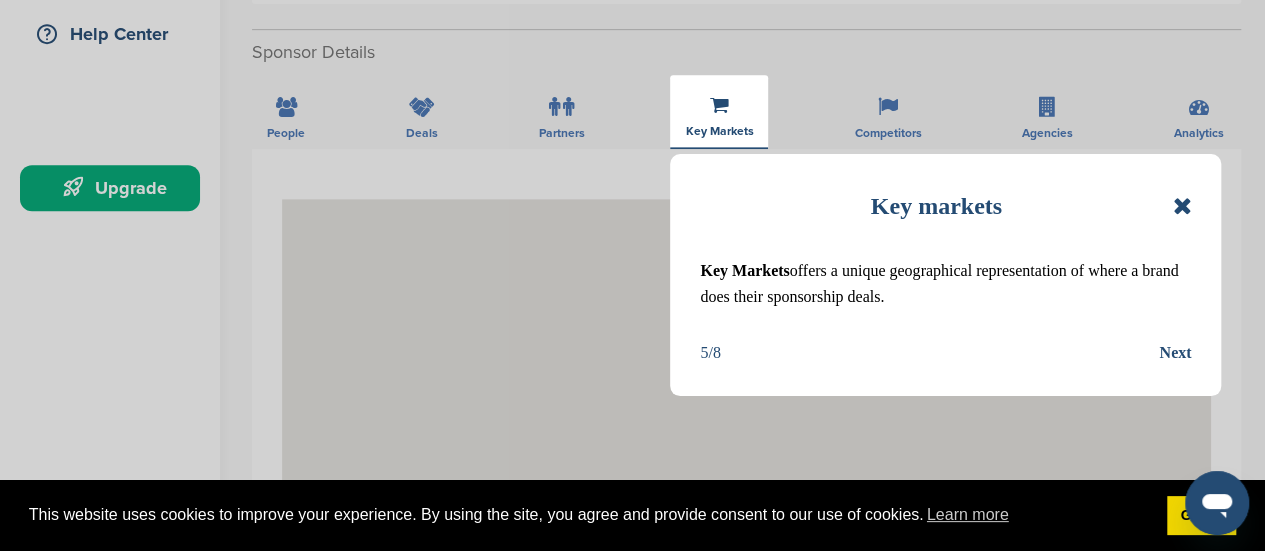 click on "Next" at bounding box center (1175, 353) 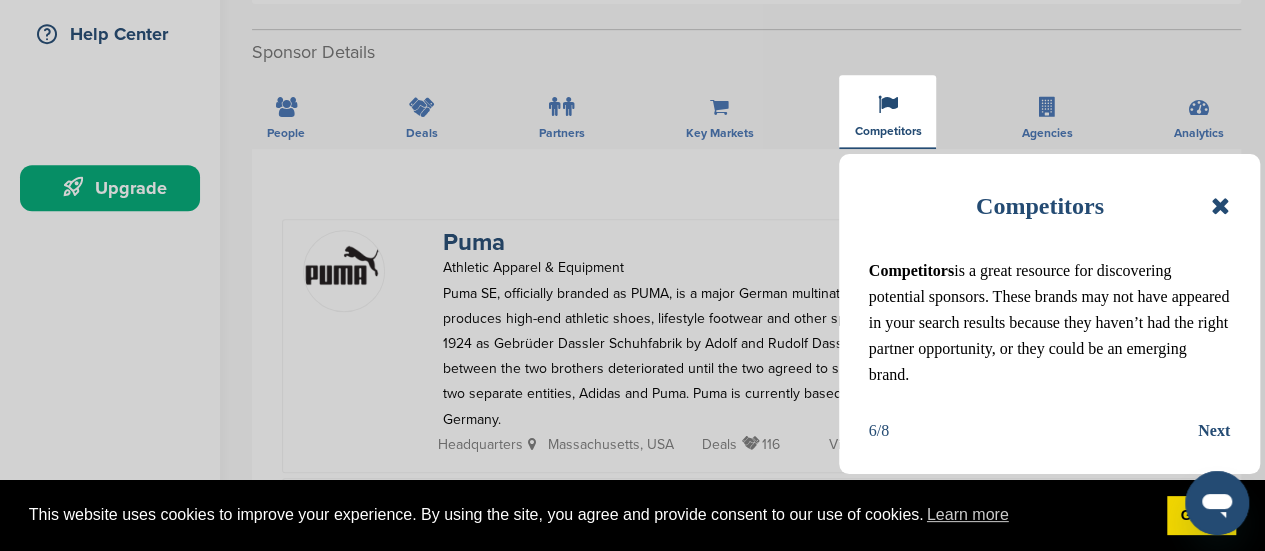 click on "Next" at bounding box center (1214, 431) 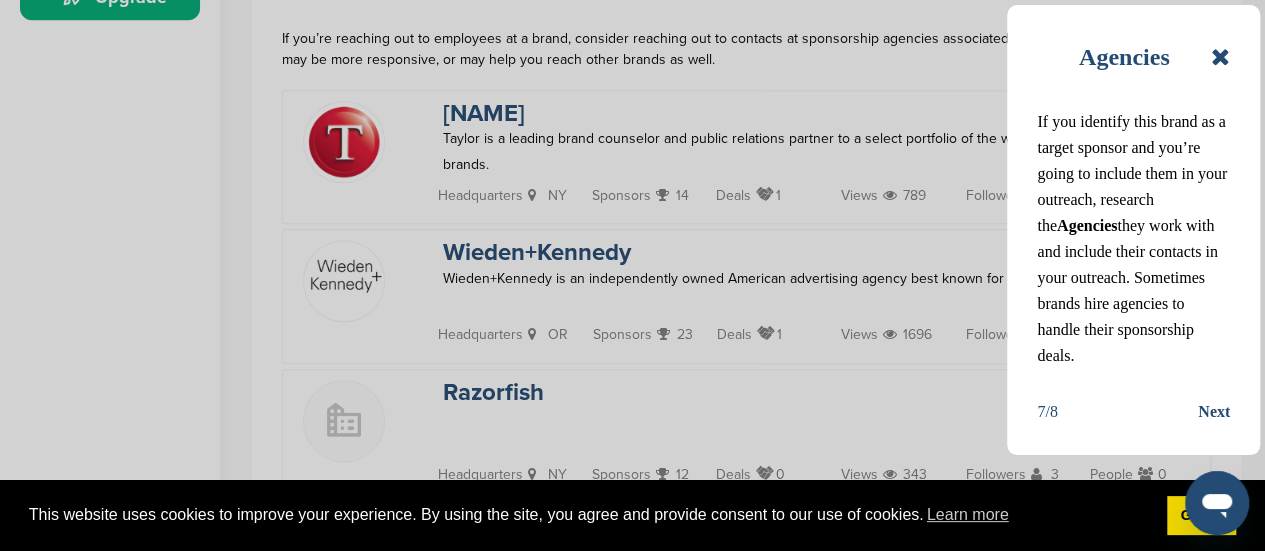 scroll, scrollTop: 656, scrollLeft: 0, axis: vertical 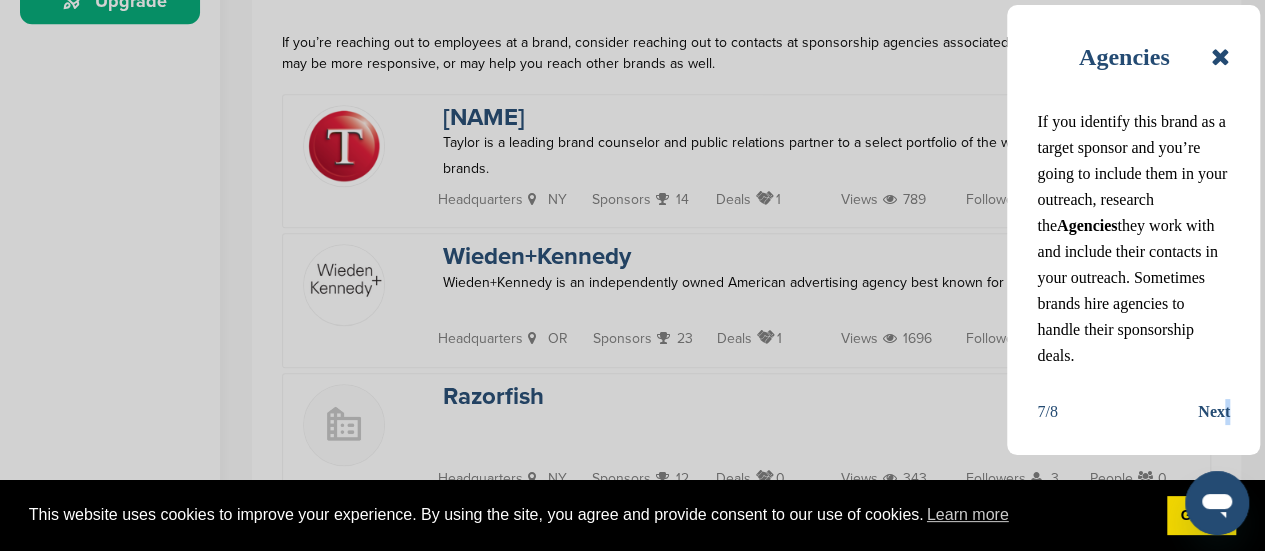 drag, startPoint x: 1218, startPoint y: 443, endPoint x: 1222, endPoint y: 376, distance: 67.11929 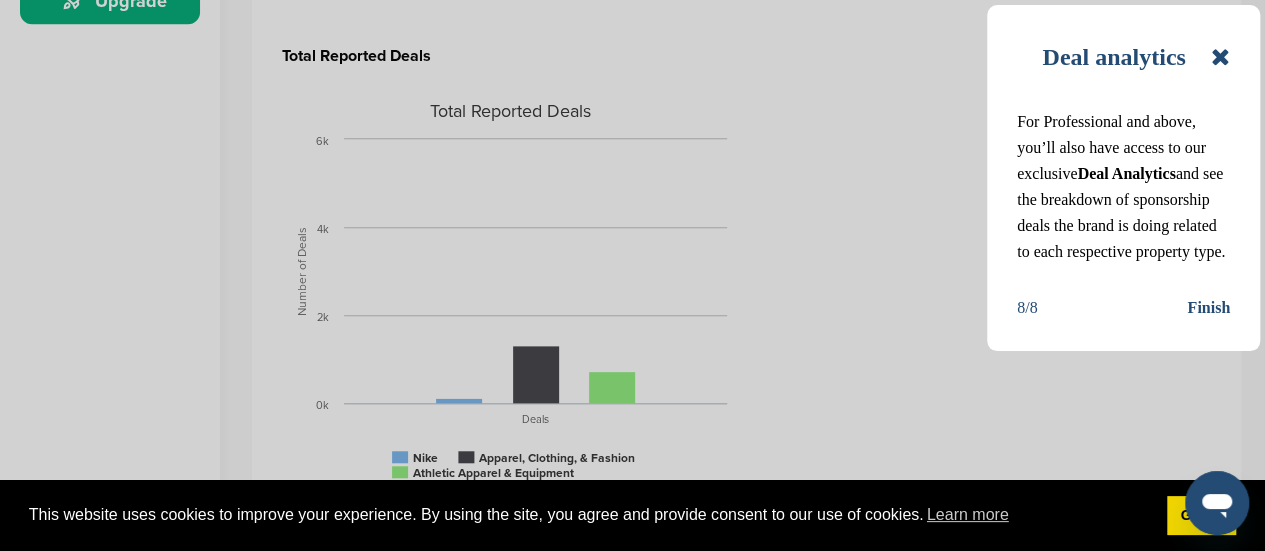 click on "Deal analytics
For Professional and above, you’ll also have access to our exclusive  Deal Analytics  and see the breakdown of sponsorship deals the brand is doing related to each respective property type.
8/8
Finish" at bounding box center (1123, 178) 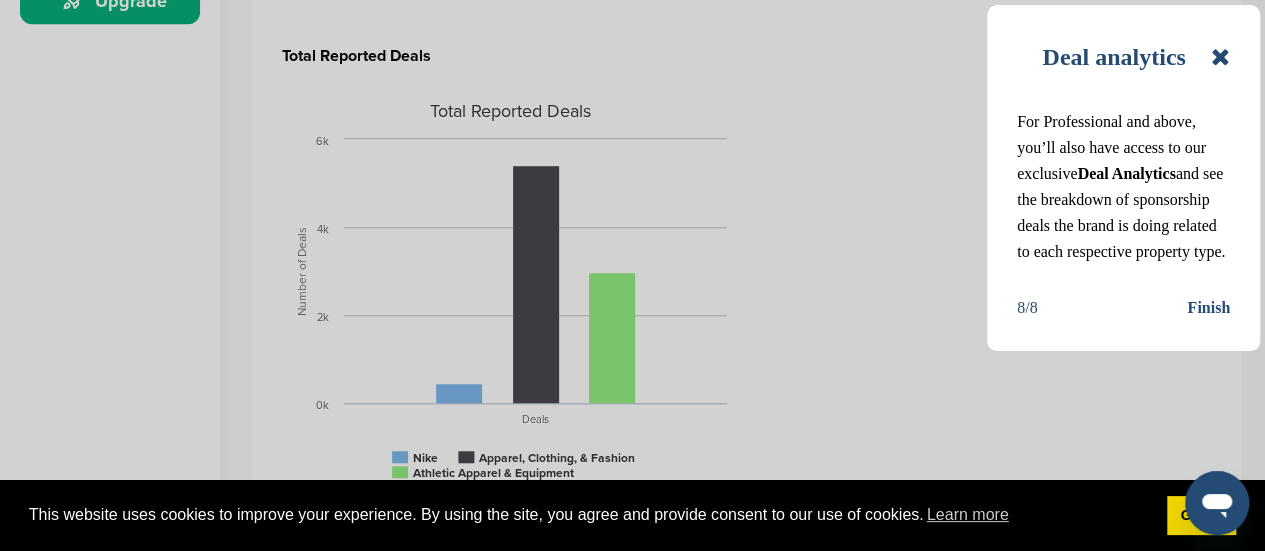 click on "Finish" at bounding box center (1208, 308) 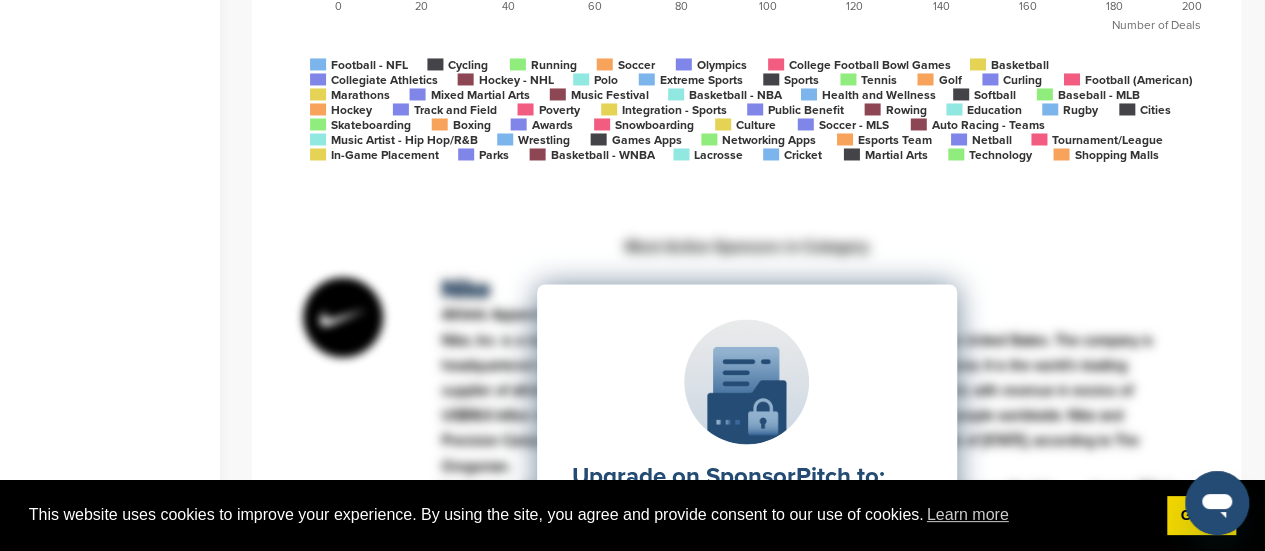 scroll, scrollTop: 0, scrollLeft: 0, axis: both 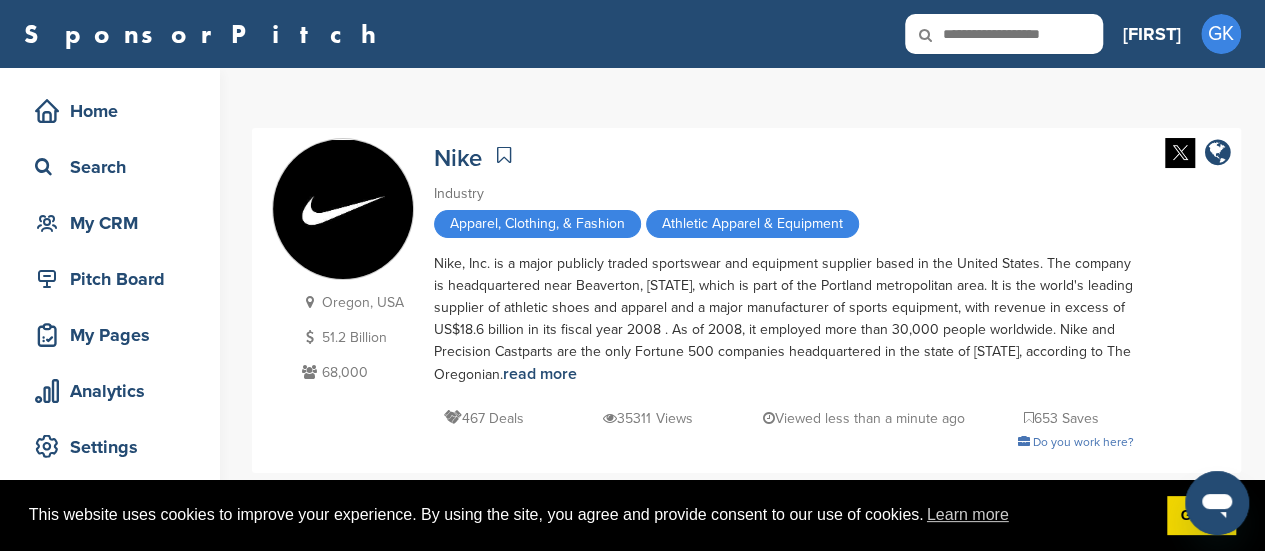 click at bounding box center [504, 155] 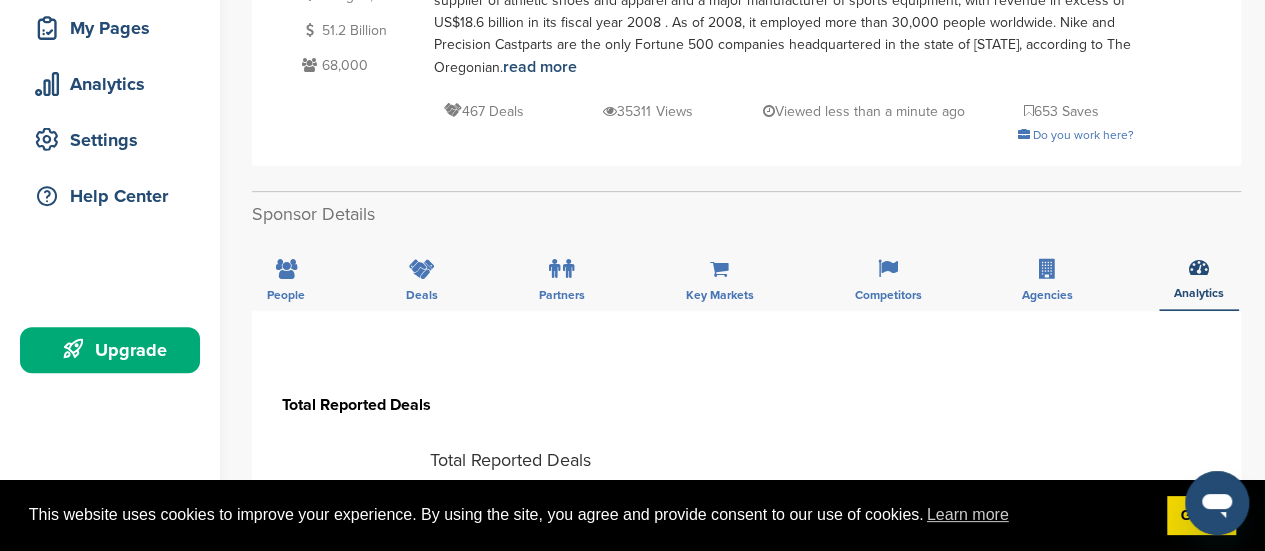 scroll, scrollTop: 0, scrollLeft: 0, axis: both 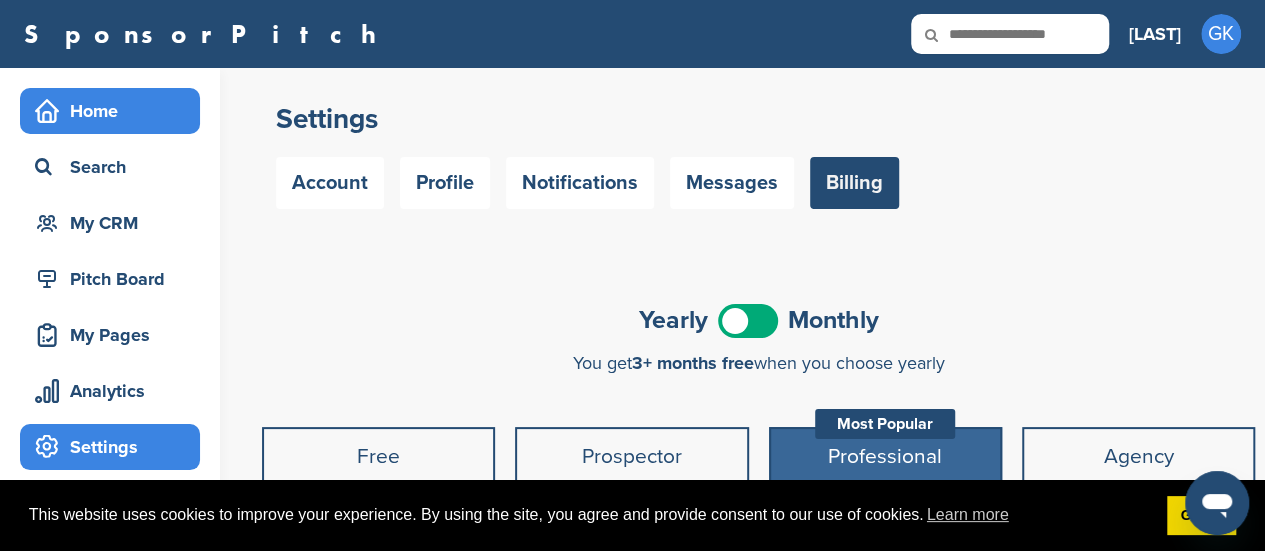 click on "Home" at bounding box center (115, 111) 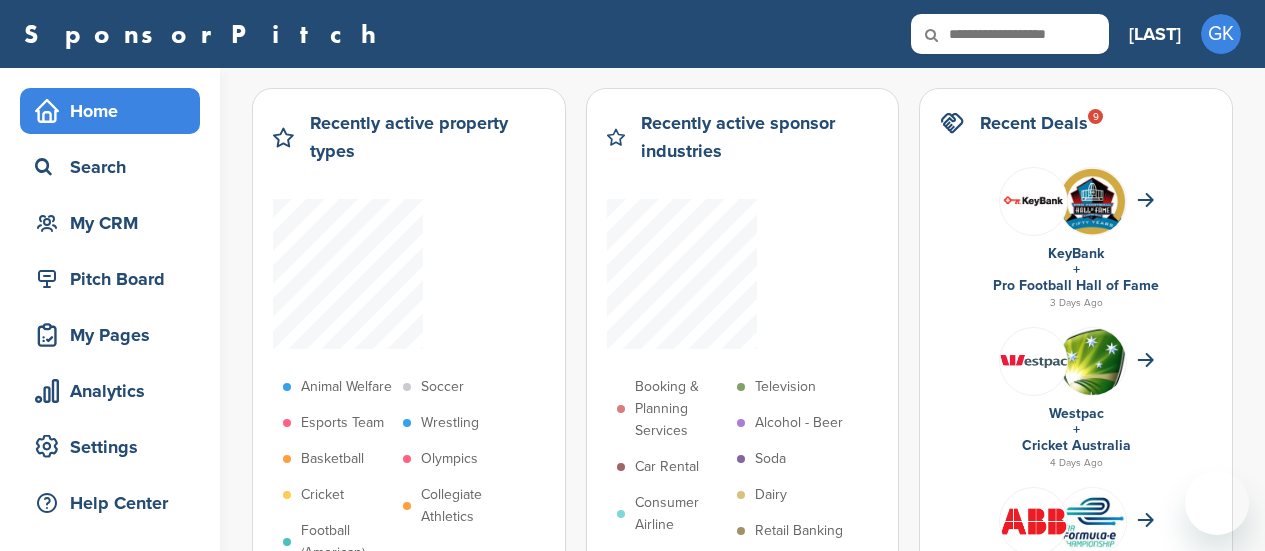 scroll, scrollTop: 0, scrollLeft: 0, axis: both 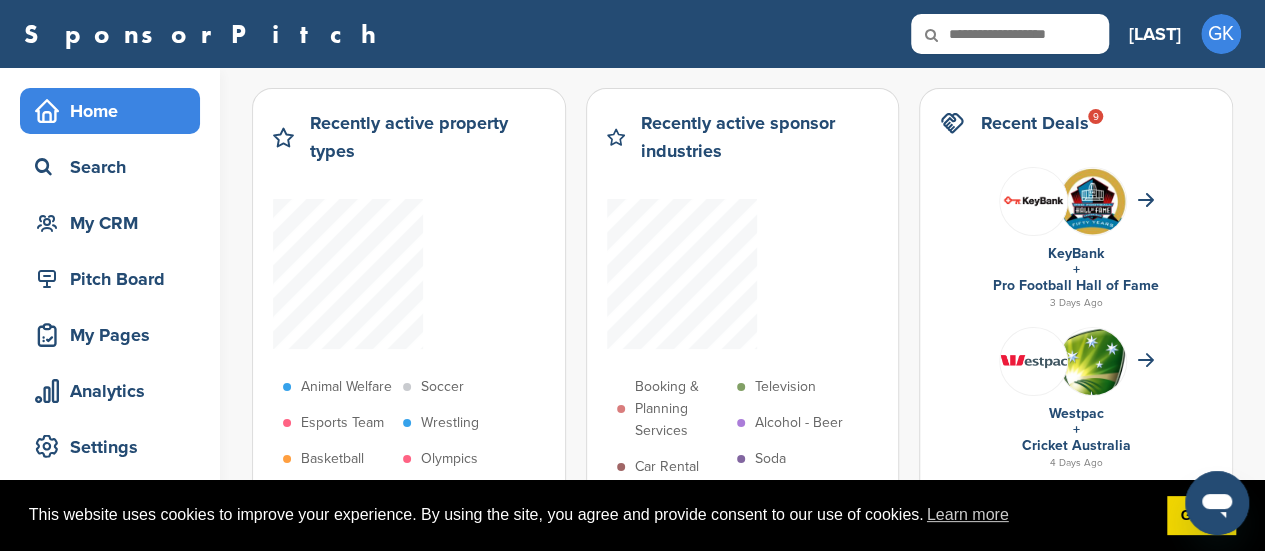 click on "SponsorPitch" at bounding box center (206, 34) 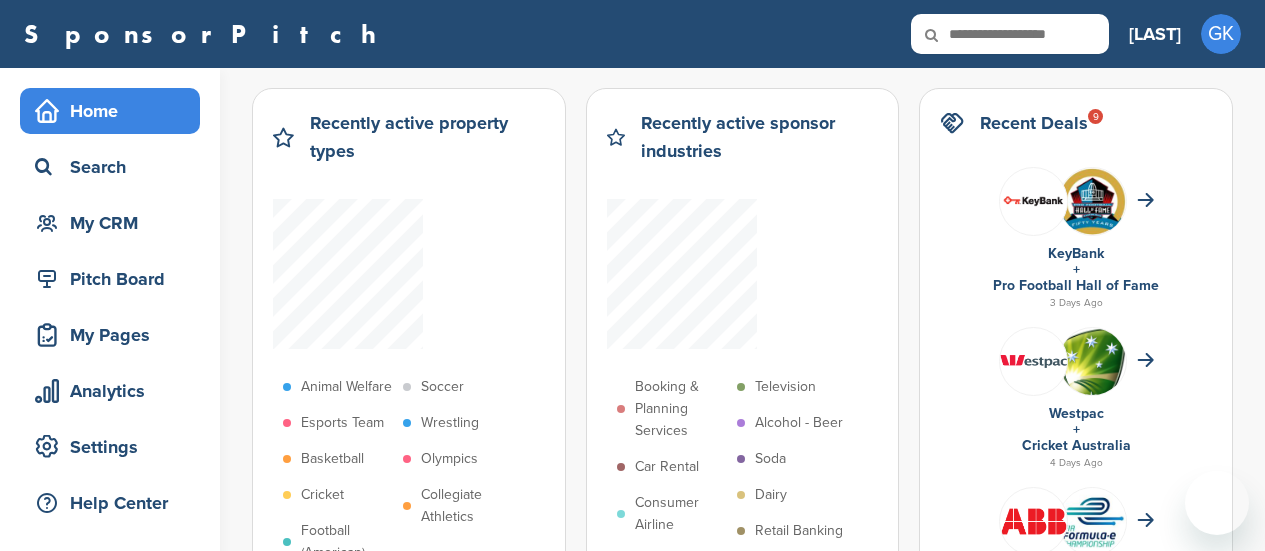 scroll, scrollTop: 0, scrollLeft: 0, axis: both 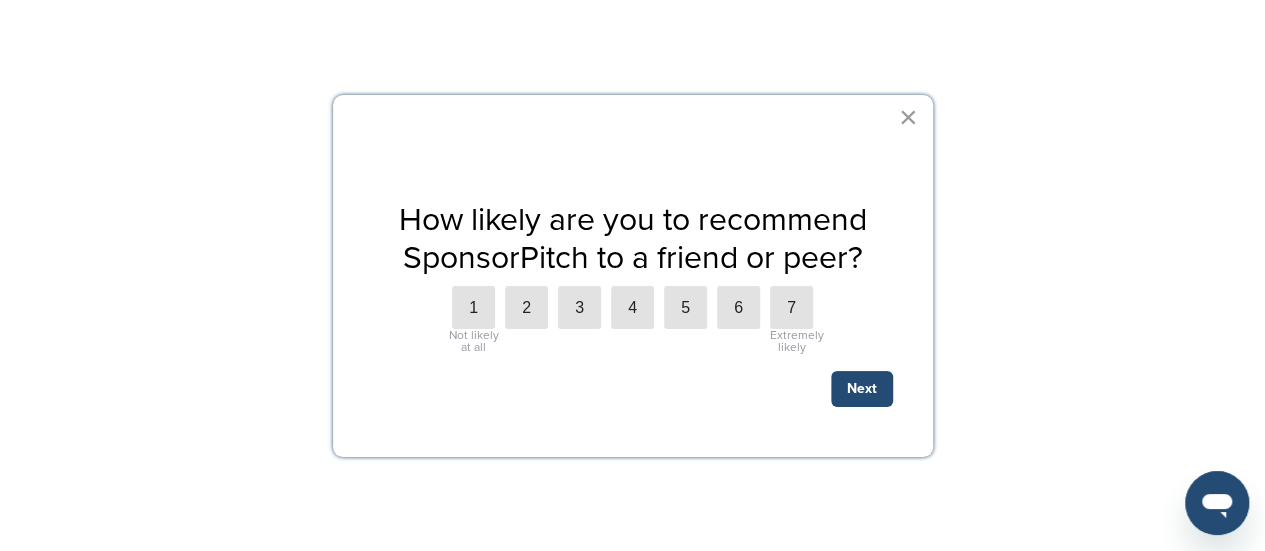 click on "×" at bounding box center (908, 117) 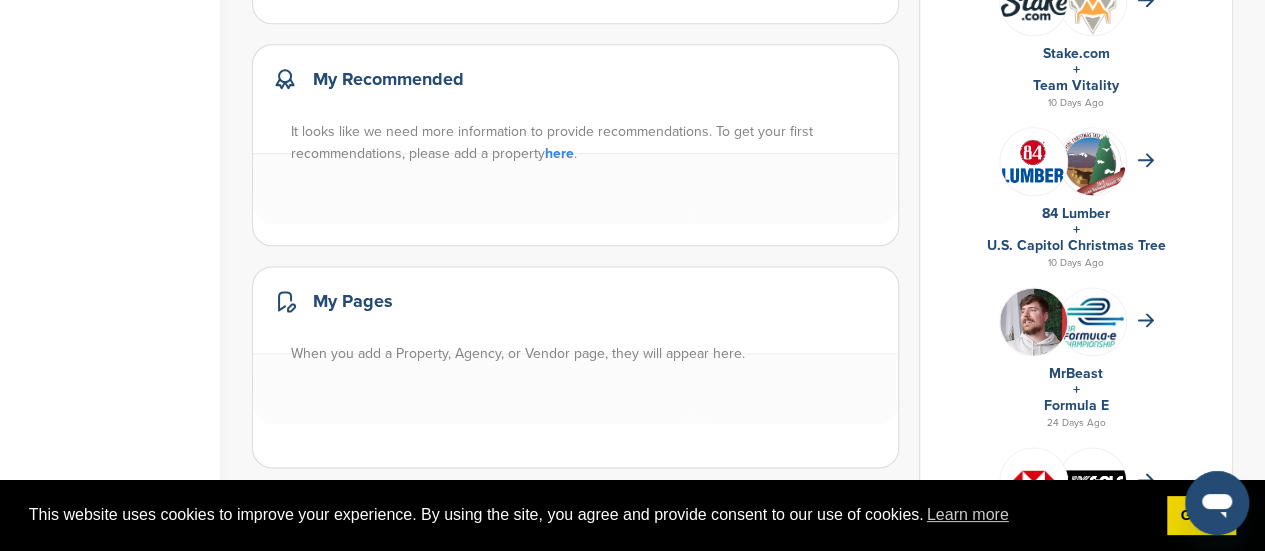 scroll, scrollTop: 1150, scrollLeft: 0, axis: vertical 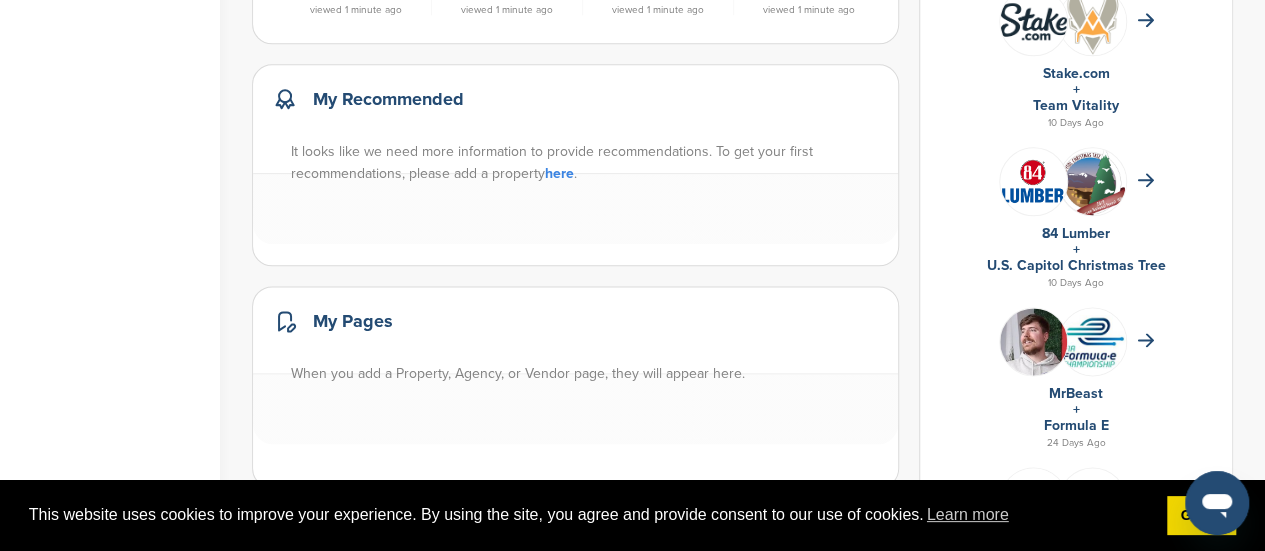 click on "here" at bounding box center [559, 173] 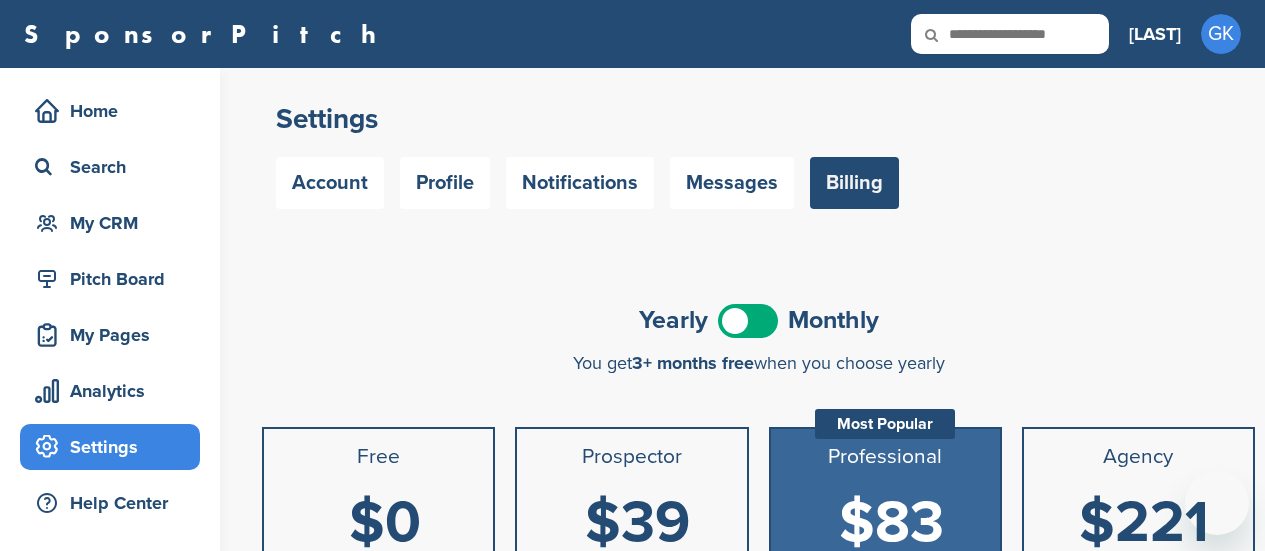 scroll, scrollTop: 0, scrollLeft: 0, axis: both 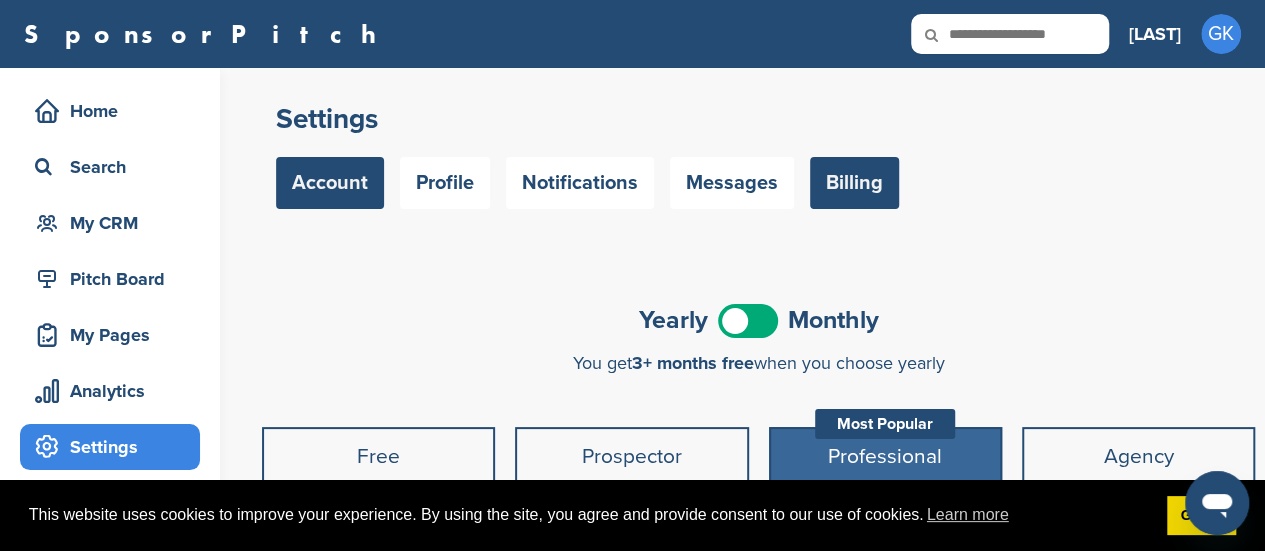 click on "Account" at bounding box center (330, 183) 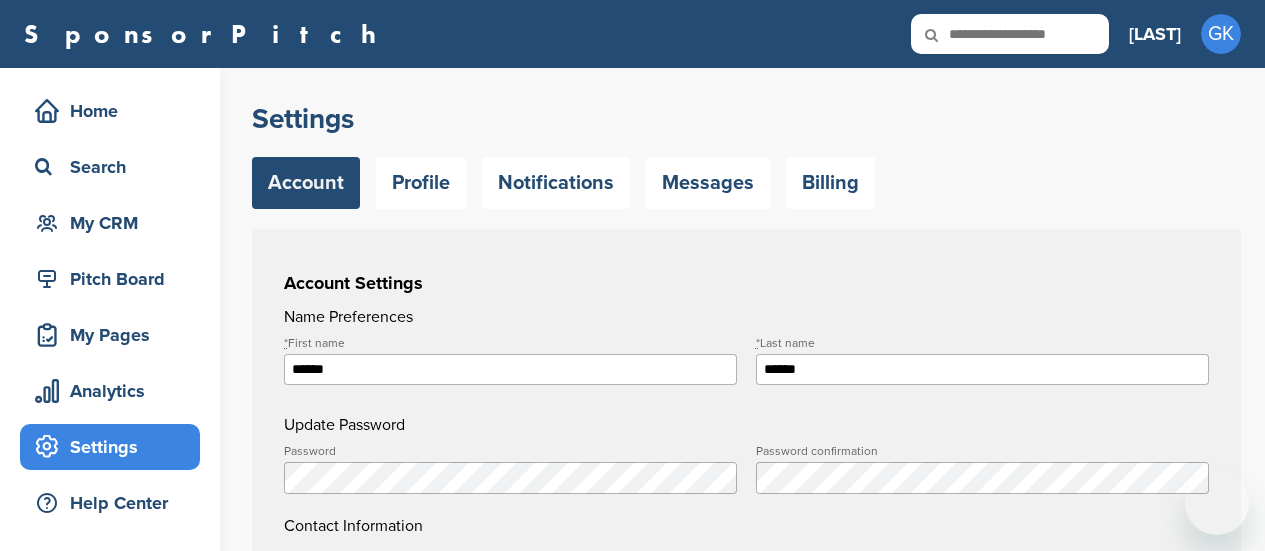 scroll, scrollTop: 0, scrollLeft: 0, axis: both 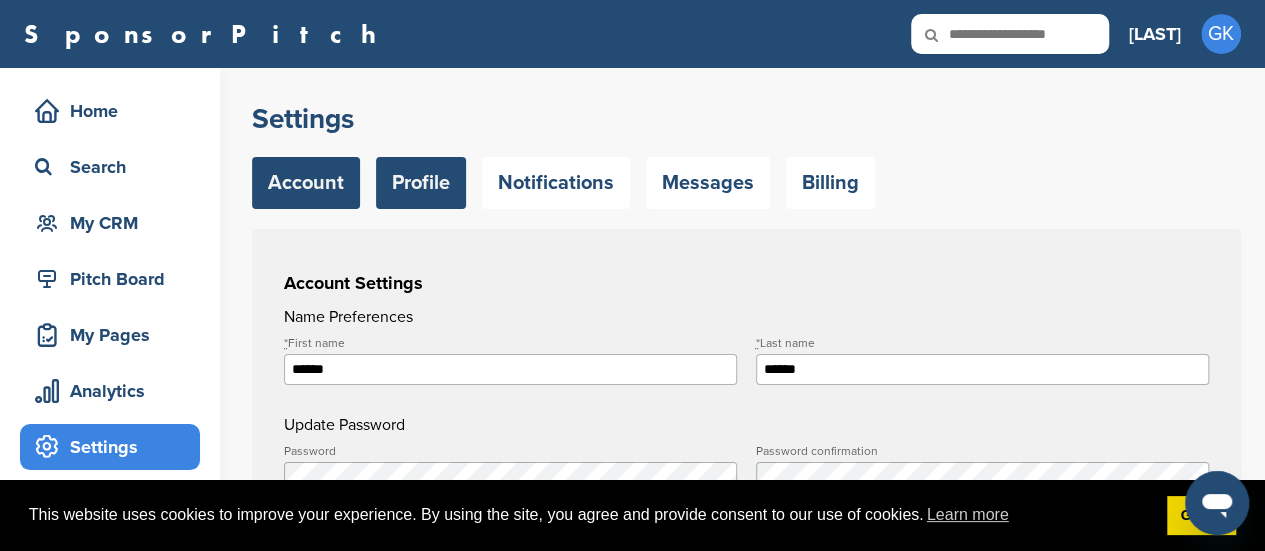 click on "Profile" at bounding box center (421, 183) 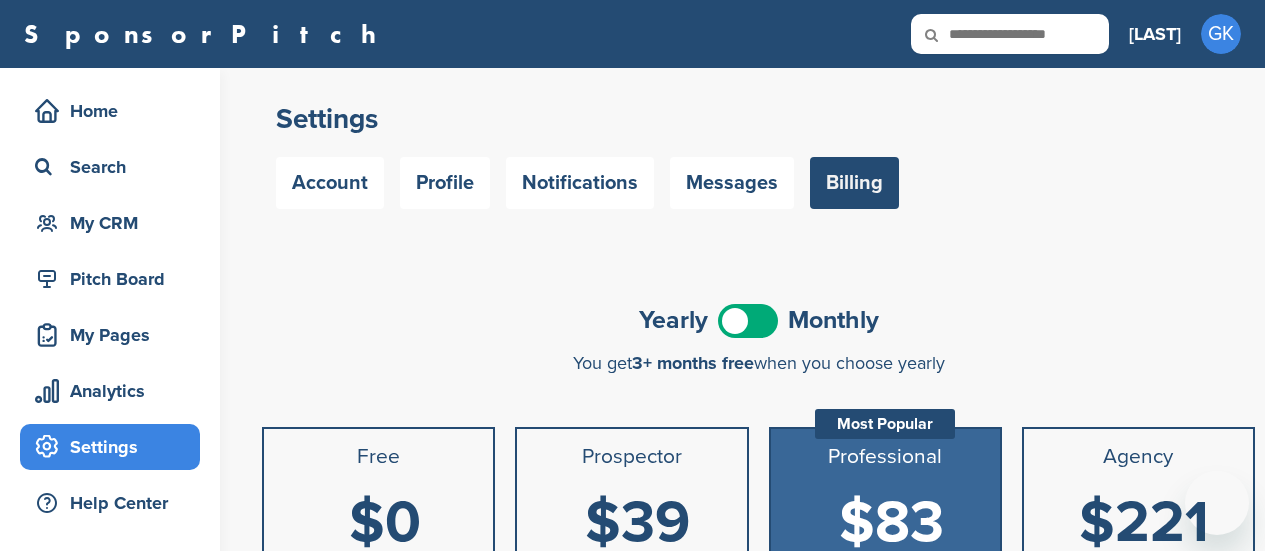 scroll, scrollTop: 0, scrollLeft: 0, axis: both 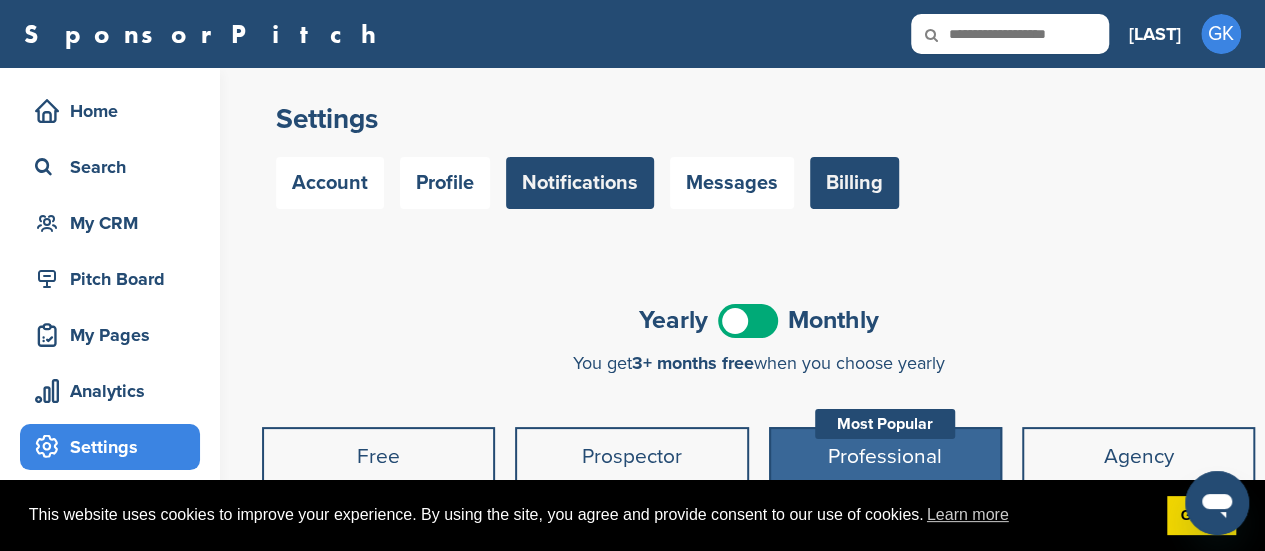 click on "Notifications" at bounding box center [580, 183] 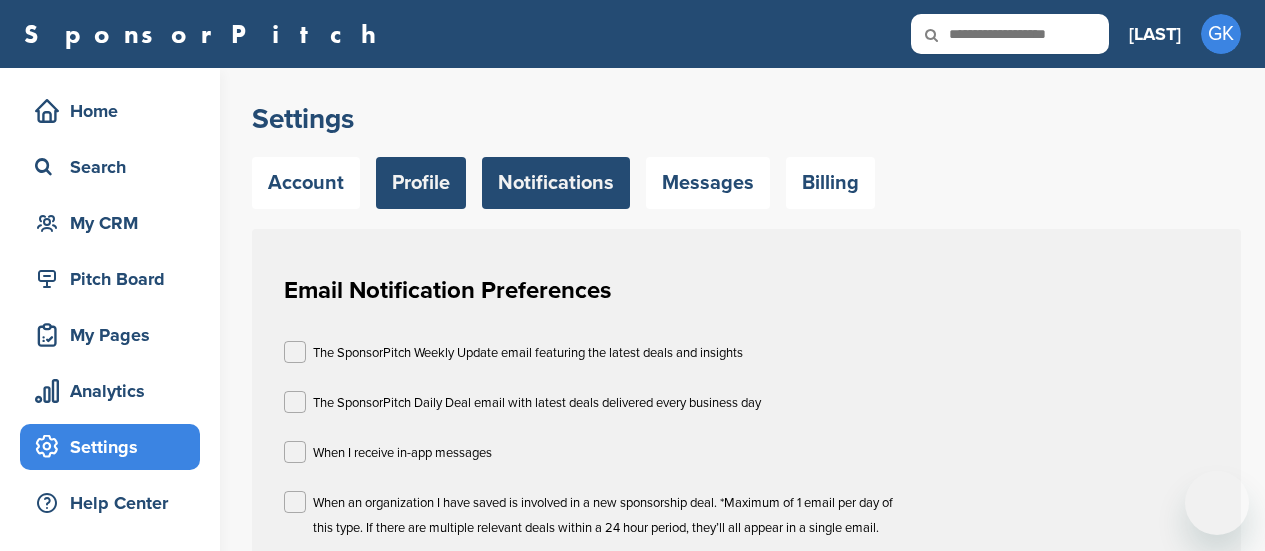 scroll, scrollTop: 0, scrollLeft: 0, axis: both 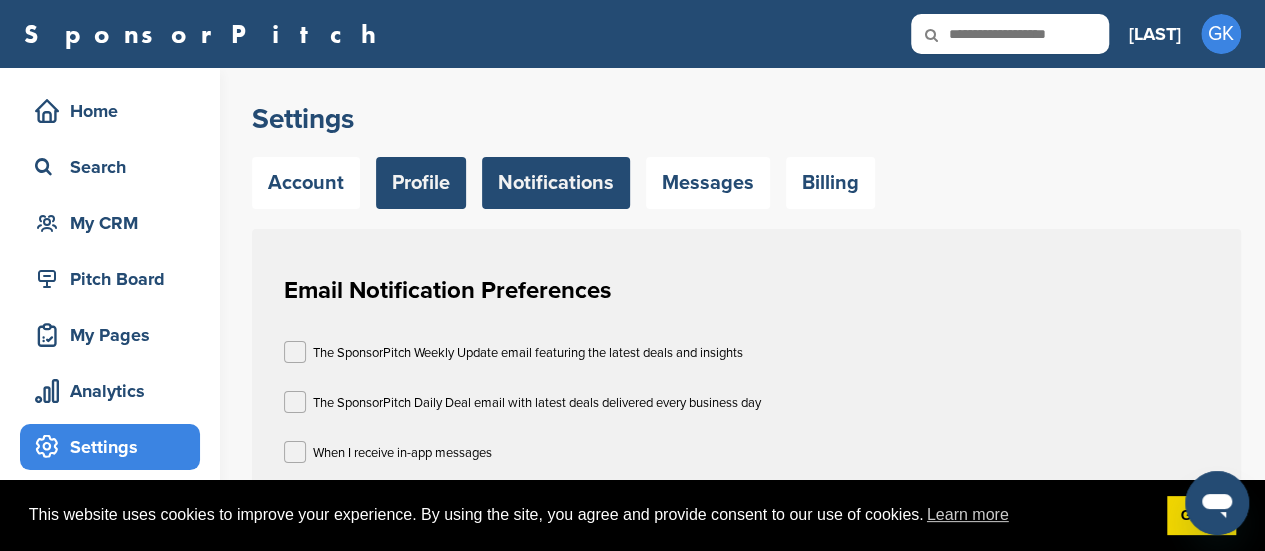 click on "Profile" at bounding box center (421, 183) 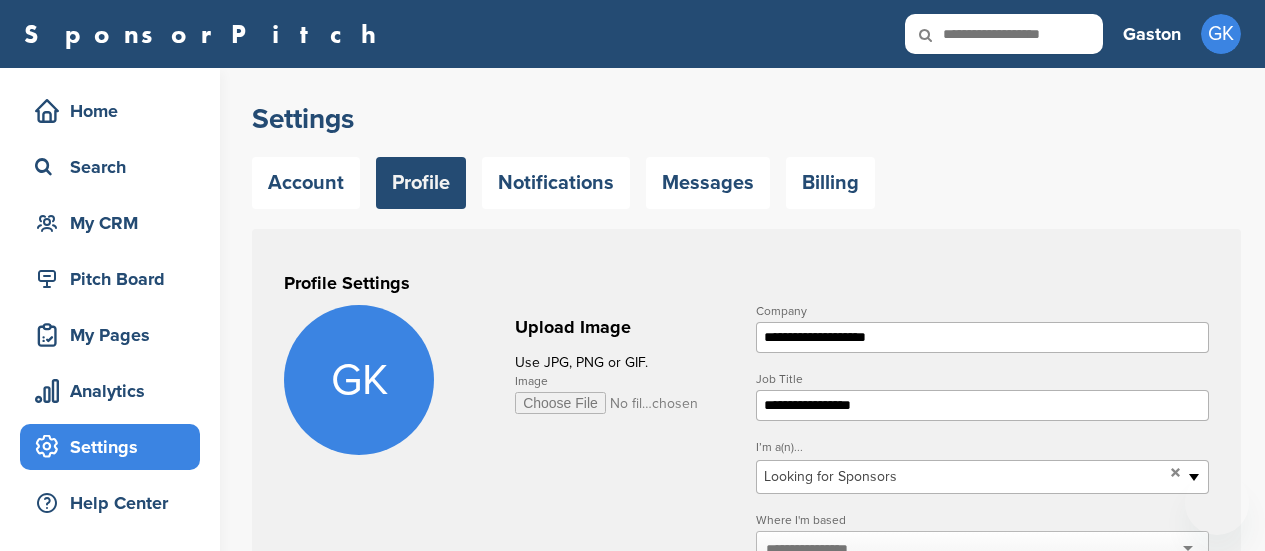 scroll, scrollTop: 0, scrollLeft: 0, axis: both 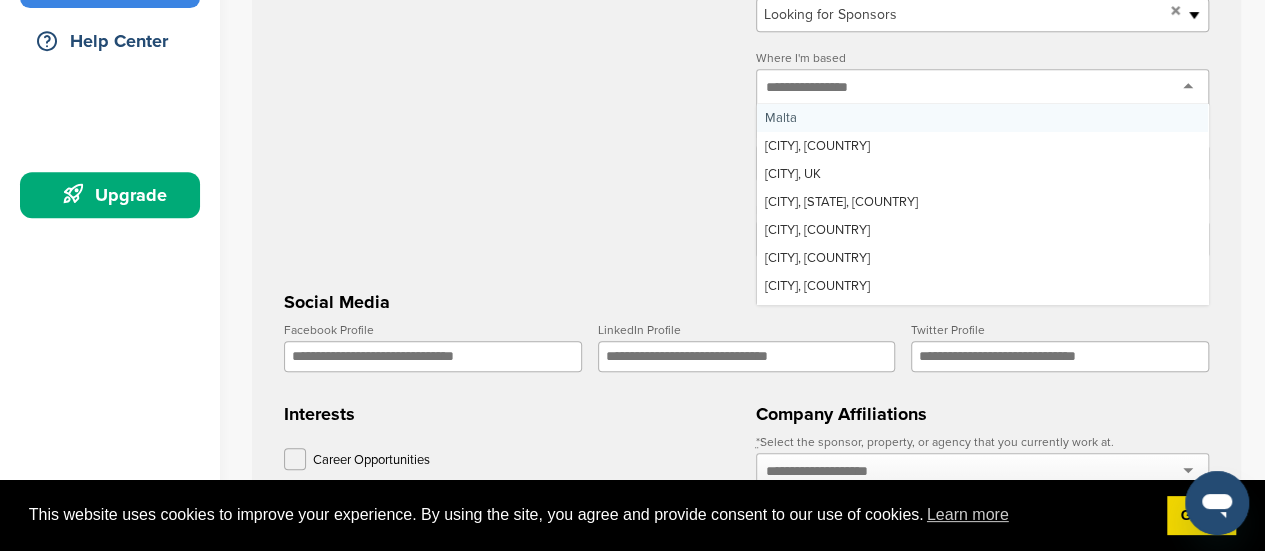 click at bounding box center [982, 87] 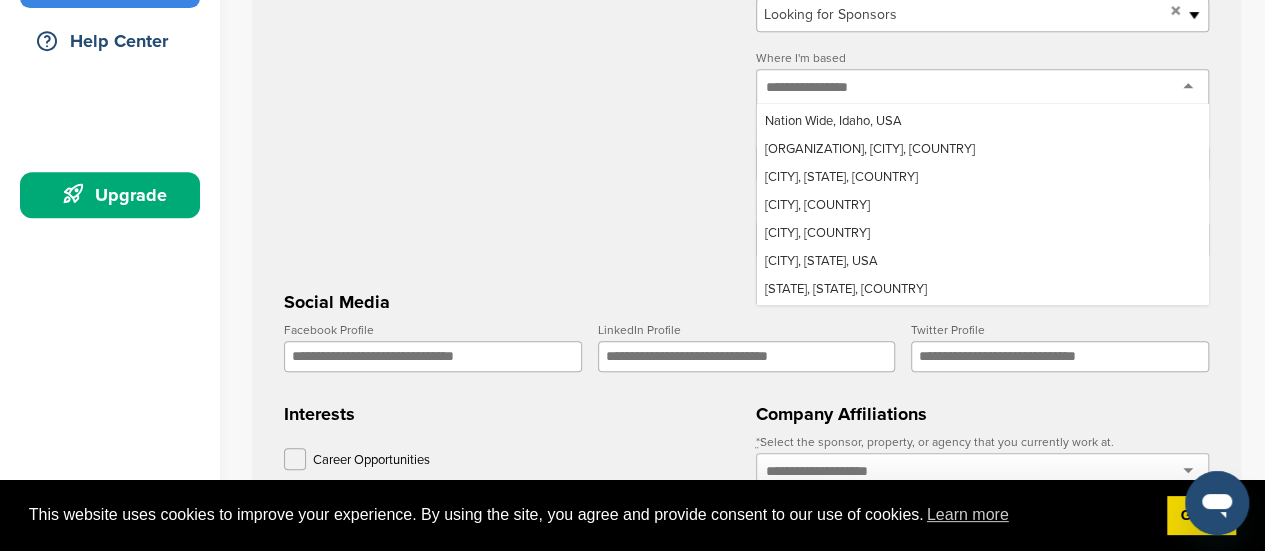 scroll, scrollTop: 23082, scrollLeft: 0, axis: vertical 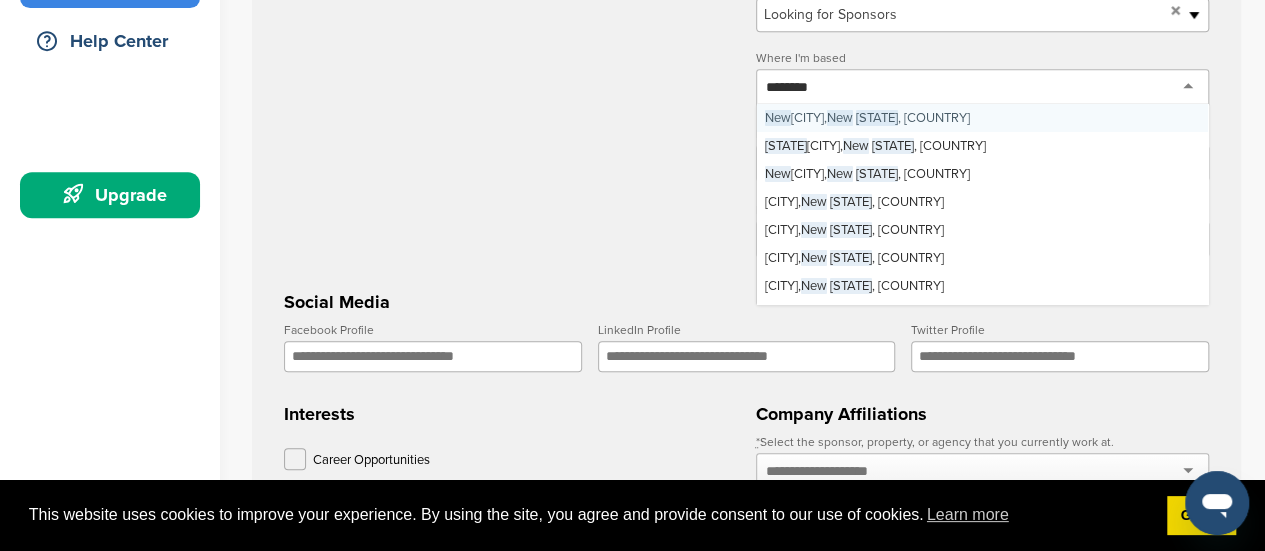 type on "*********" 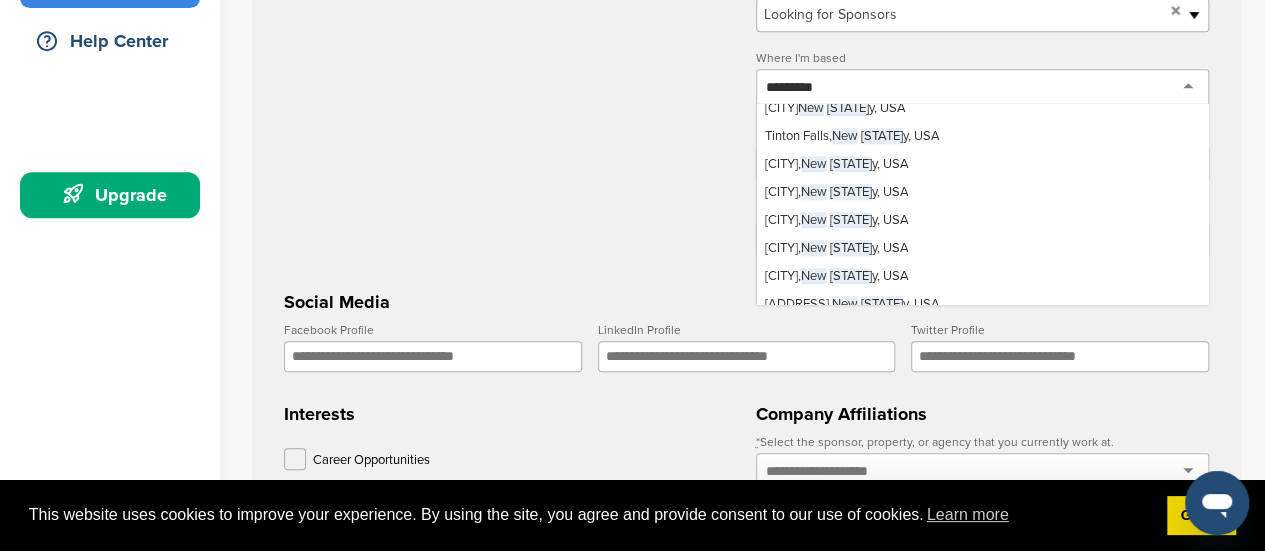 scroll, scrollTop: 752, scrollLeft: 0, axis: vertical 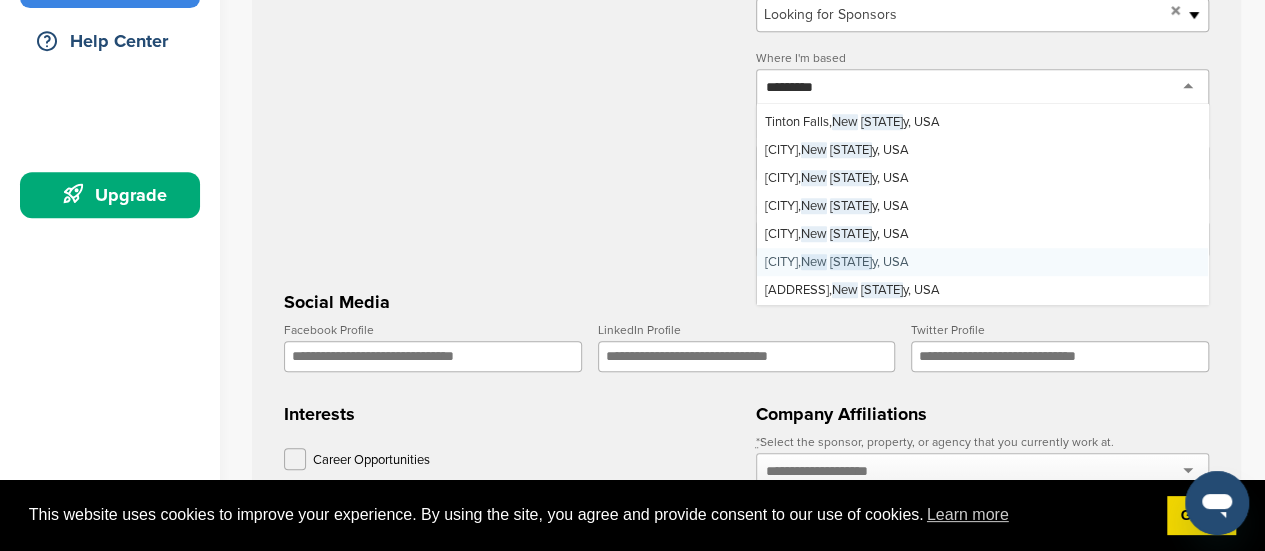 type 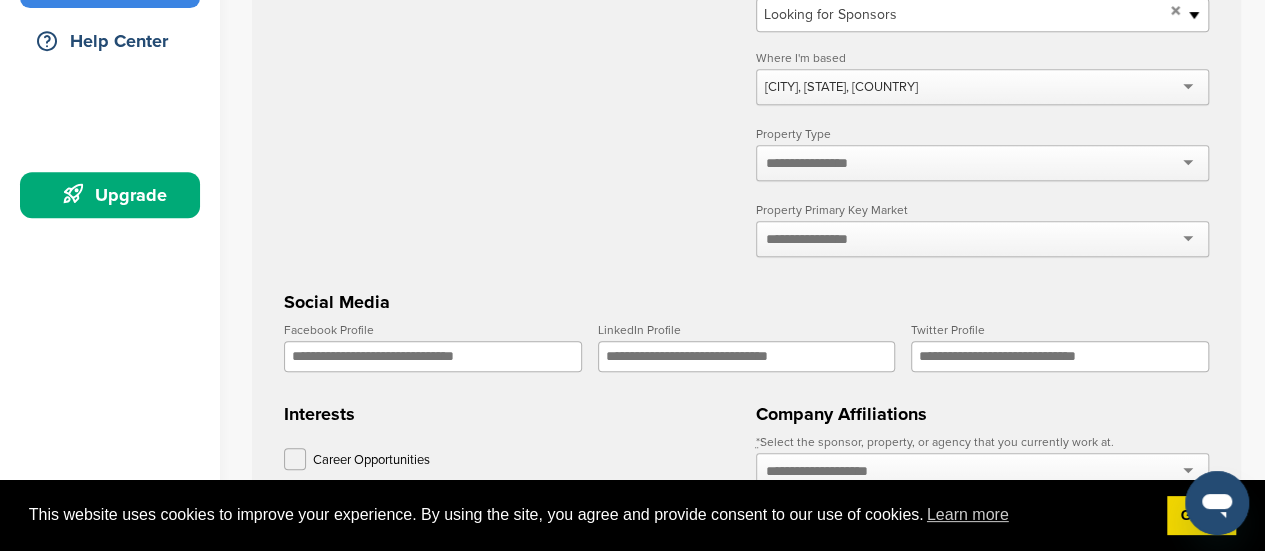 scroll, scrollTop: 0, scrollLeft: 0, axis: both 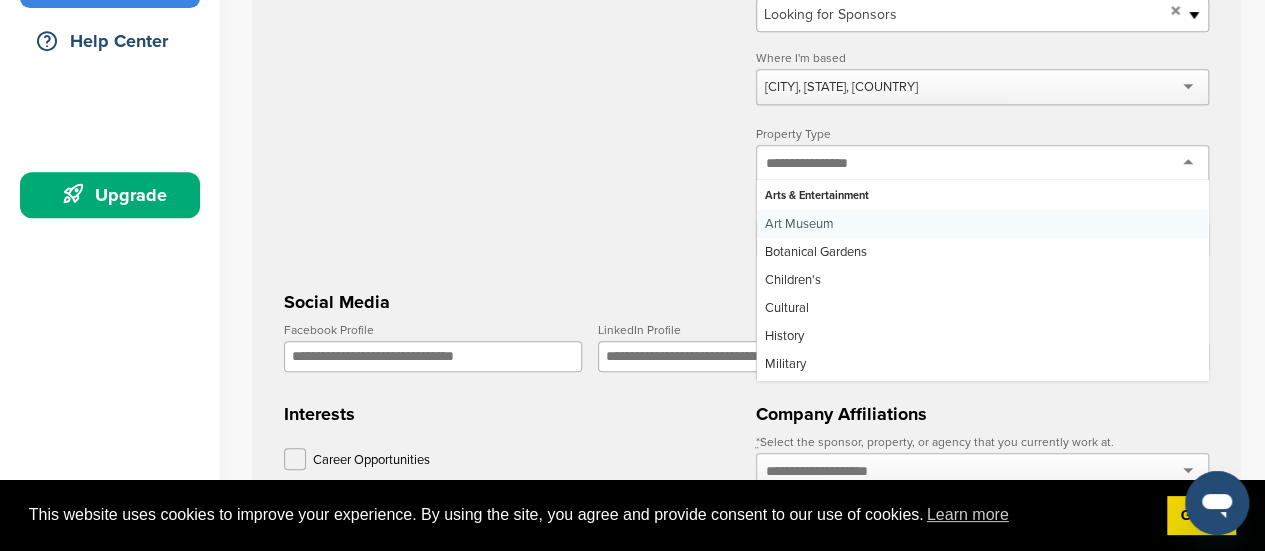 click at bounding box center (982, 163) 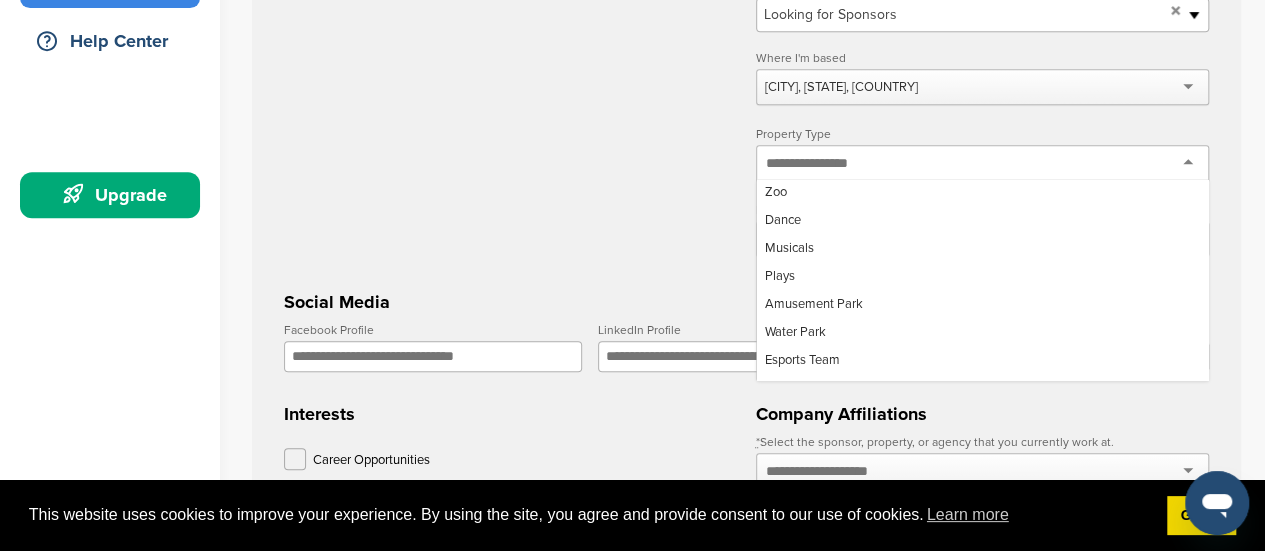 scroll, scrollTop: 246, scrollLeft: 0, axis: vertical 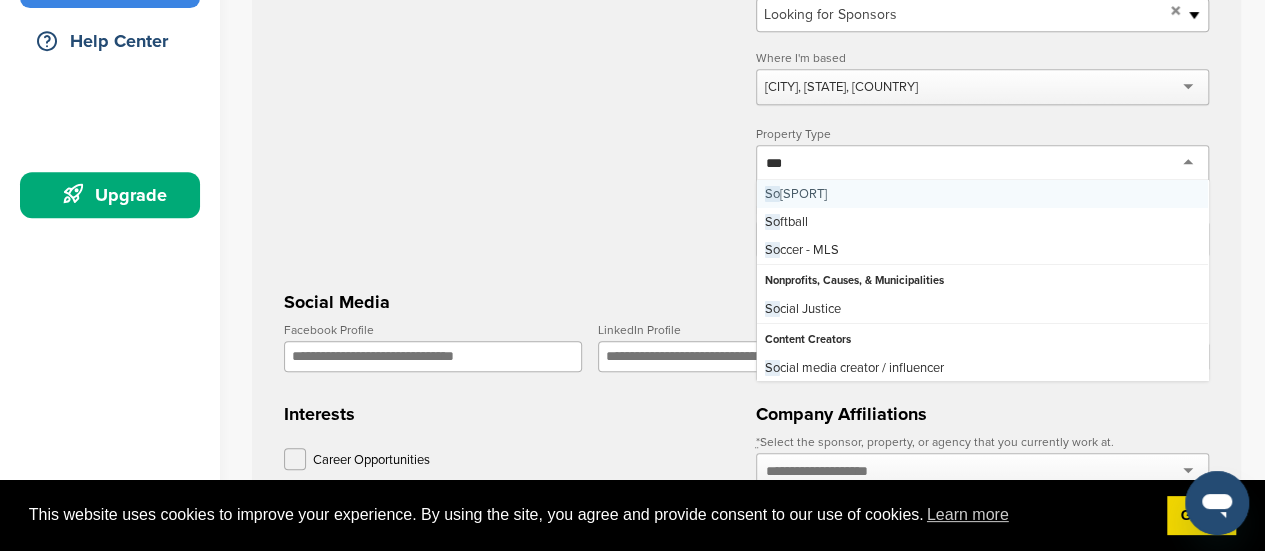 type on "****" 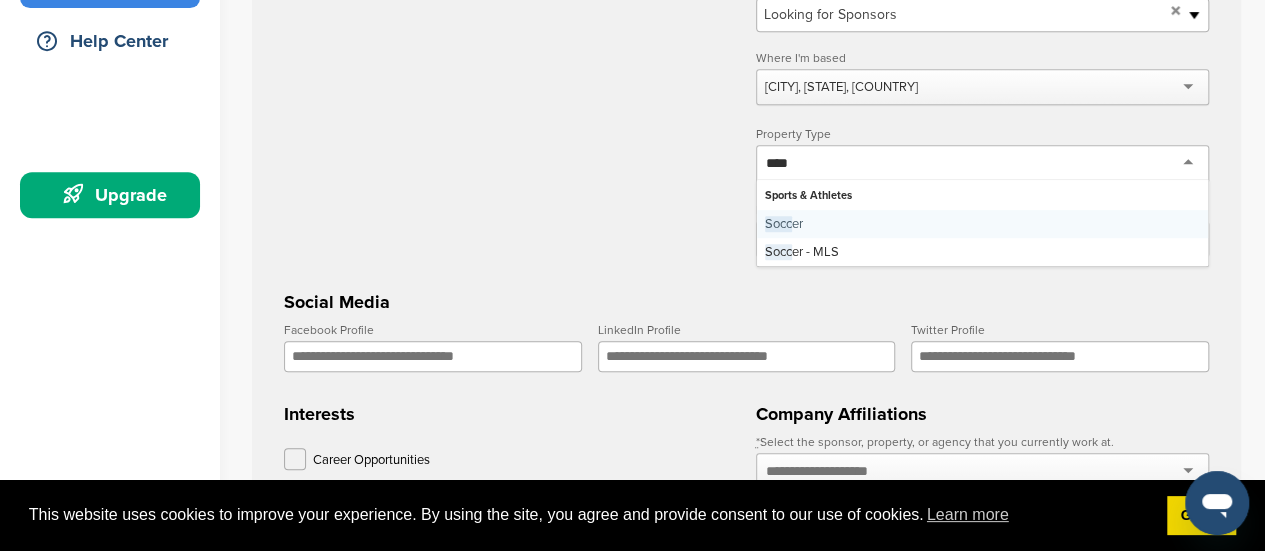 scroll, scrollTop: 0, scrollLeft: 0, axis: both 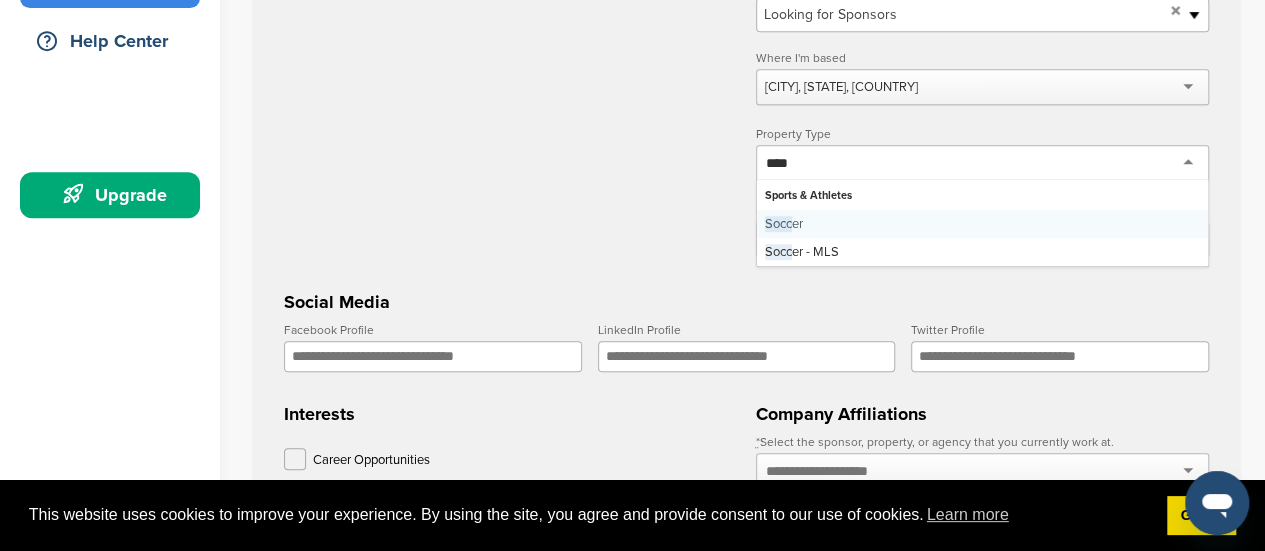 type 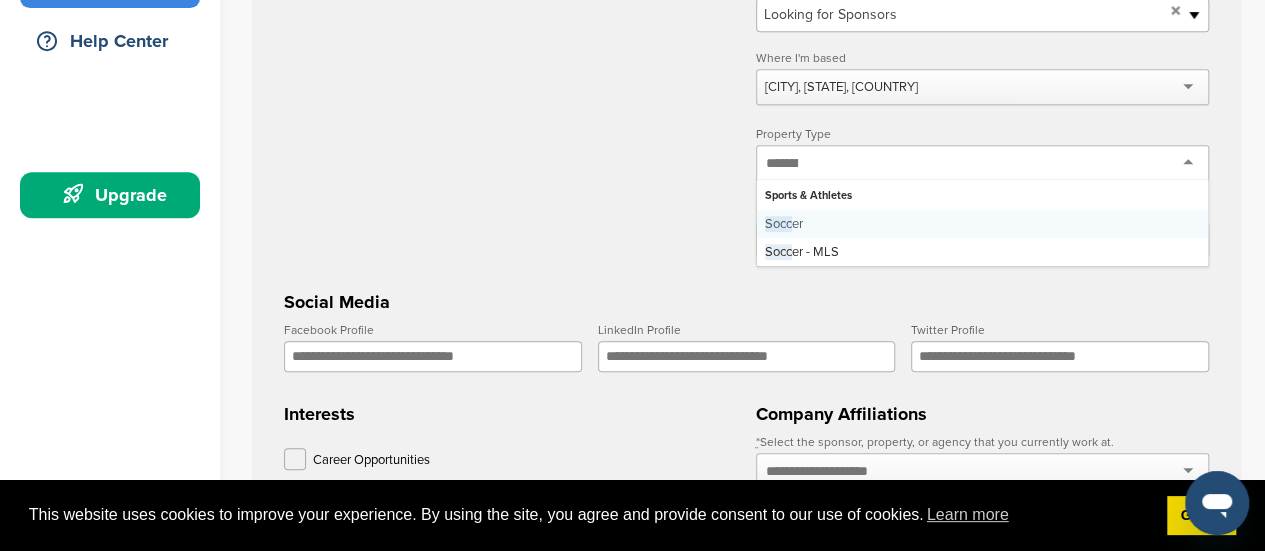 scroll, scrollTop: 0, scrollLeft: 0, axis: both 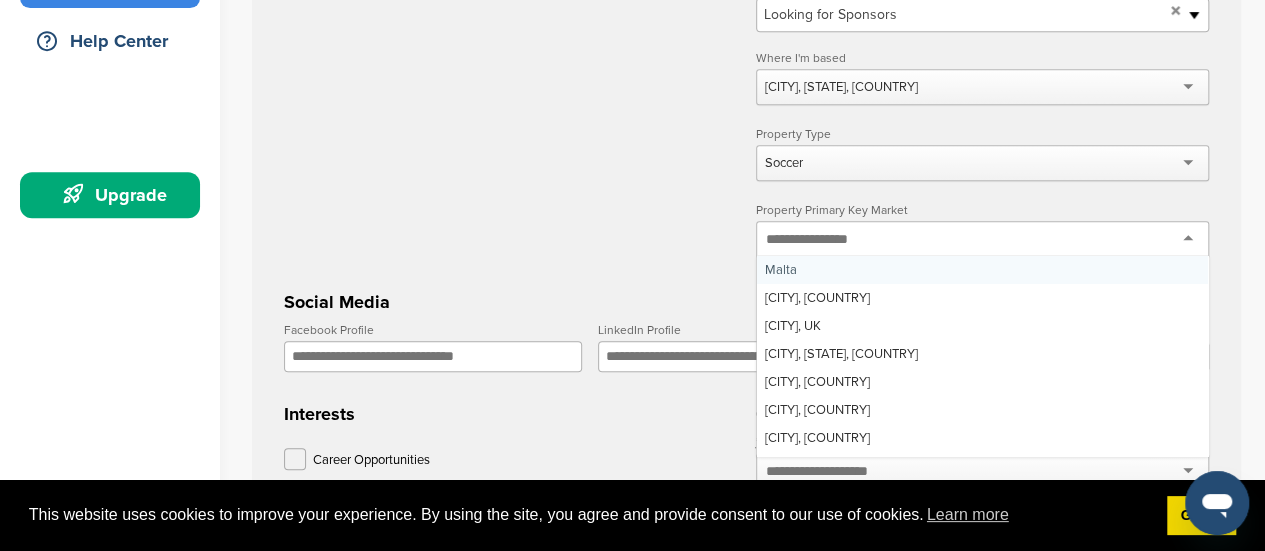 click at bounding box center (982, 239) 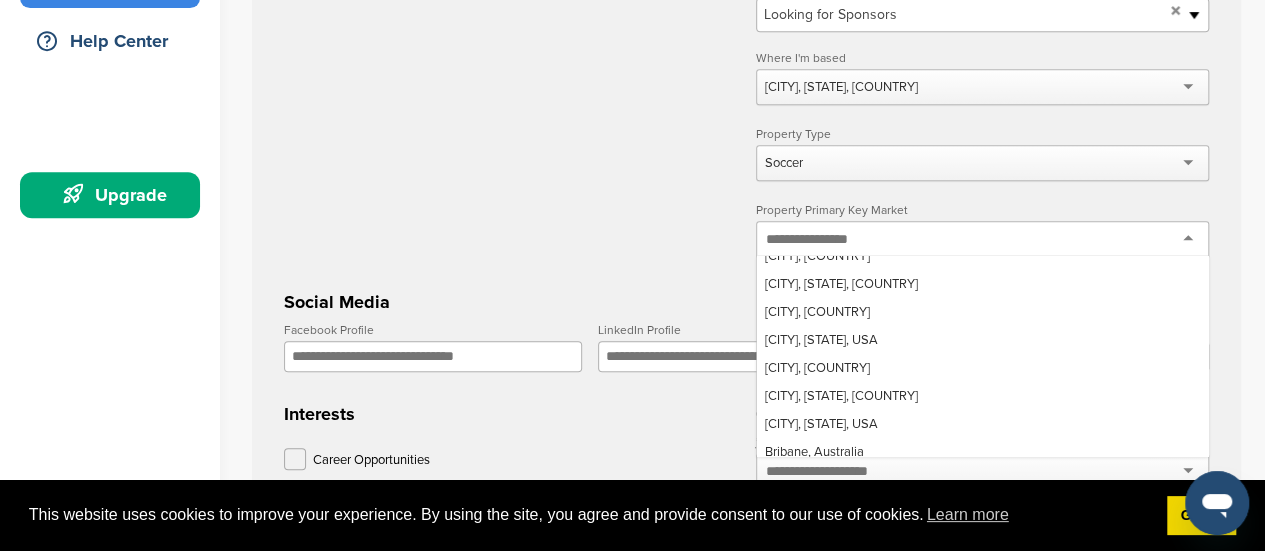 scroll, scrollTop: 0, scrollLeft: 0, axis: both 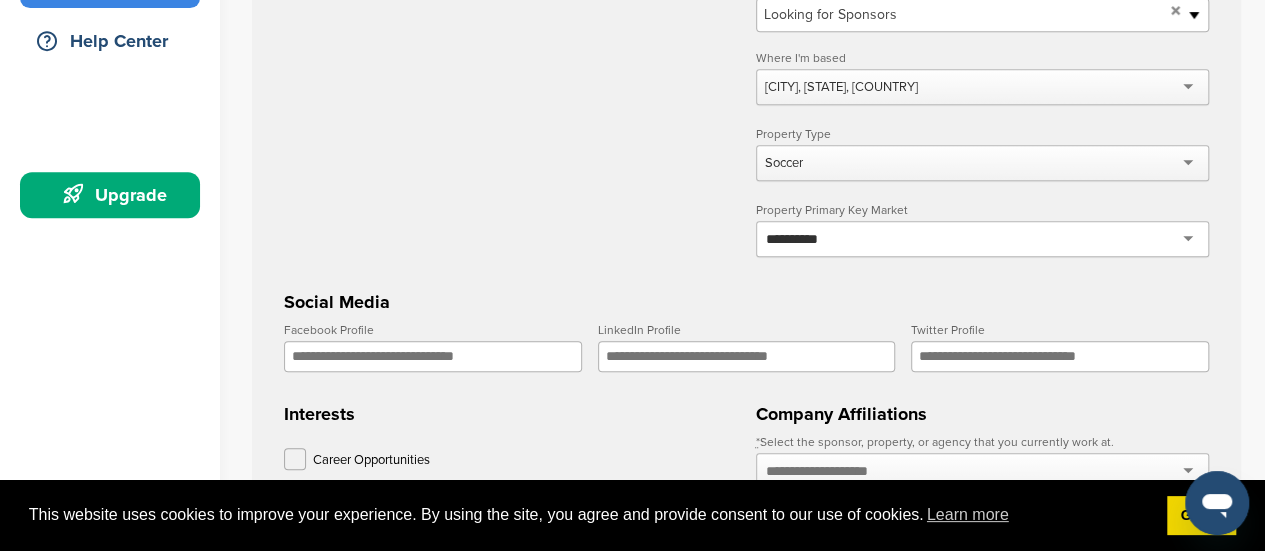 click on "**********" at bounding box center [982, 239] 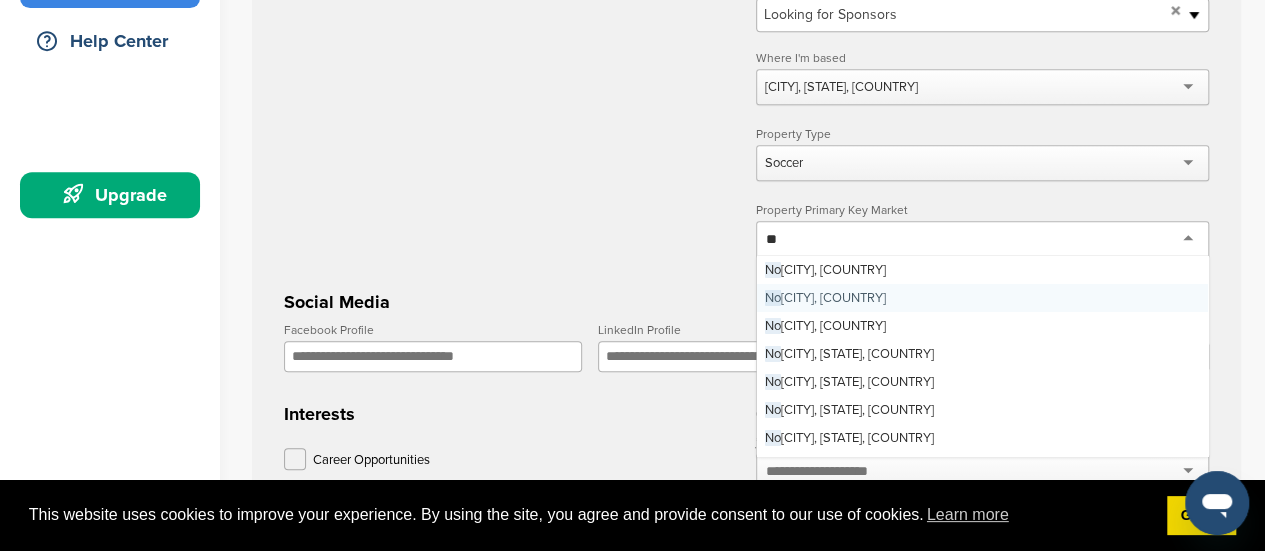 type on "*" 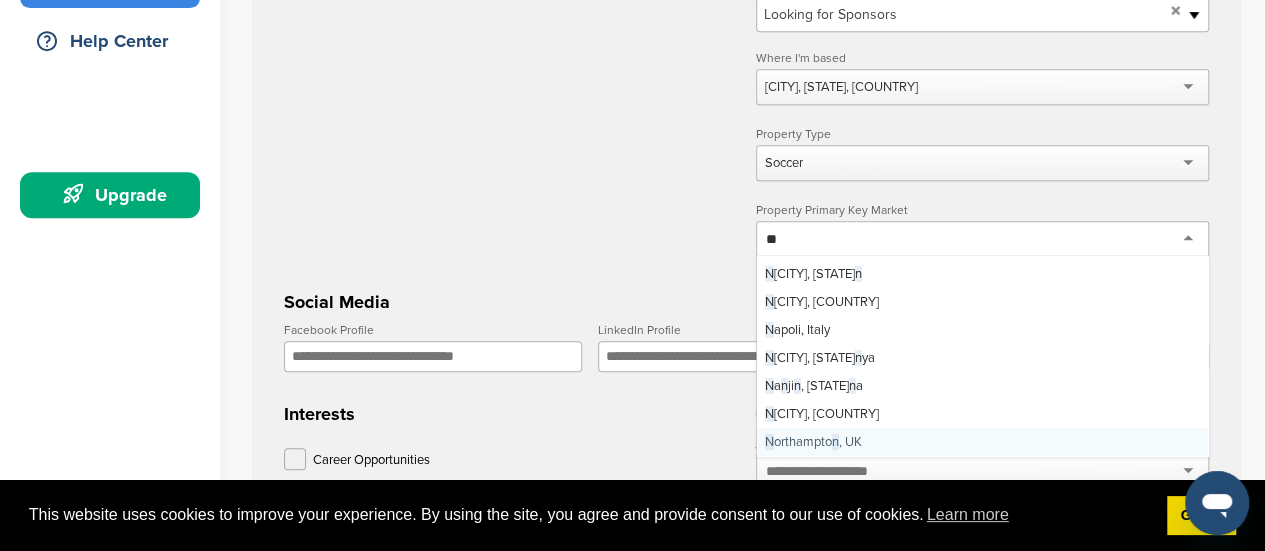 scroll, scrollTop: 0, scrollLeft: 0, axis: both 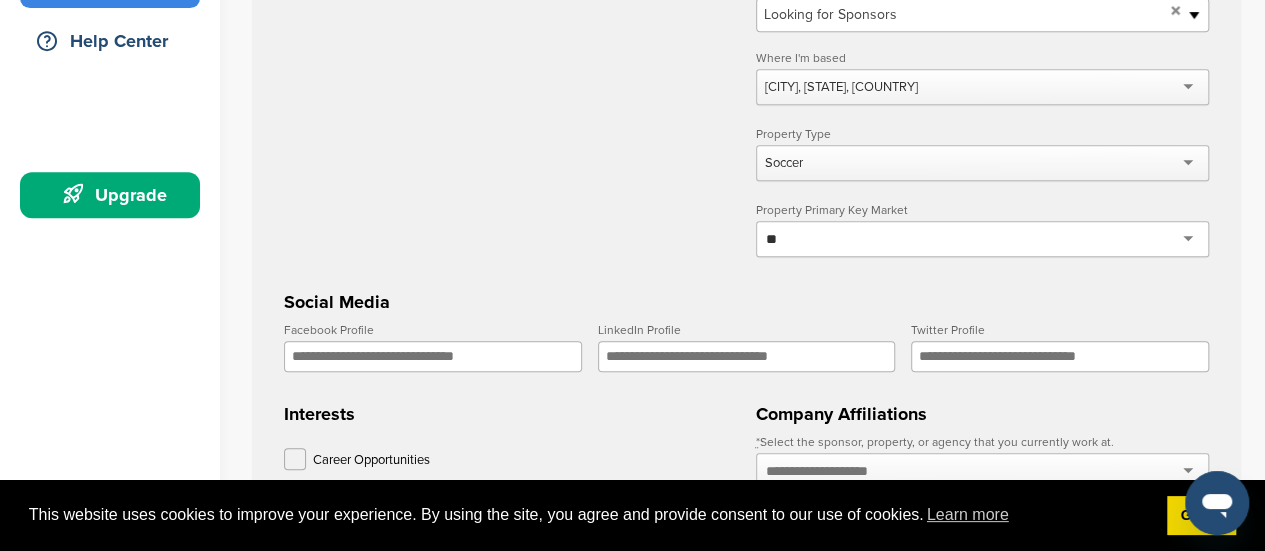 click on "**" at bounding box center [982, 239] 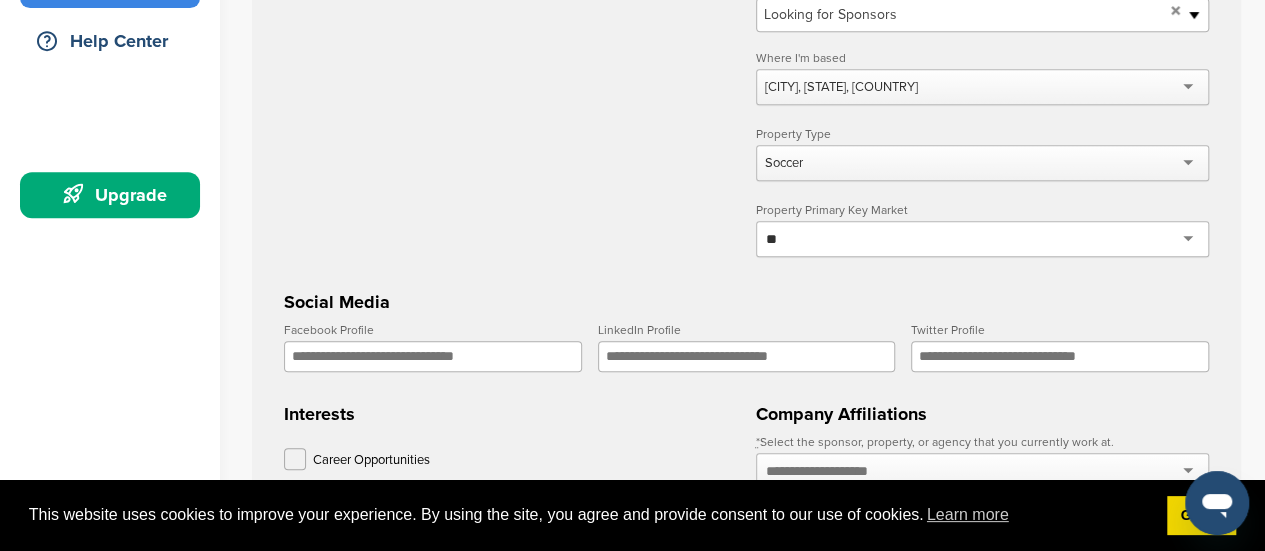 click on "**" at bounding box center [982, 239] 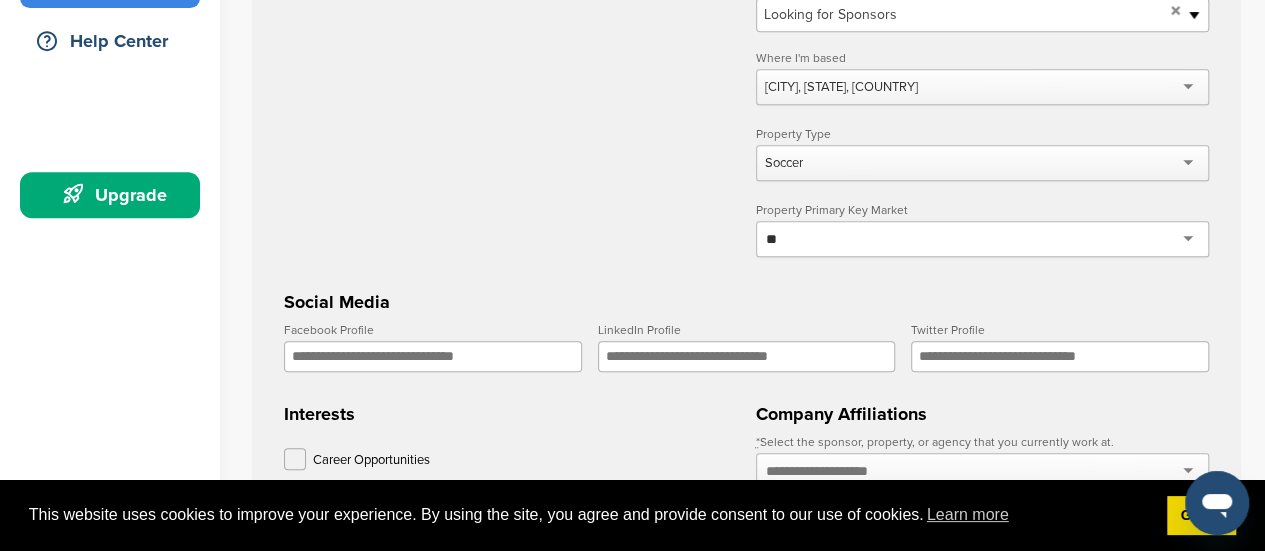 click on "**" at bounding box center (982, 239) 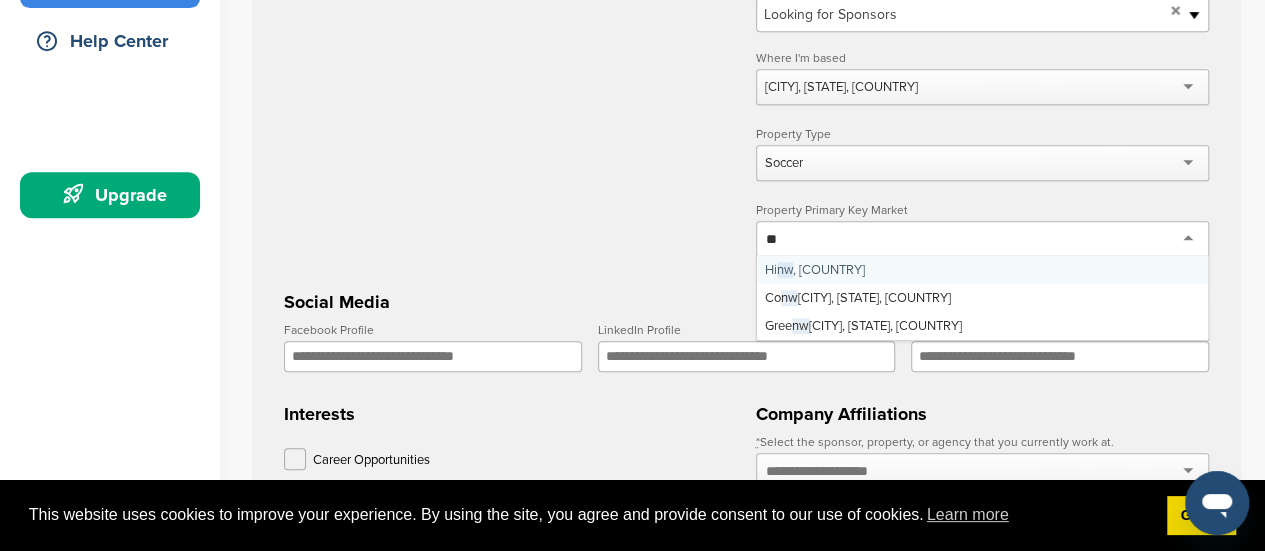 click on "**" at bounding box center [982, 239] 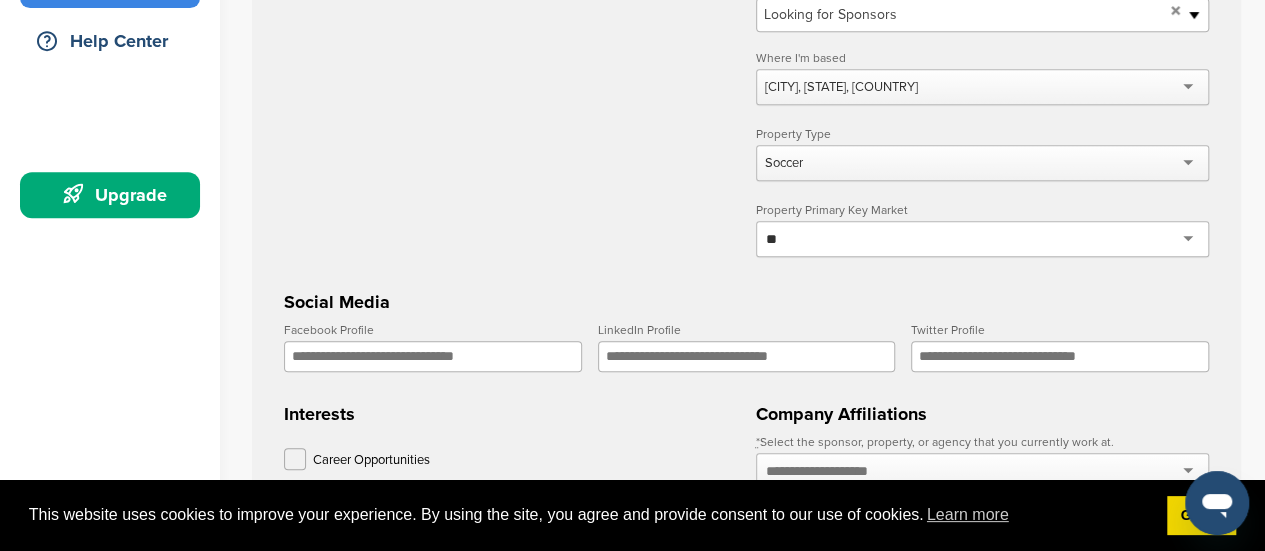 drag, startPoint x: 794, startPoint y: 237, endPoint x: 748, endPoint y: 237, distance: 46 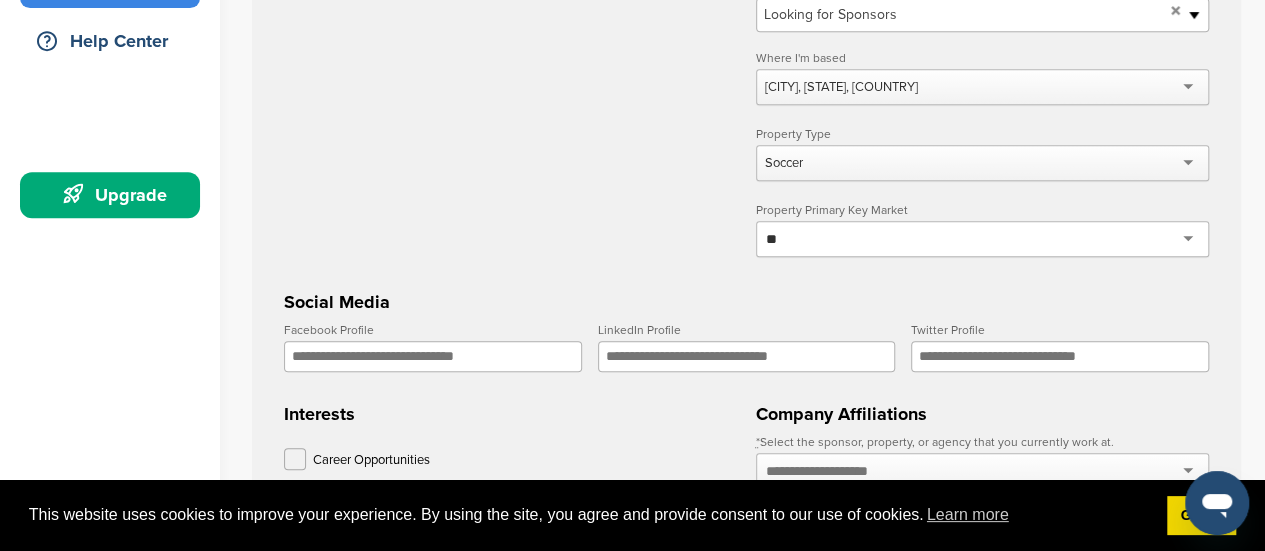 click on "**********" at bounding box center [746, 345] 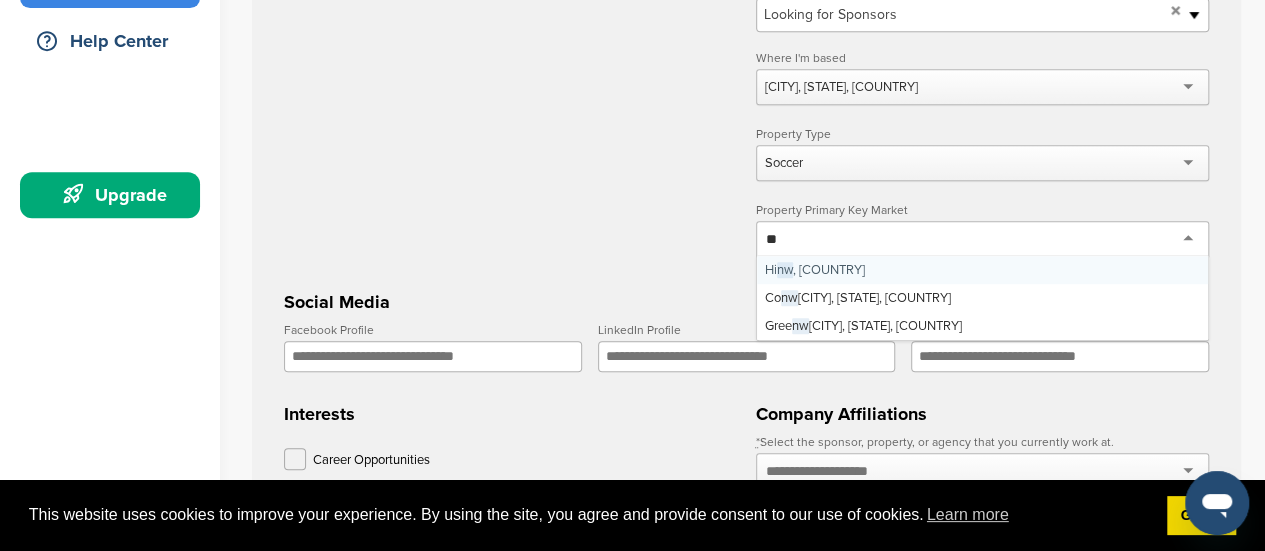 click on "**" at bounding box center (982, 239) 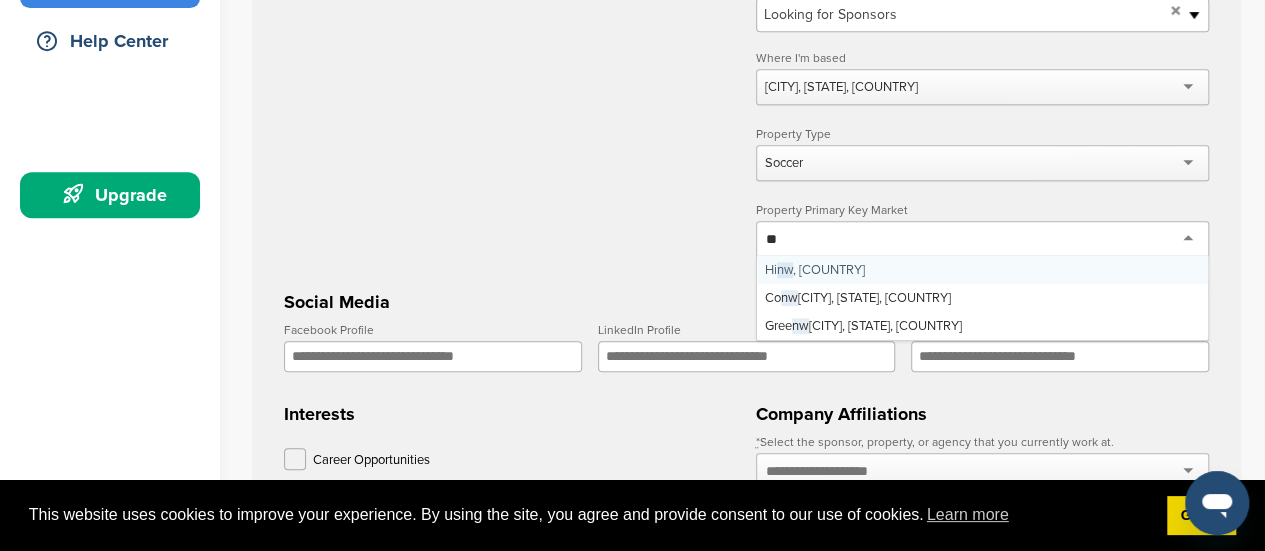 type on "*" 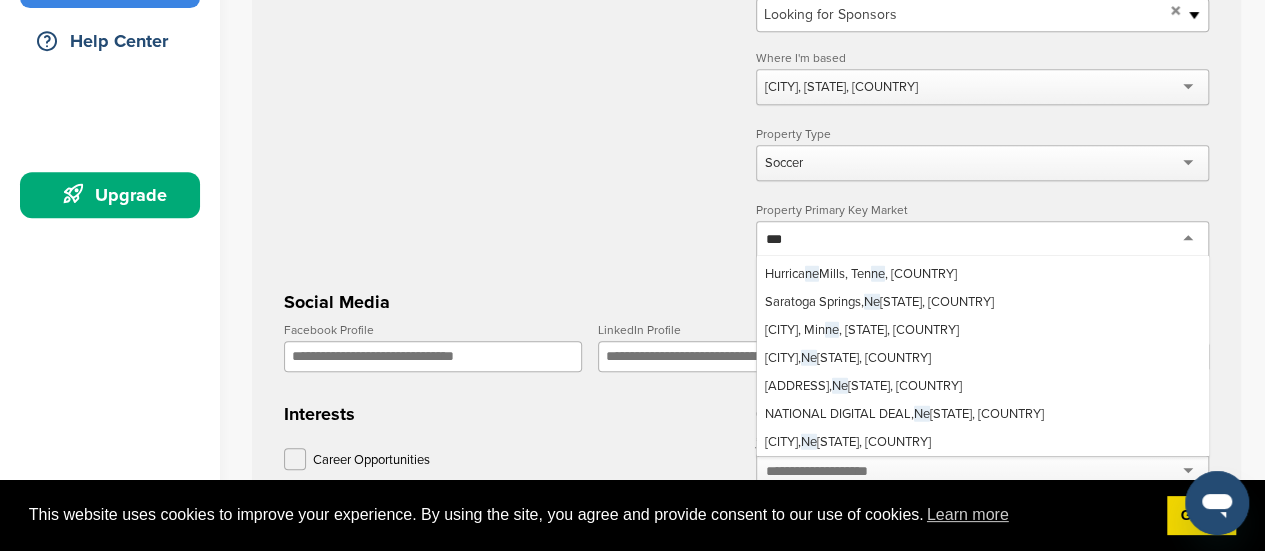 scroll, scrollTop: 0, scrollLeft: 0, axis: both 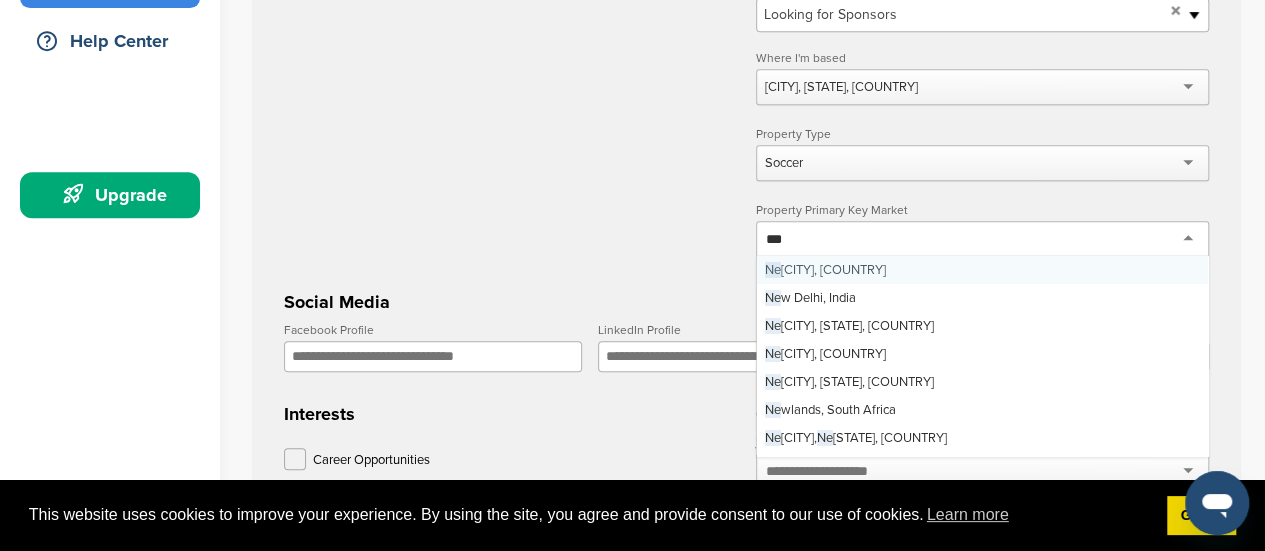 type on "***" 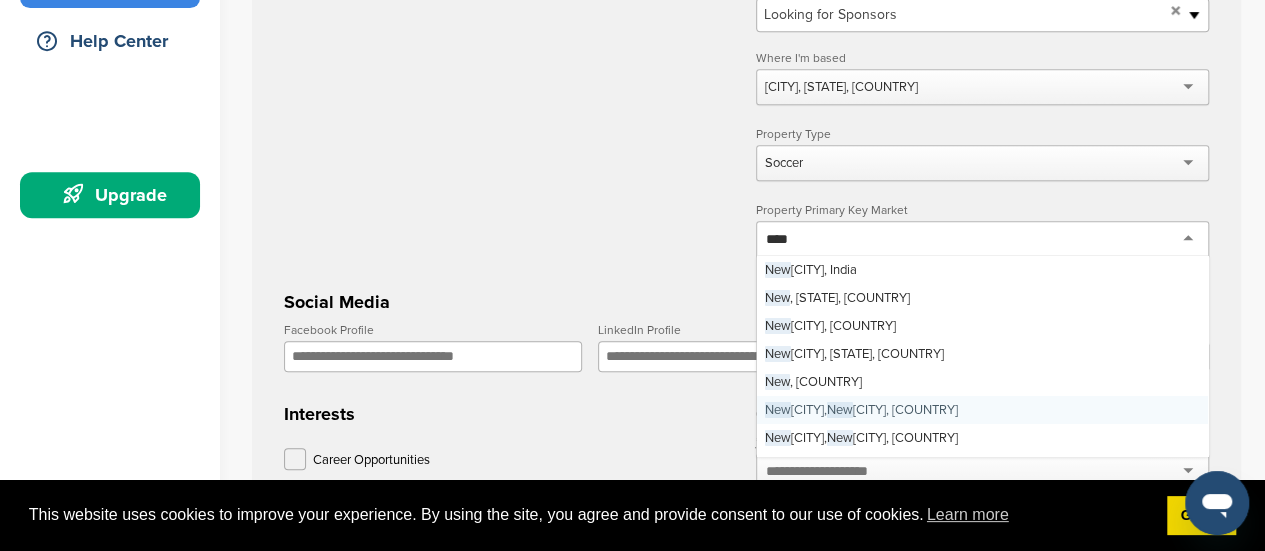 type 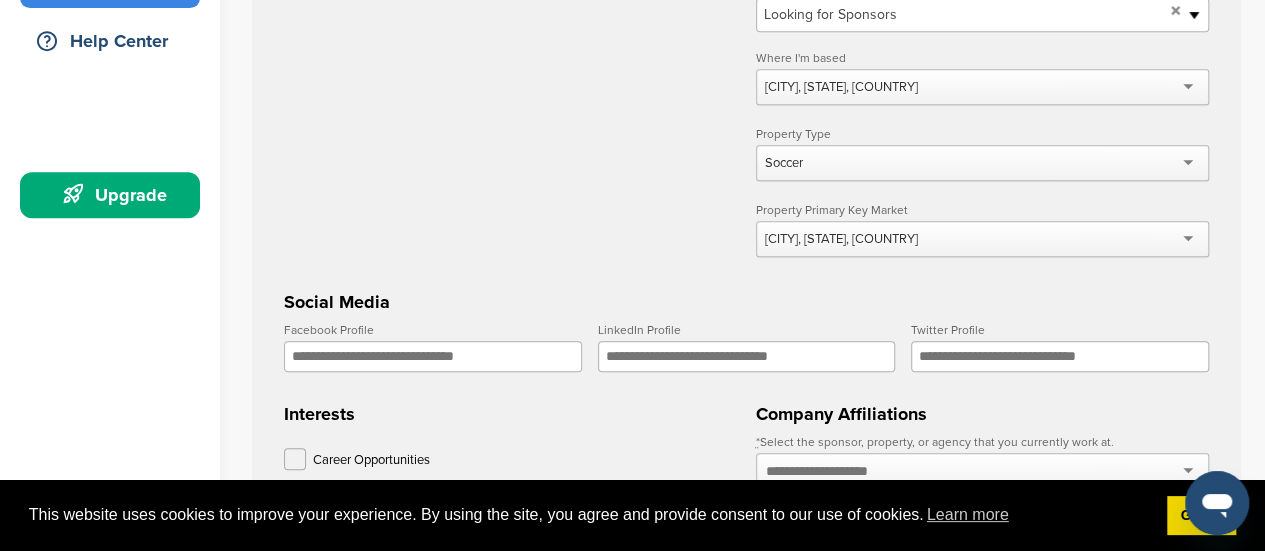 scroll, scrollTop: 0, scrollLeft: 0, axis: both 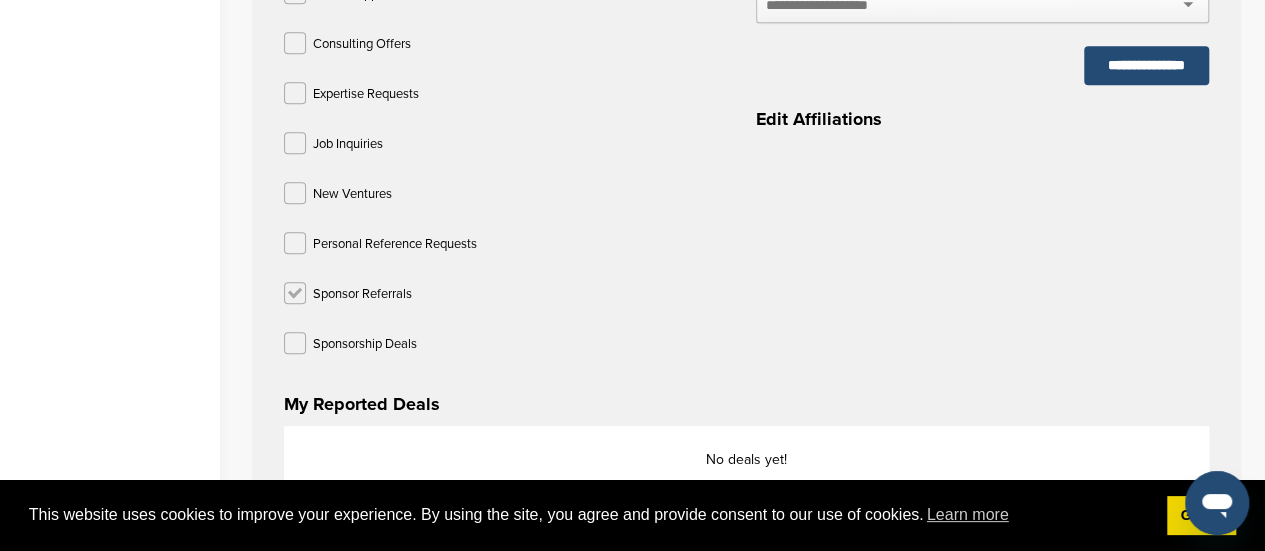 click at bounding box center [295, 293] 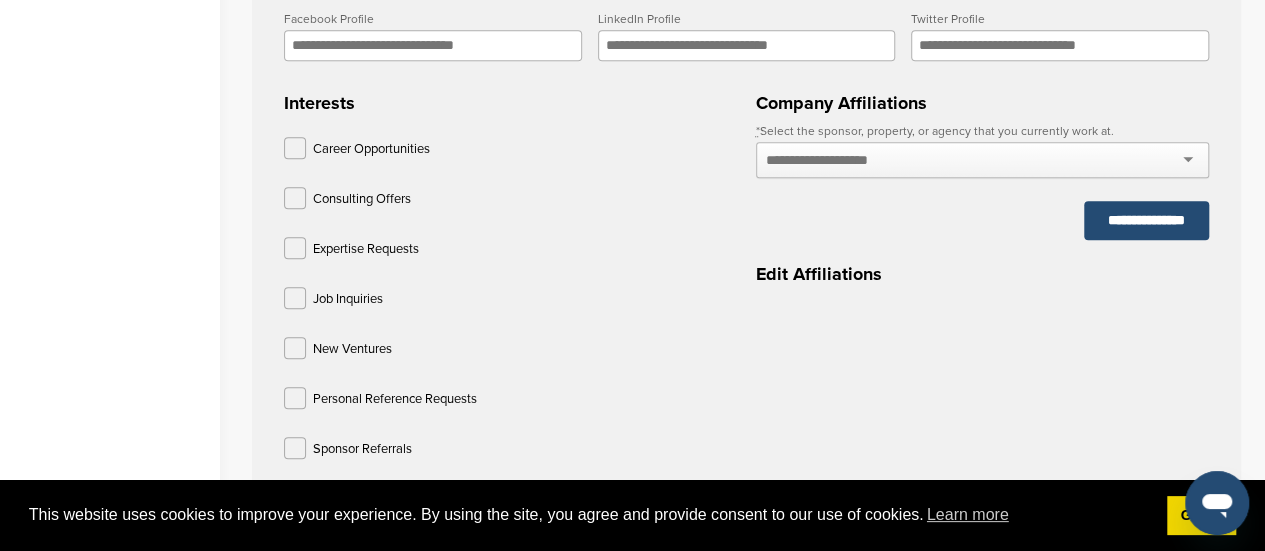 scroll, scrollTop: 763, scrollLeft: 0, axis: vertical 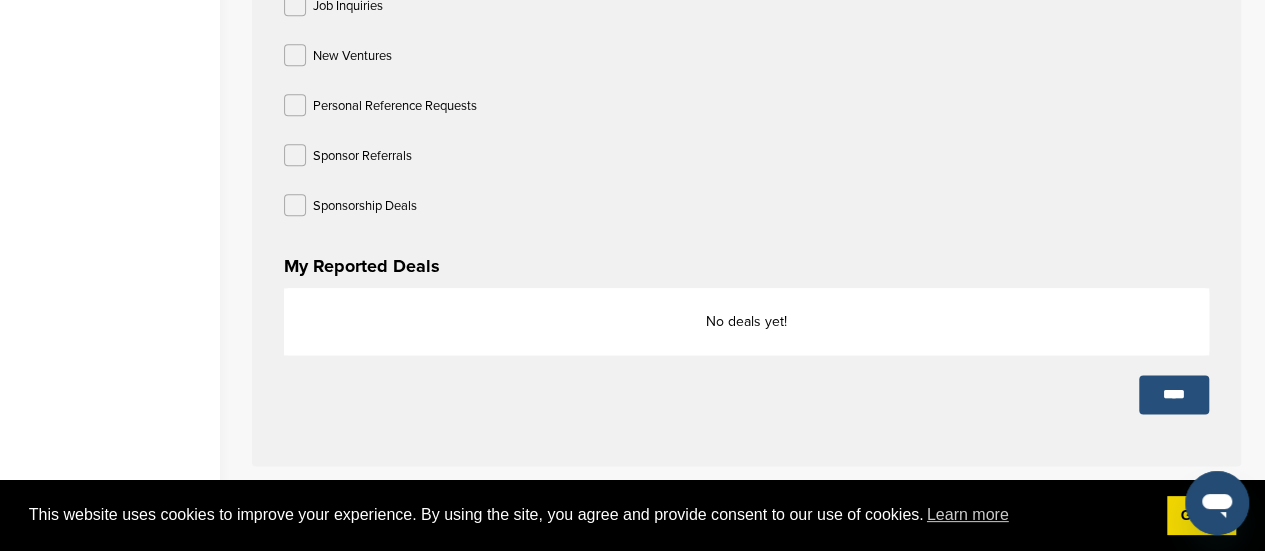click on "****" at bounding box center [1174, 394] 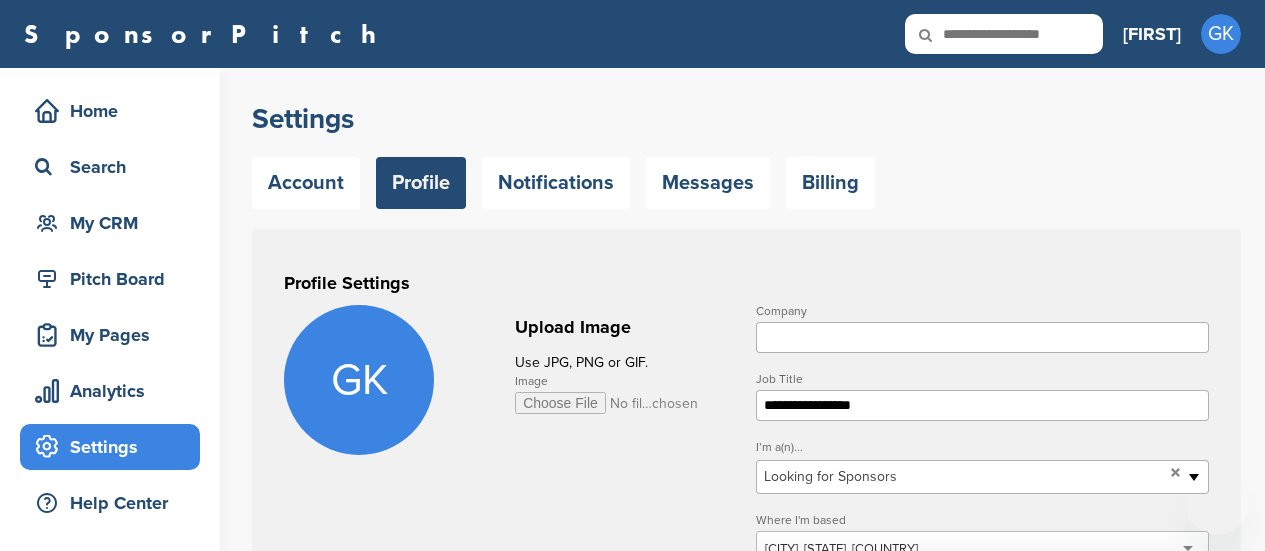 scroll, scrollTop: 0, scrollLeft: 0, axis: both 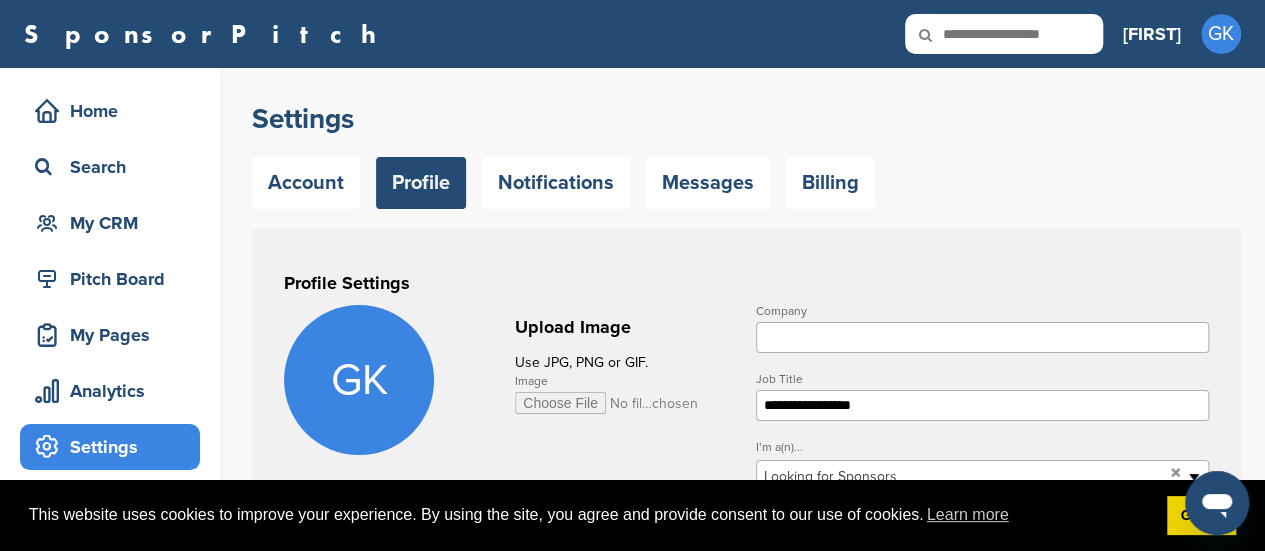 drag, startPoint x: 1274, startPoint y: 143, endPoint x: 1249, endPoint y: 101, distance: 48.8774 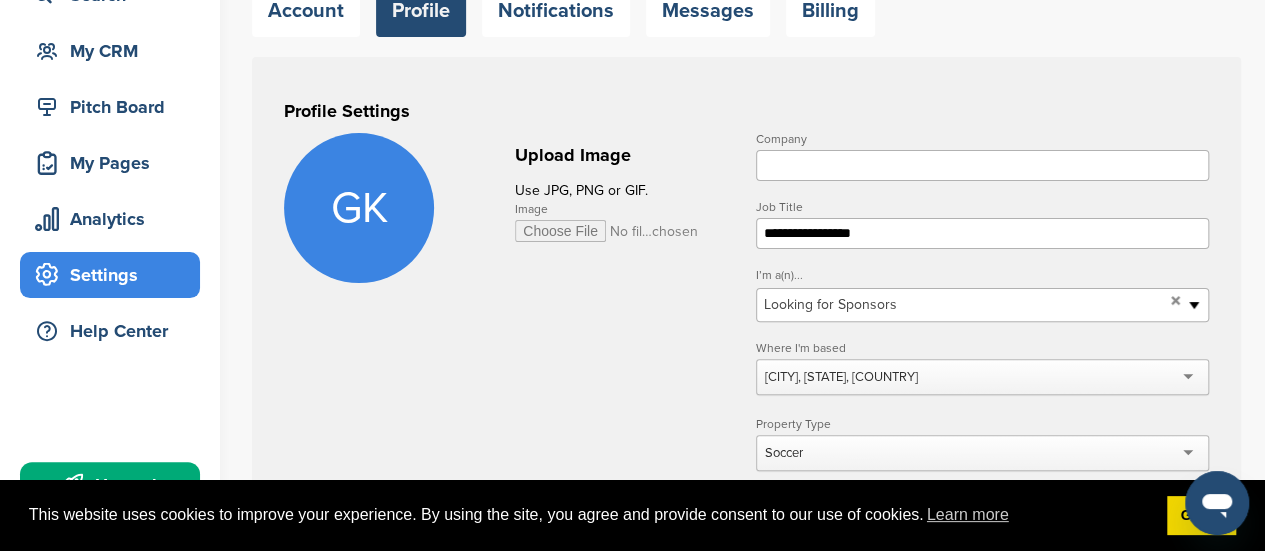 scroll, scrollTop: 168, scrollLeft: 0, axis: vertical 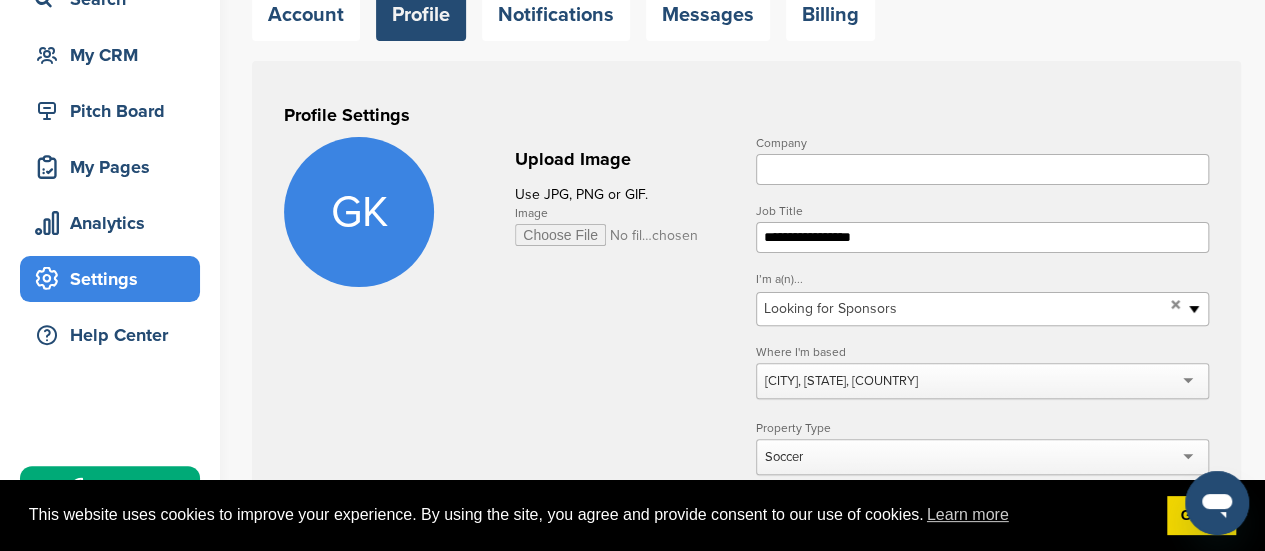 click on "Company" at bounding box center (982, 169) 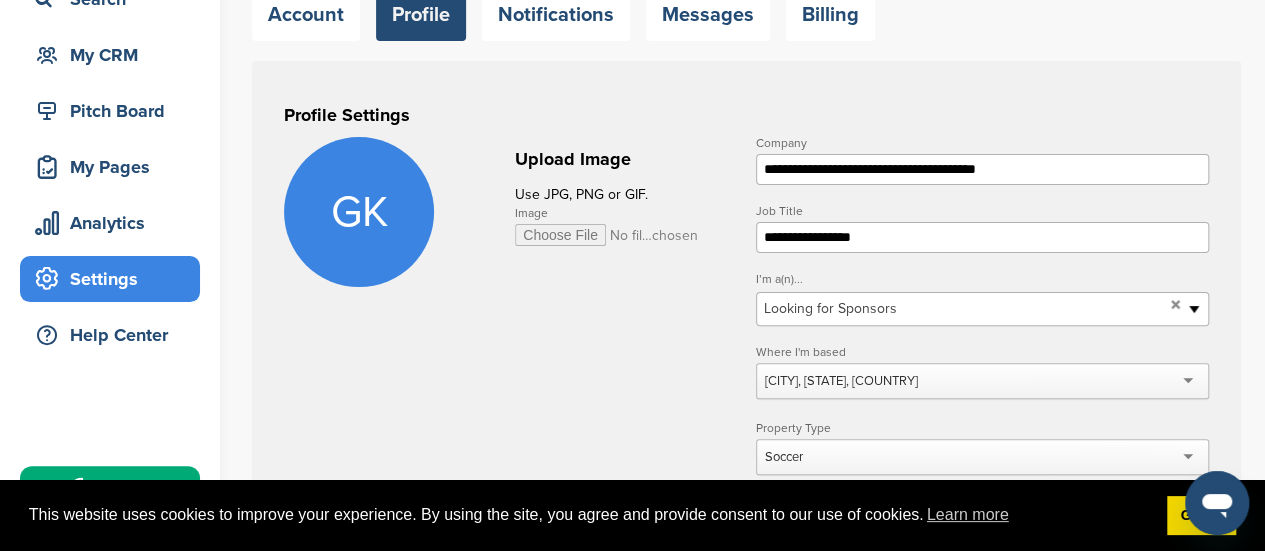 click on "**********" at bounding box center (982, 169) 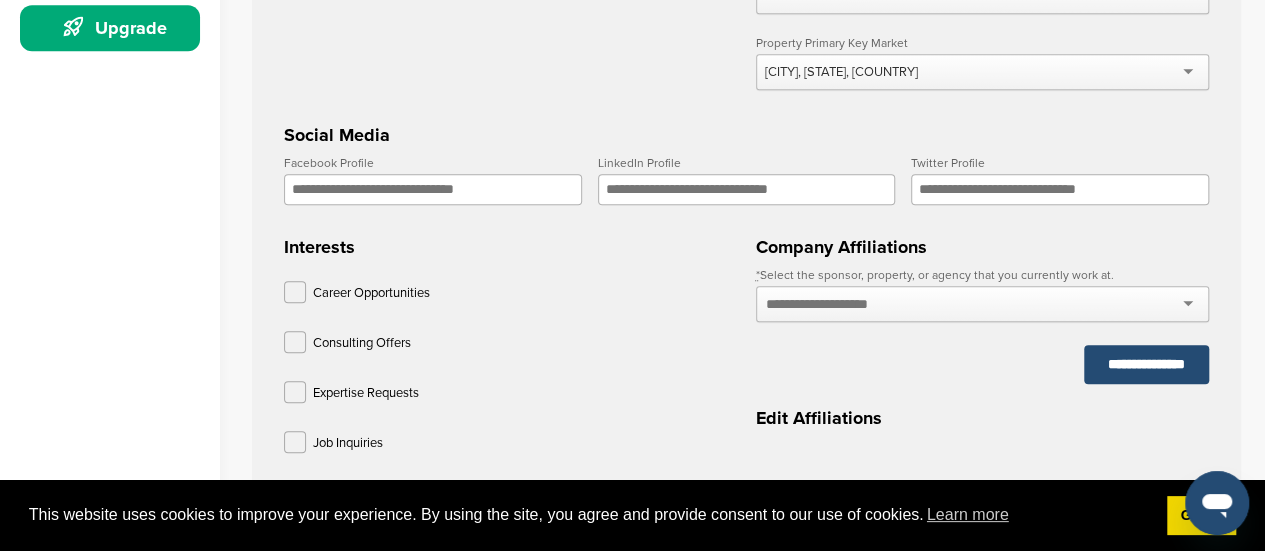scroll, scrollTop: 689, scrollLeft: 0, axis: vertical 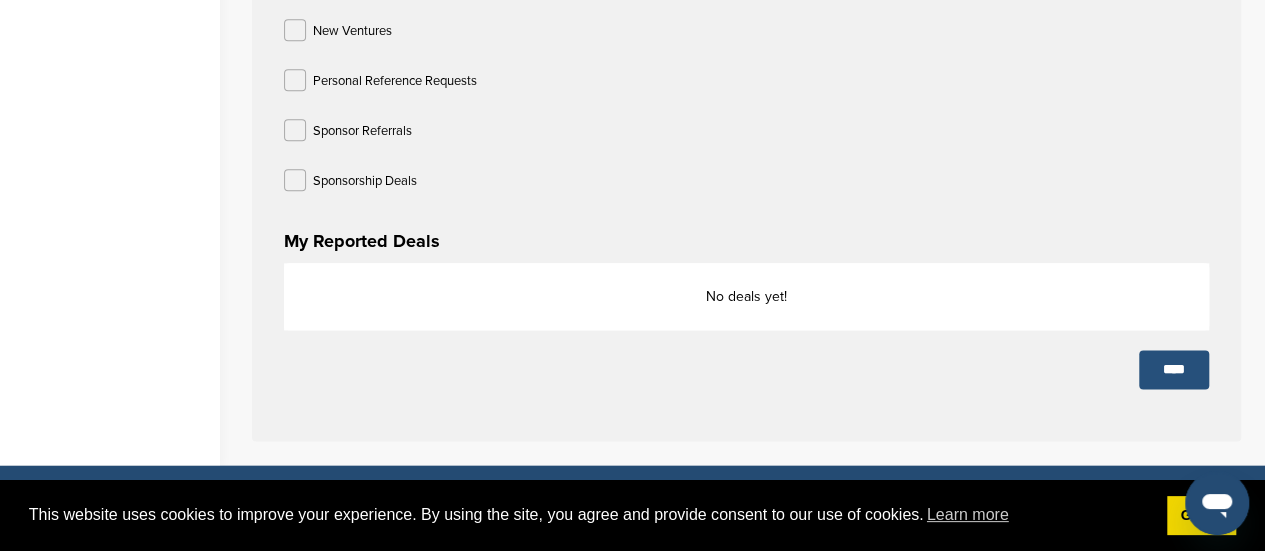 type on "**********" 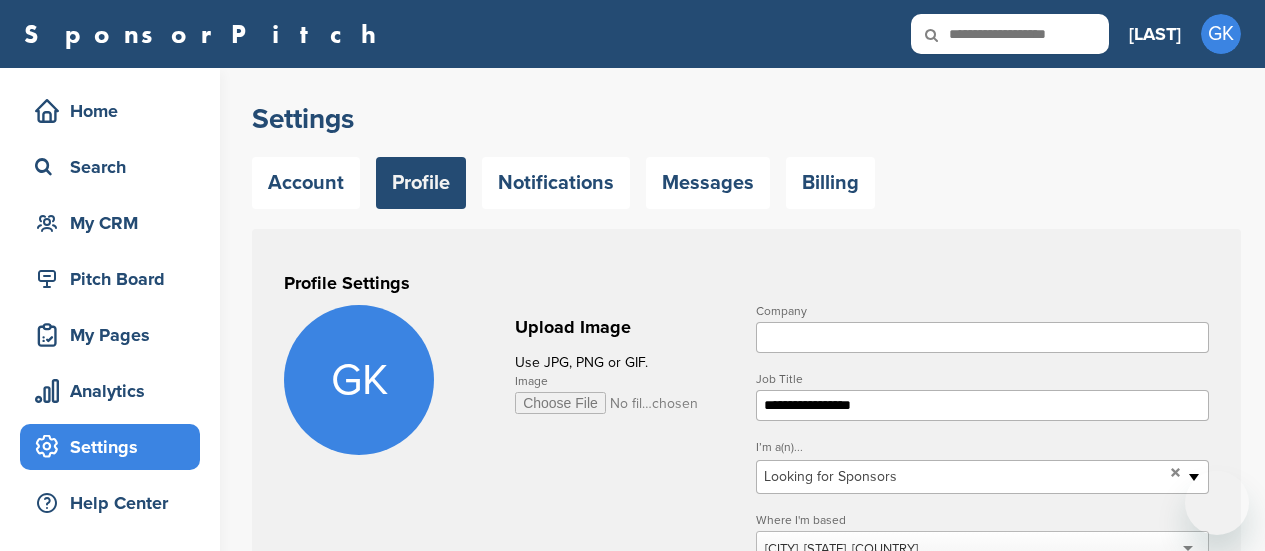 scroll, scrollTop: 0, scrollLeft: 0, axis: both 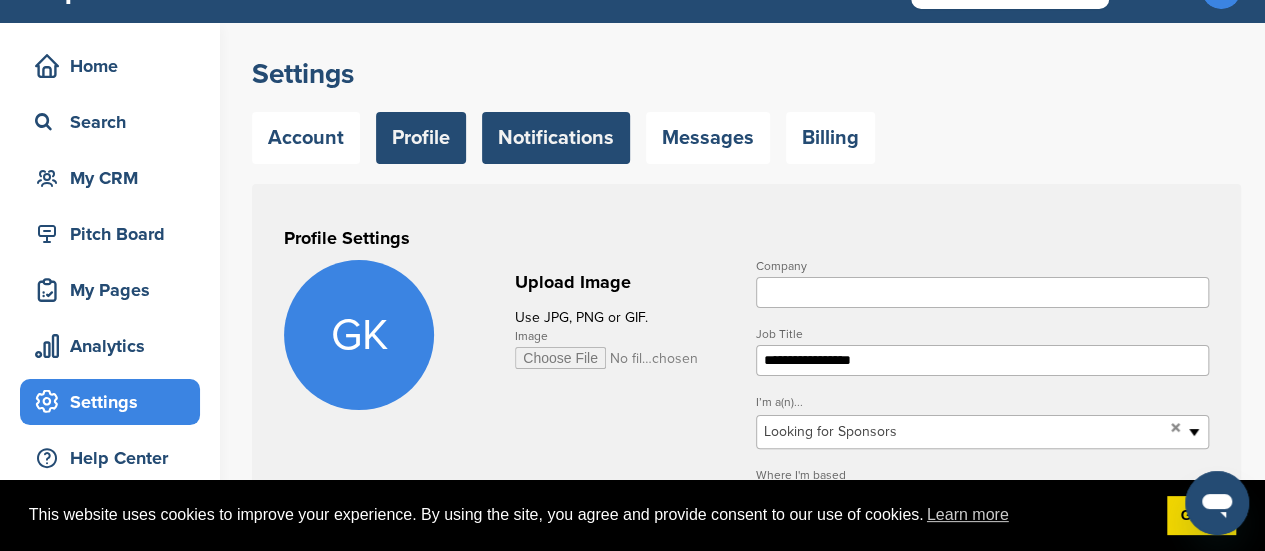 click on "Notifications" at bounding box center (556, 138) 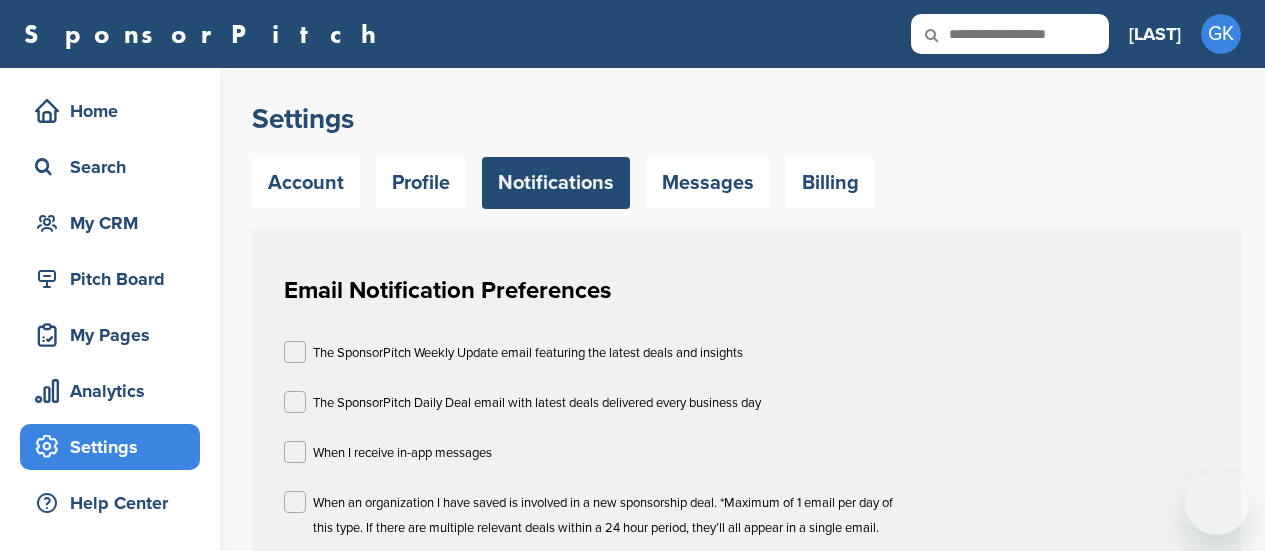 scroll, scrollTop: 0, scrollLeft: 0, axis: both 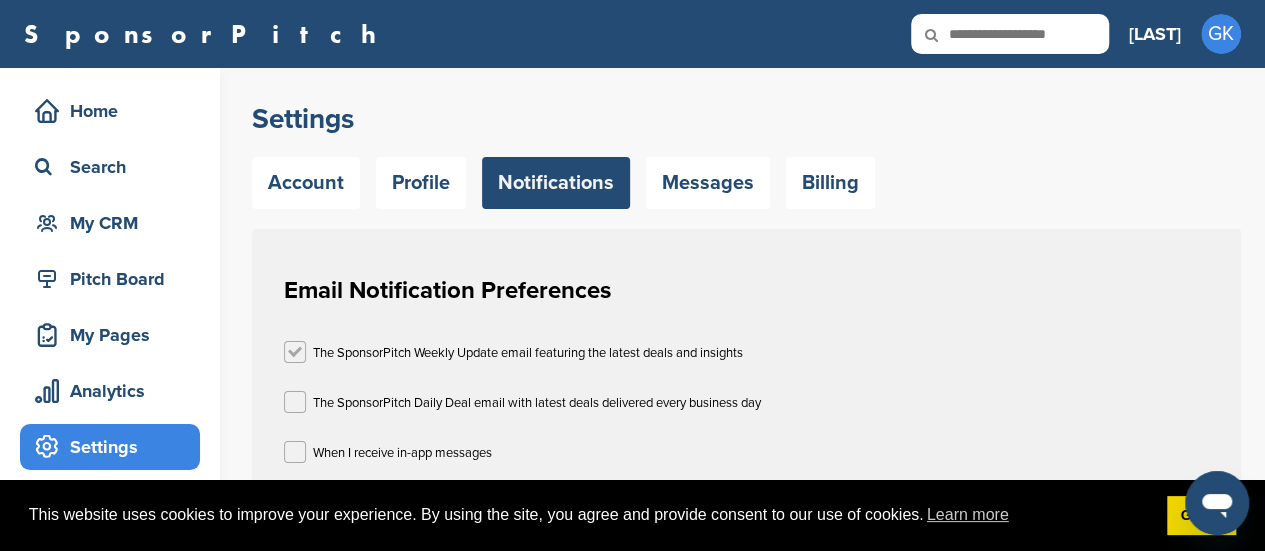 click at bounding box center [295, 352] 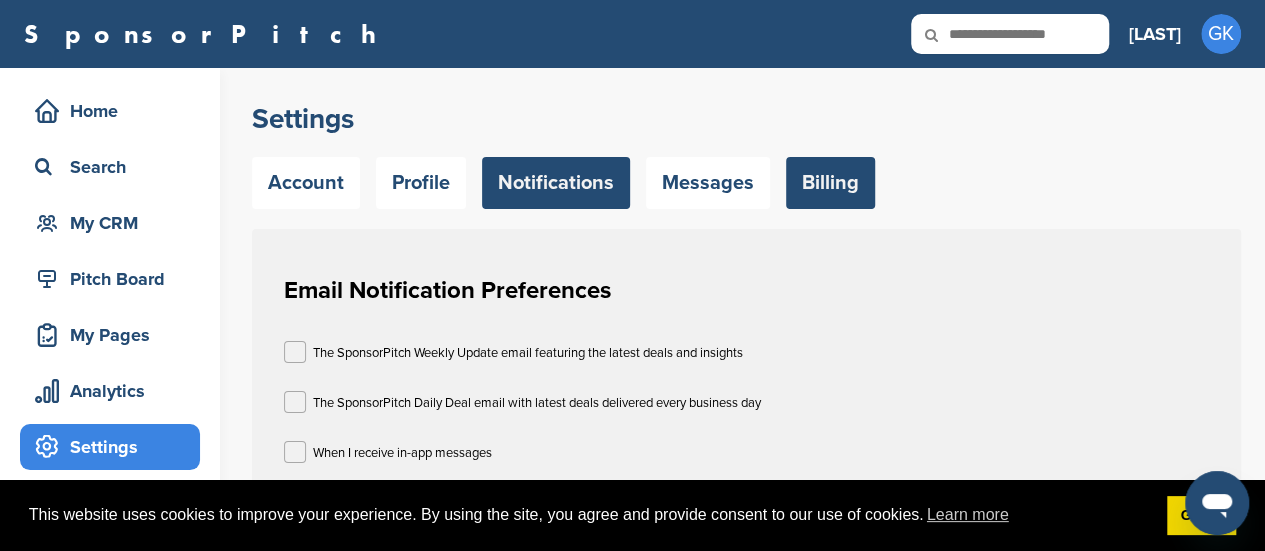 click on "Billing" at bounding box center [830, 183] 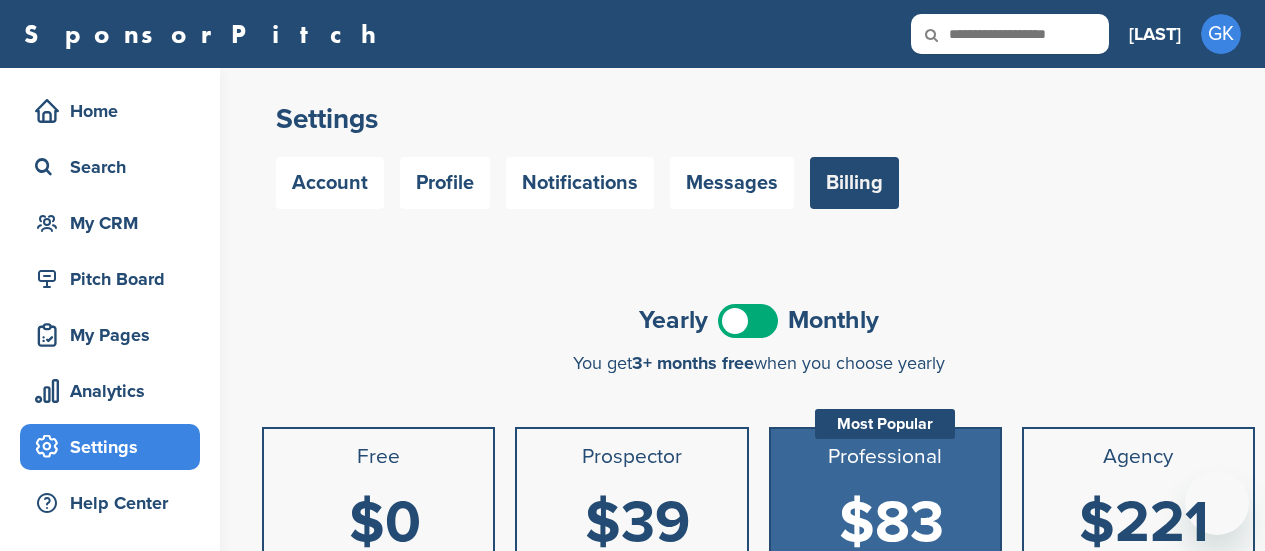 scroll, scrollTop: 0, scrollLeft: 0, axis: both 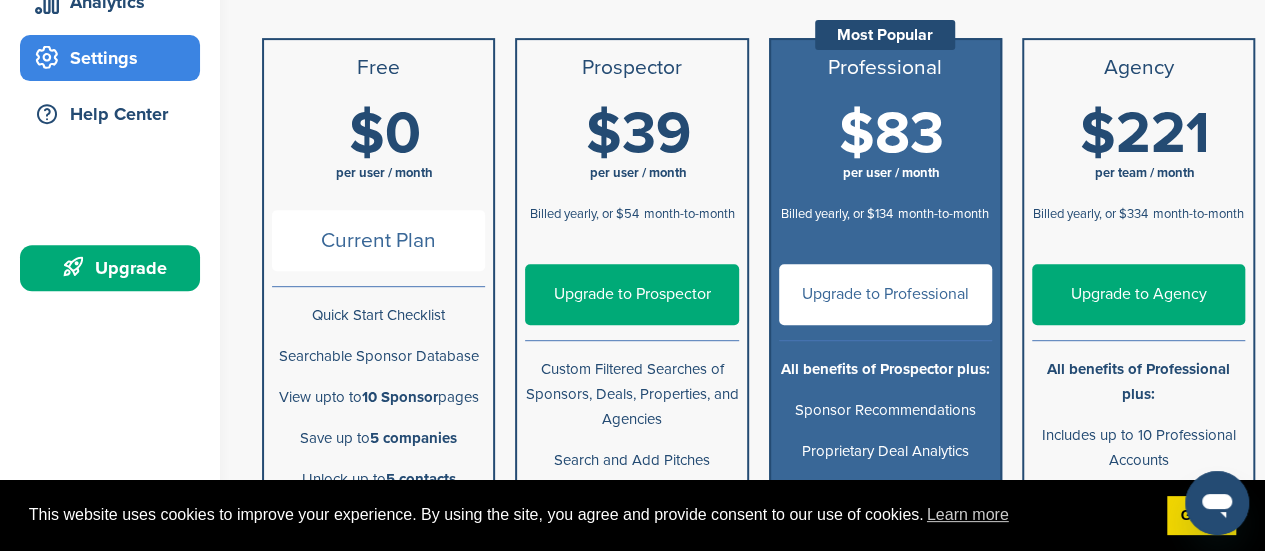 click on "Upgrade to Prospector" at bounding box center (631, 294) 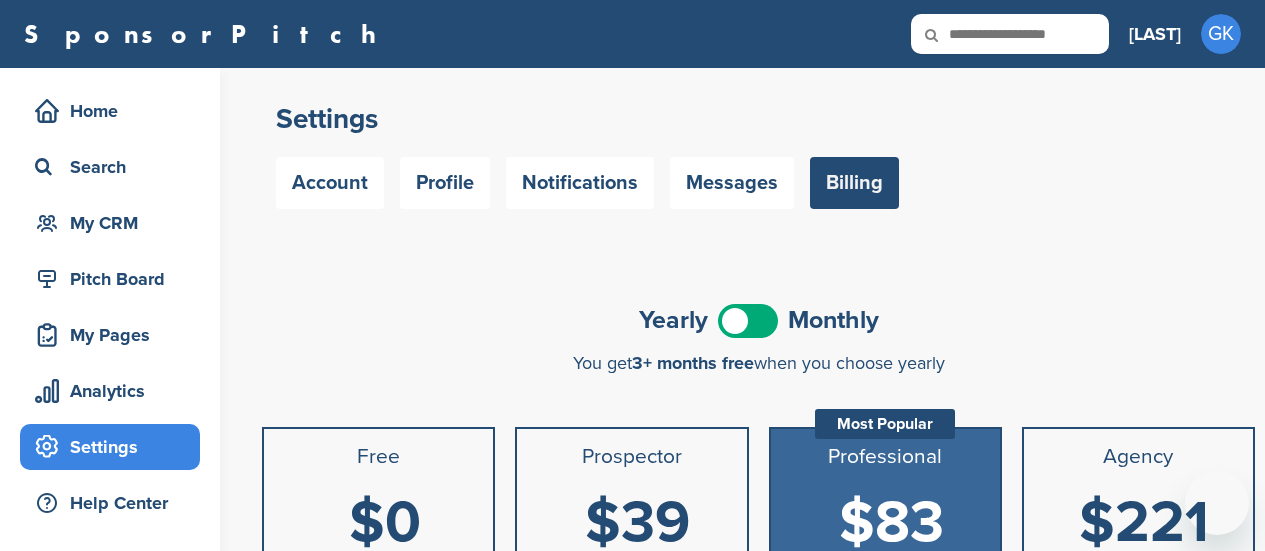 scroll, scrollTop: 0, scrollLeft: 0, axis: both 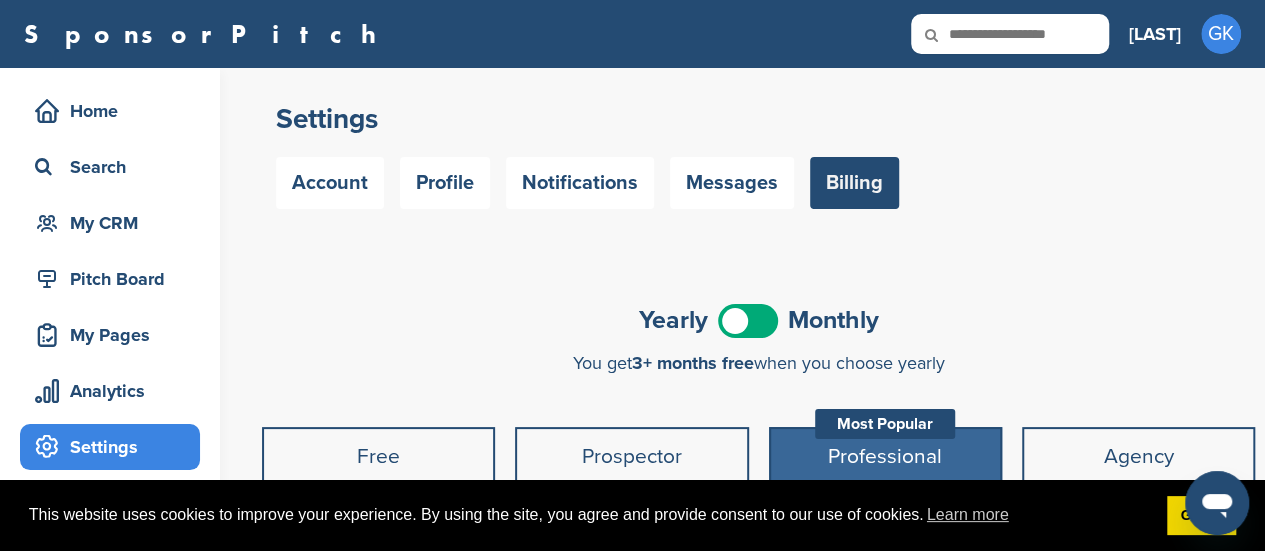 click at bounding box center (748, 321) 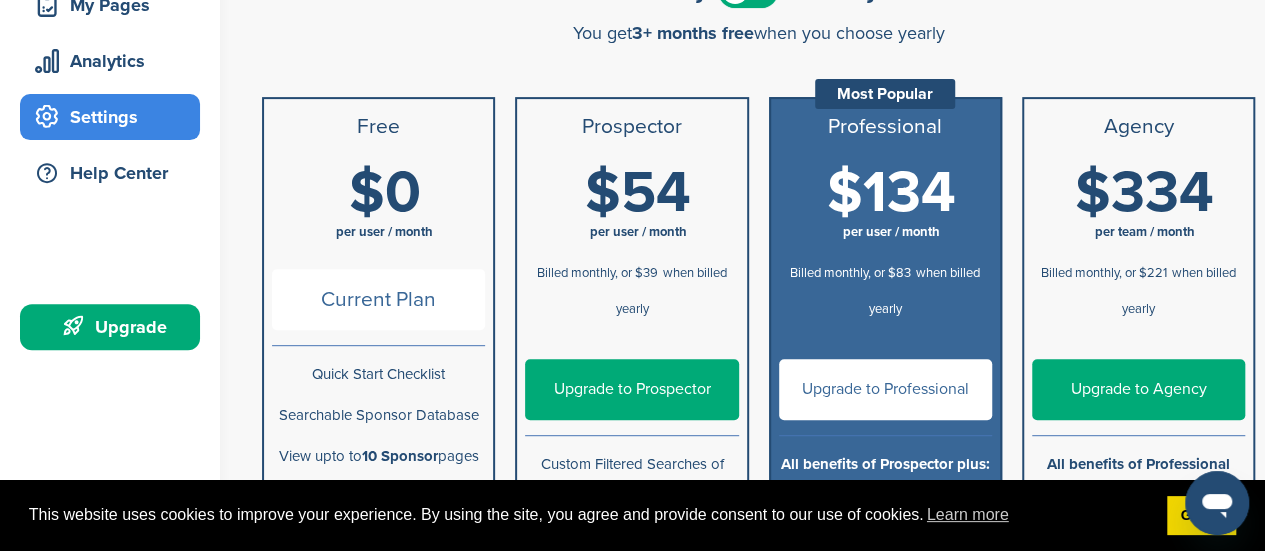 scroll, scrollTop: 333, scrollLeft: 0, axis: vertical 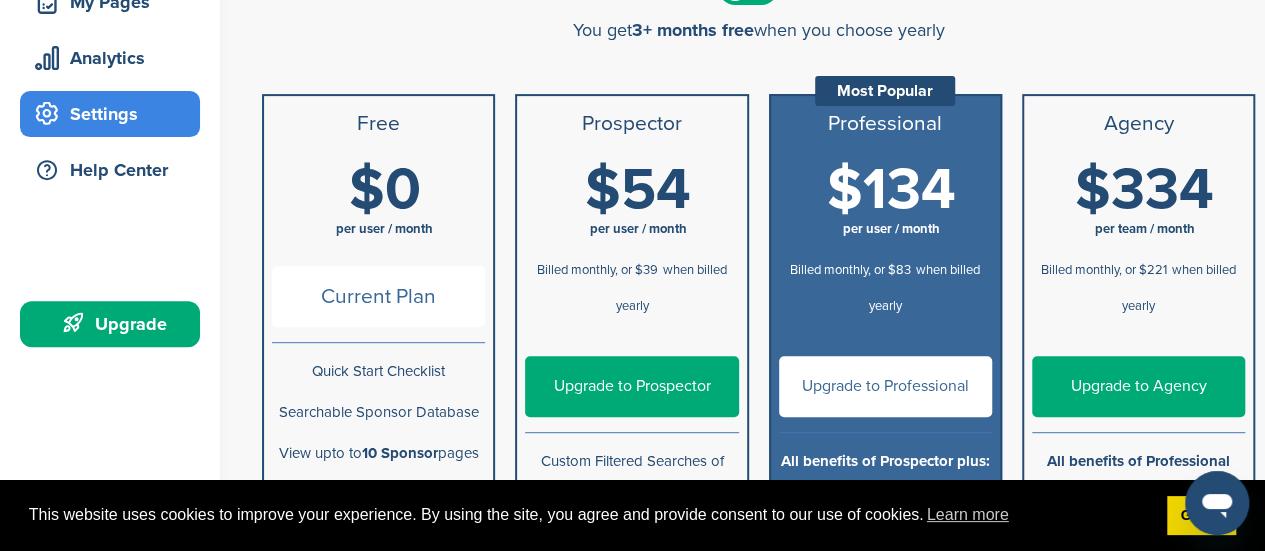 click on "Upgrade to Prospector" at bounding box center (631, 386) 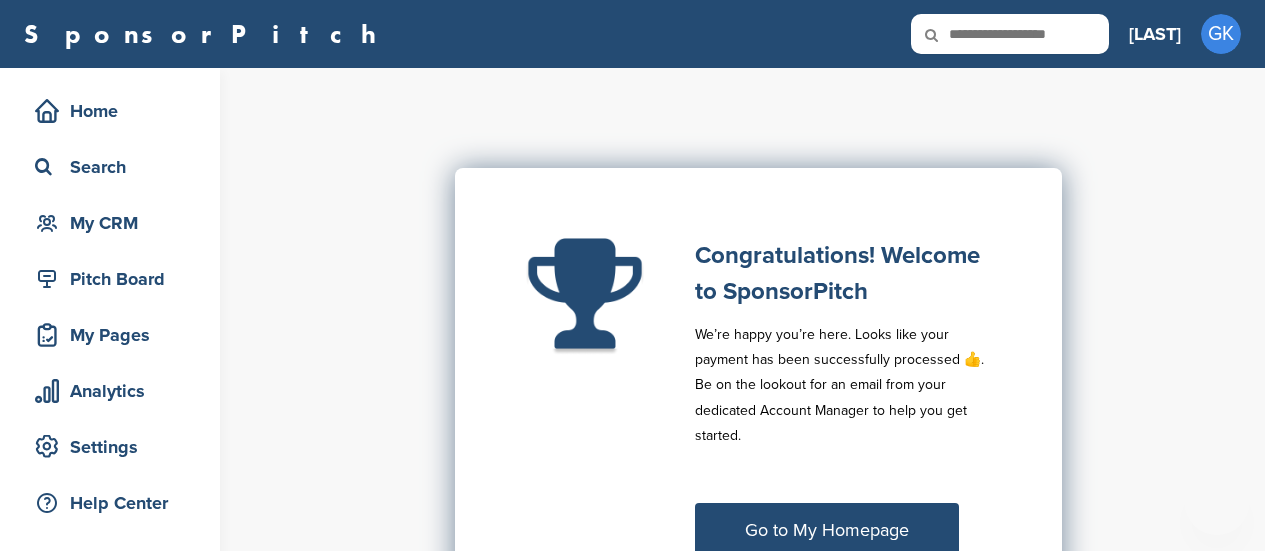 scroll, scrollTop: 0, scrollLeft: 0, axis: both 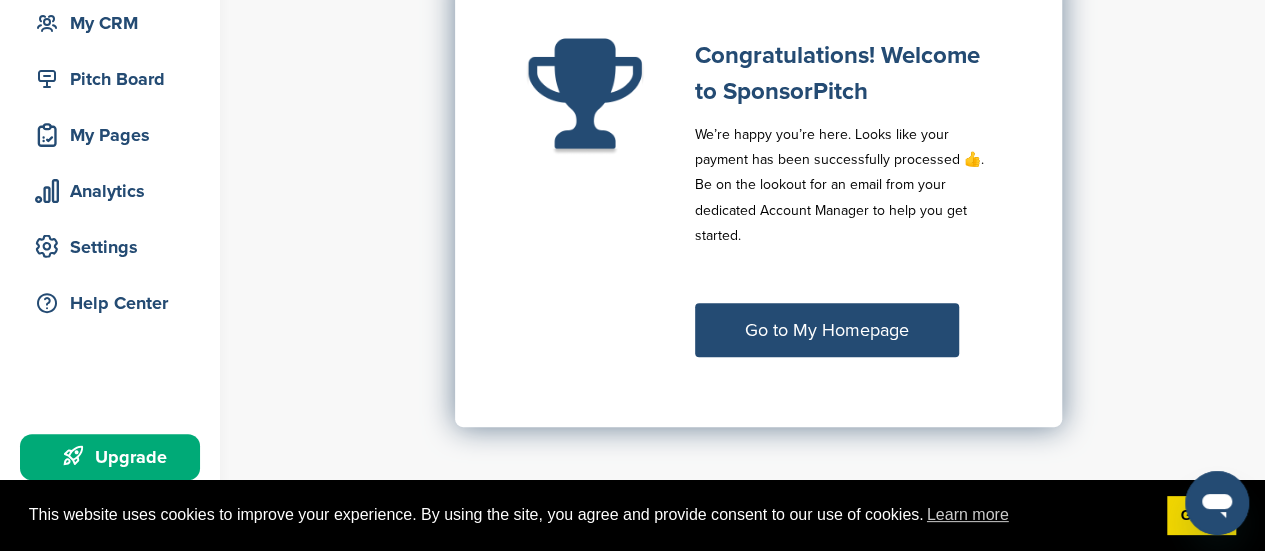 click on "Go to My Homepage" at bounding box center [827, 330] 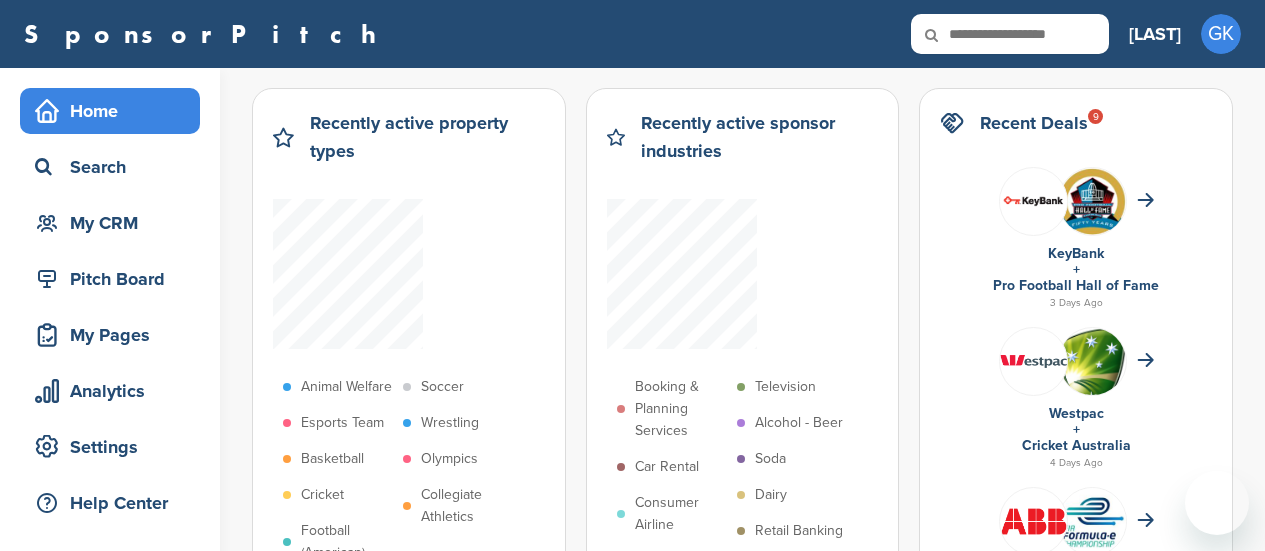 scroll, scrollTop: 0, scrollLeft: 0, axis: both 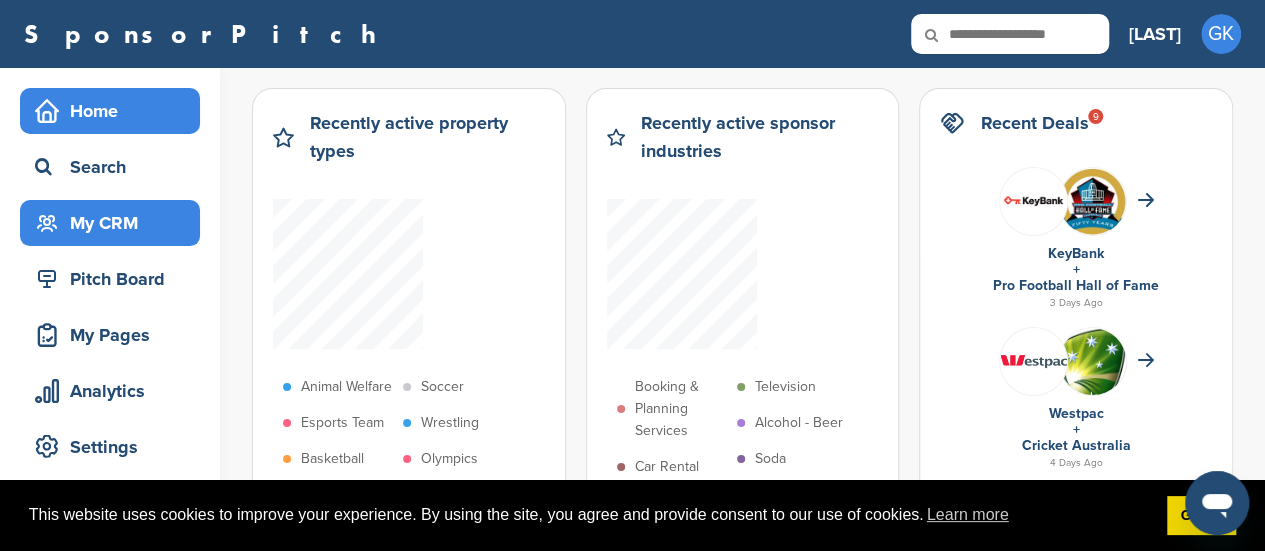 click on "My CRM" at bounding box center (115, 223) 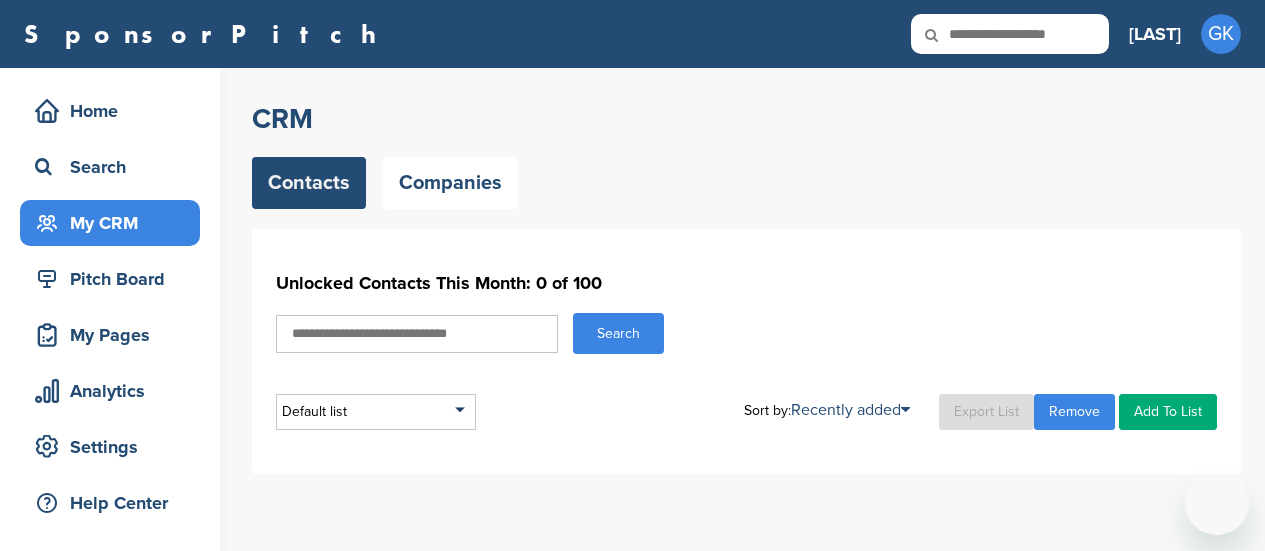 scroll, scrollTop: 0, scrollLeft: 0, axis: both 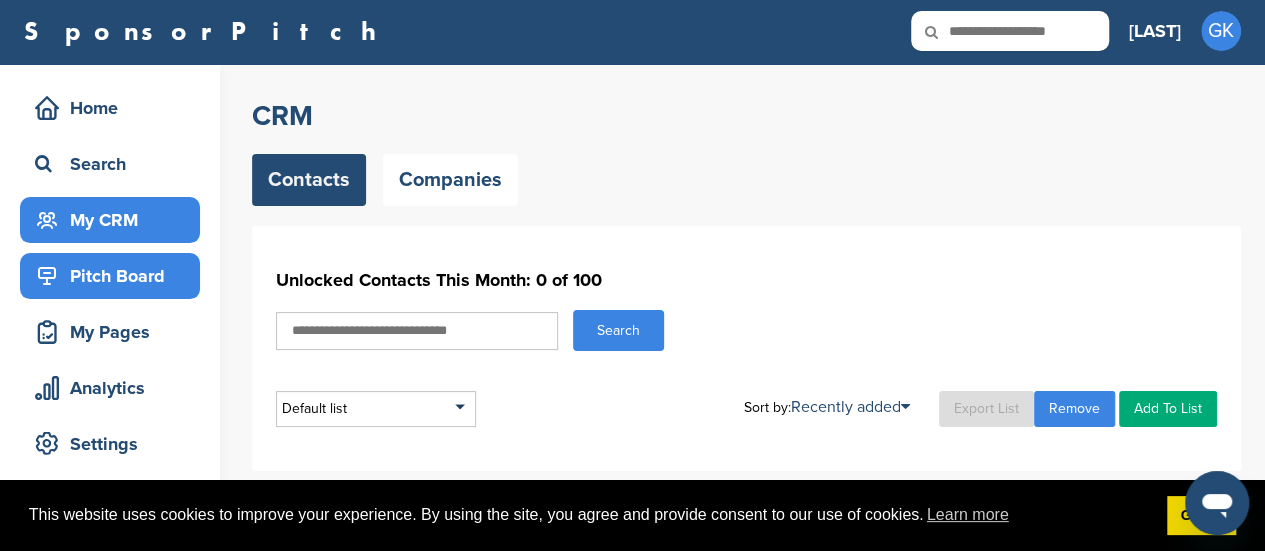 click on "Pitch Board" at bounding box center [115, 276] 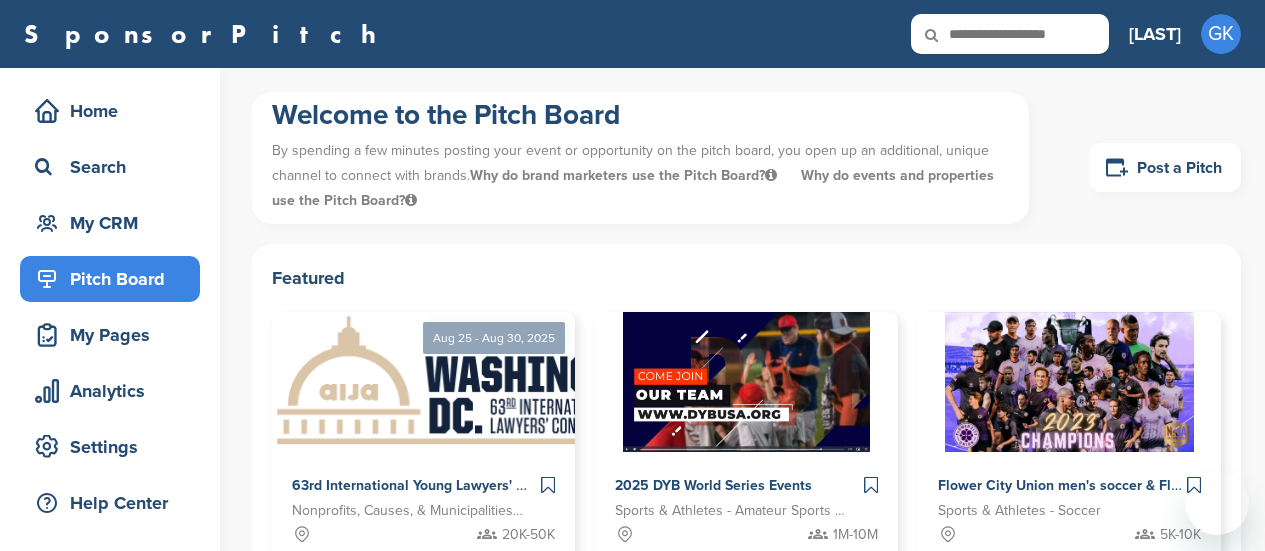 scroll, scrollTop: 0, scrollLeft: 0, axis: both 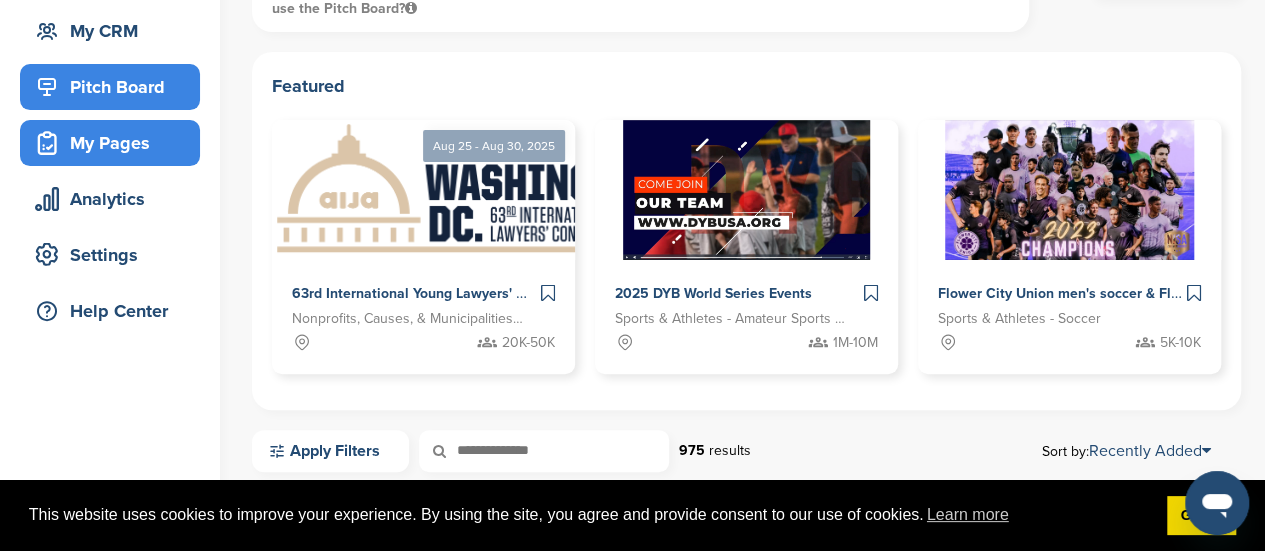 click on "My Pages" at bounding box center (115, 143) 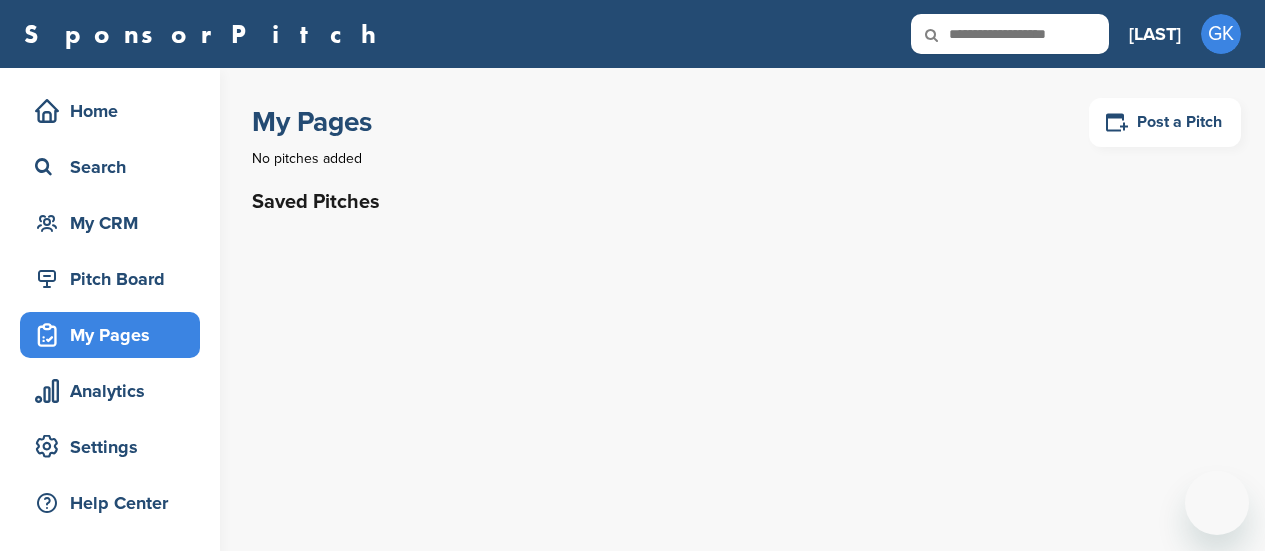 scroll, scrollTop: 0, scrollLeft: 0, axis: both 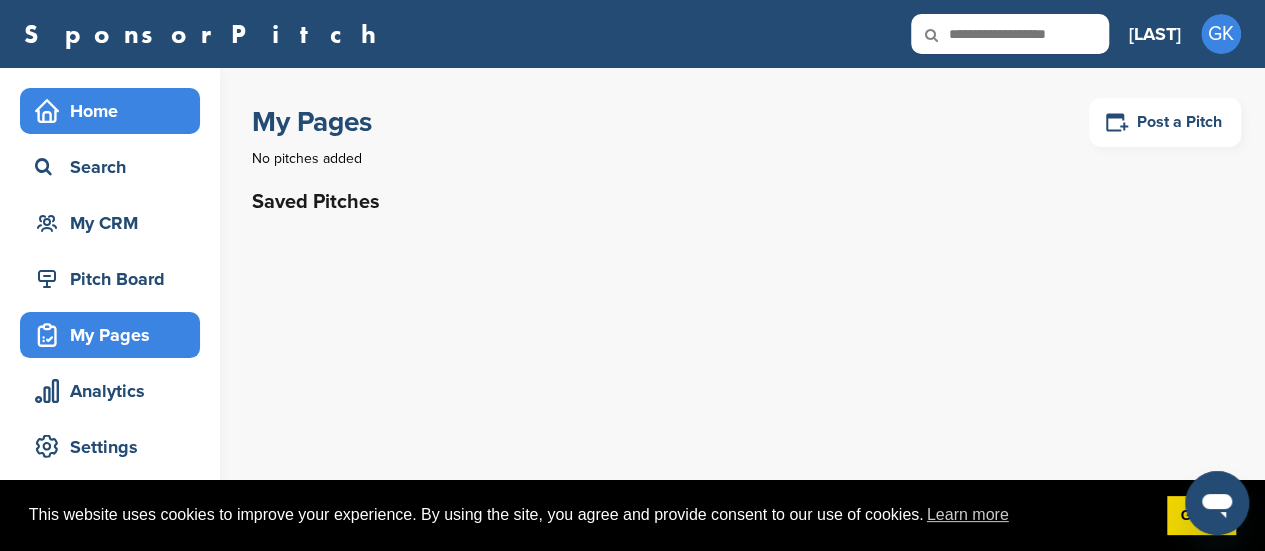 click on "Home" at bounding box center [115, 111] 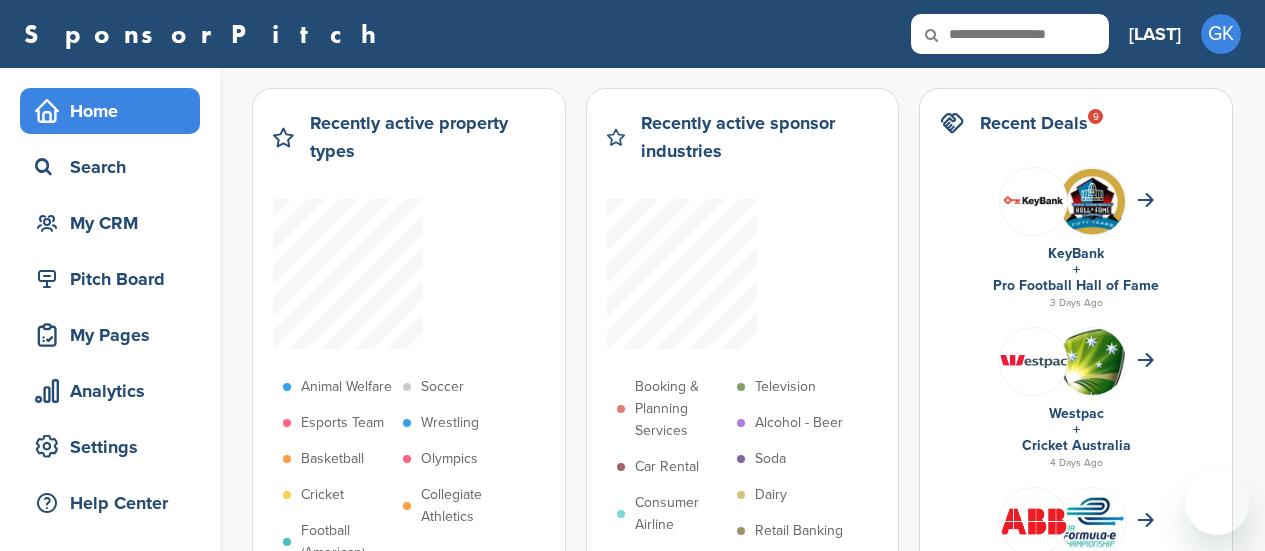 scroll, scrollTop: 0, scrollLeft: 0, axis: both 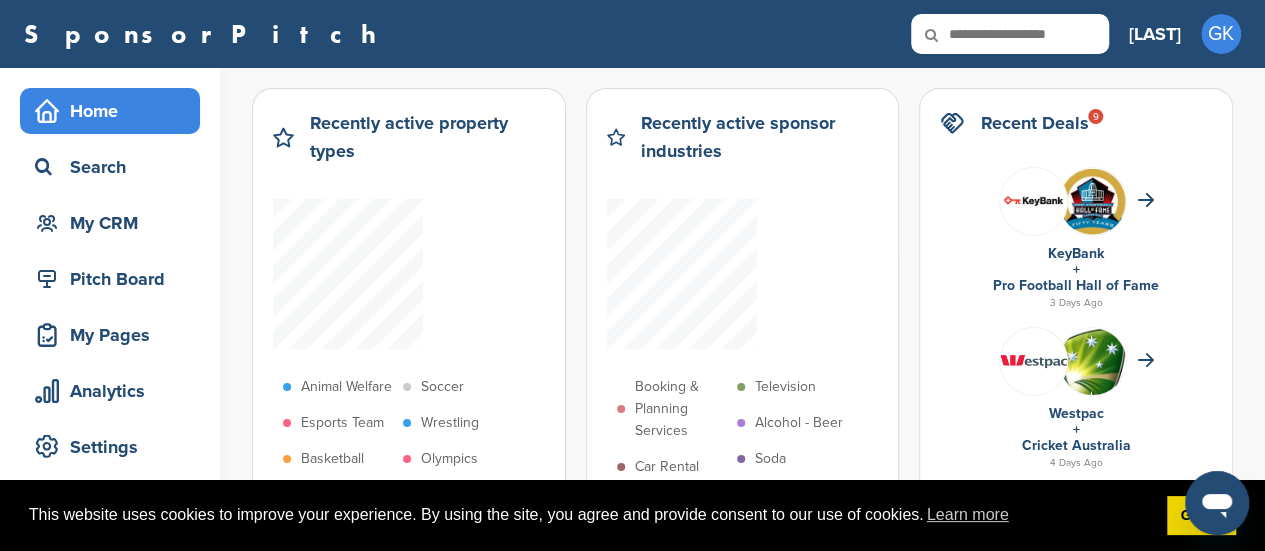 click on "[LAST]" at bounding box center [1155, 34] 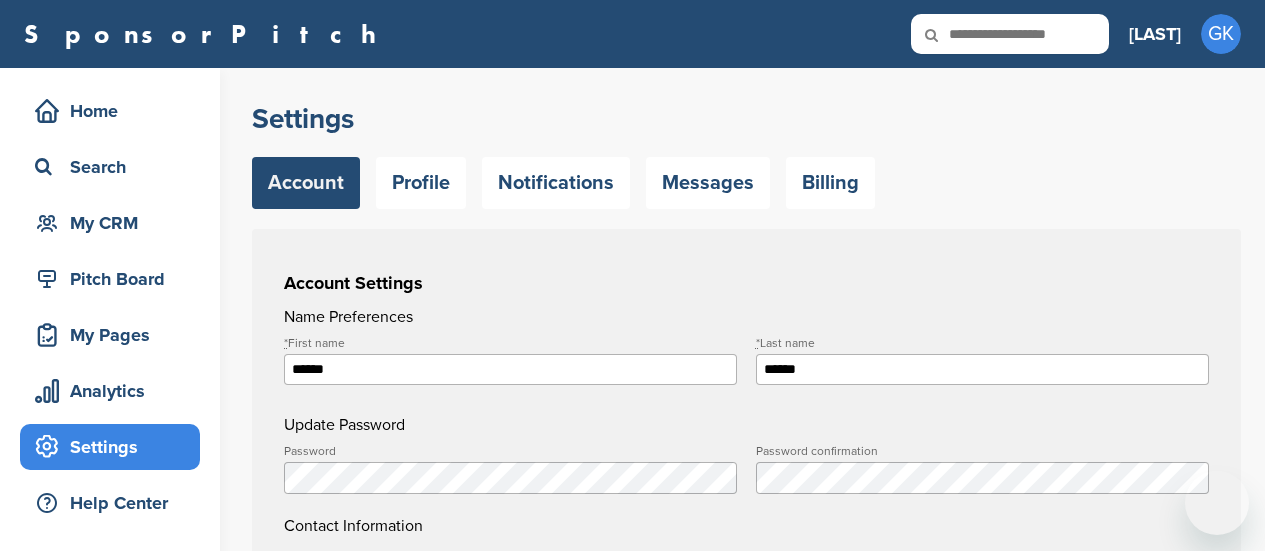 scroll, scrollTop: 0, scrollLeft: 0, axis: both 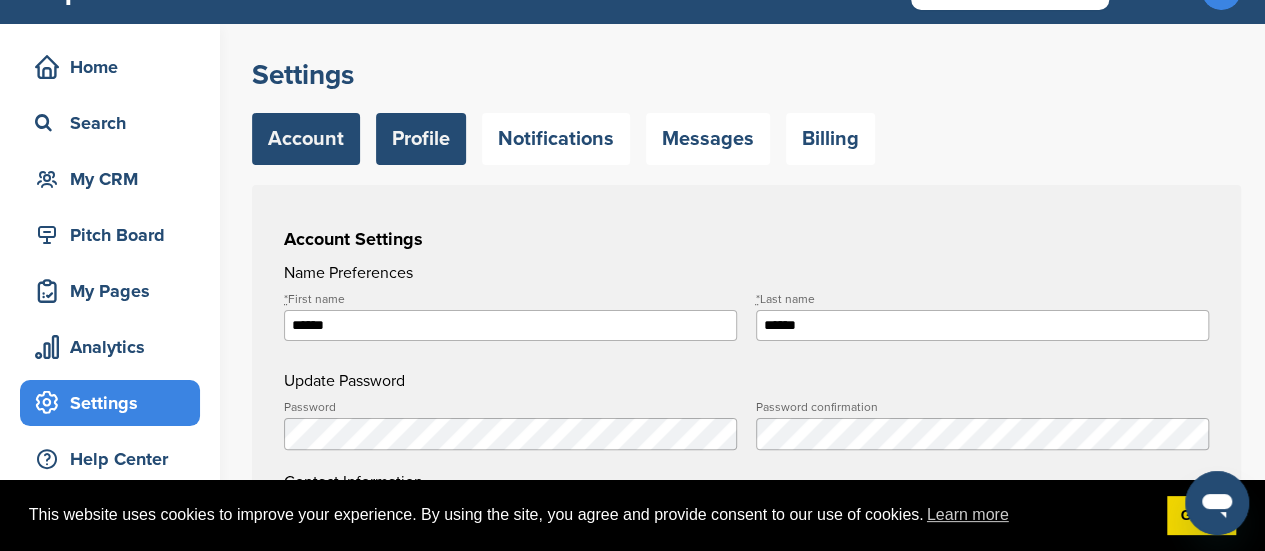 click on "Profile" at bounding box center (421, 139) 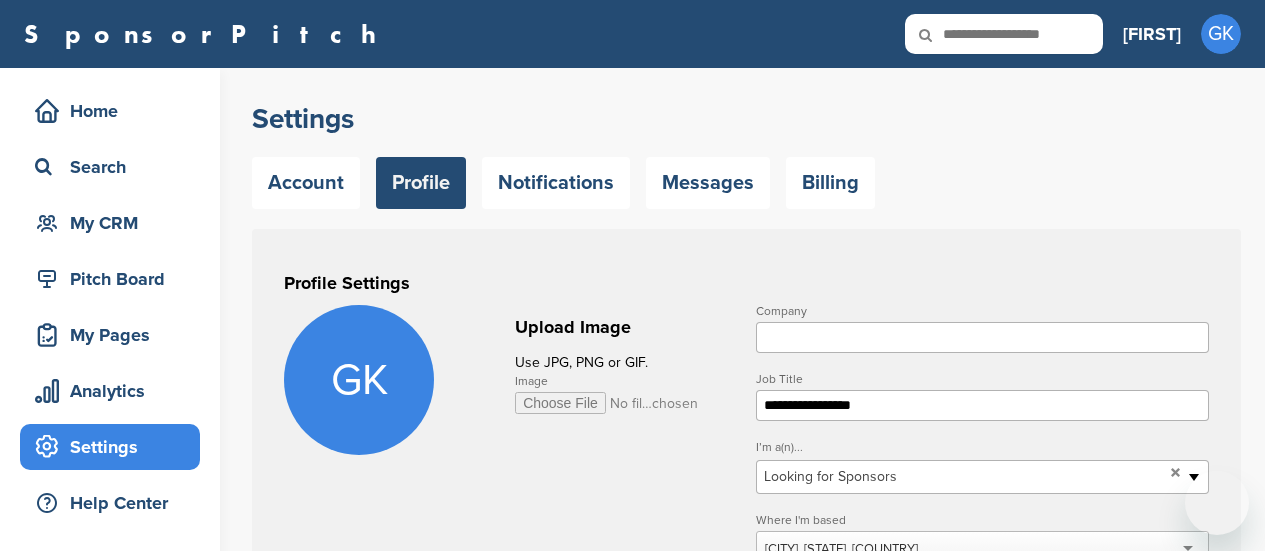 scroll, scrollTop: 0, scrollLeft: 0, axis: both 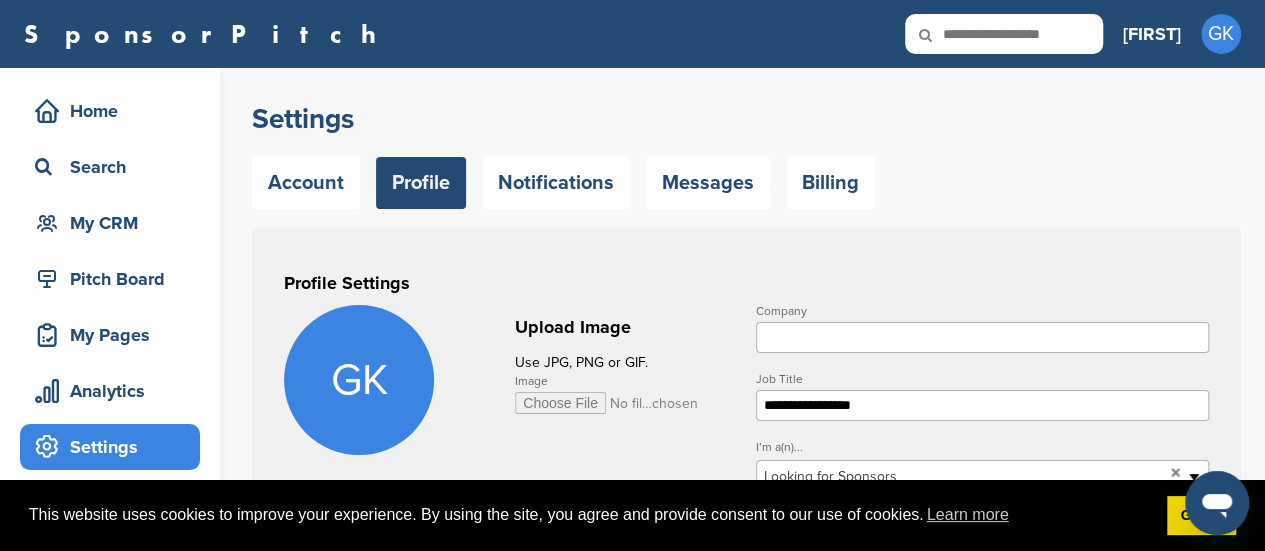 click on "Company" at bounding box center (982, 337) 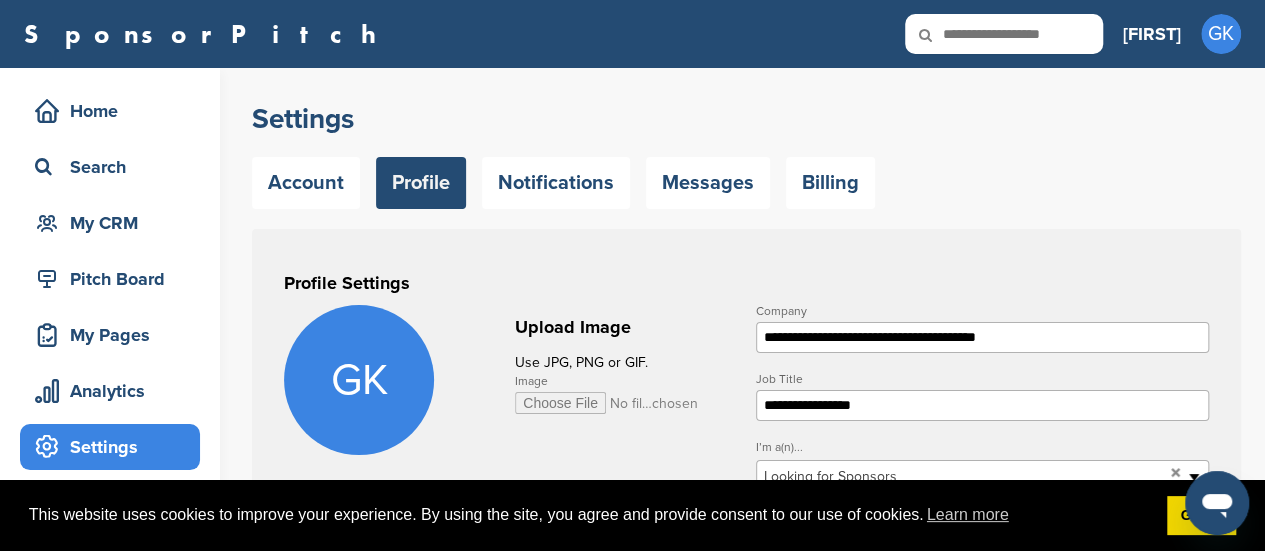 click on "**********" at bounding box center [746, 880] 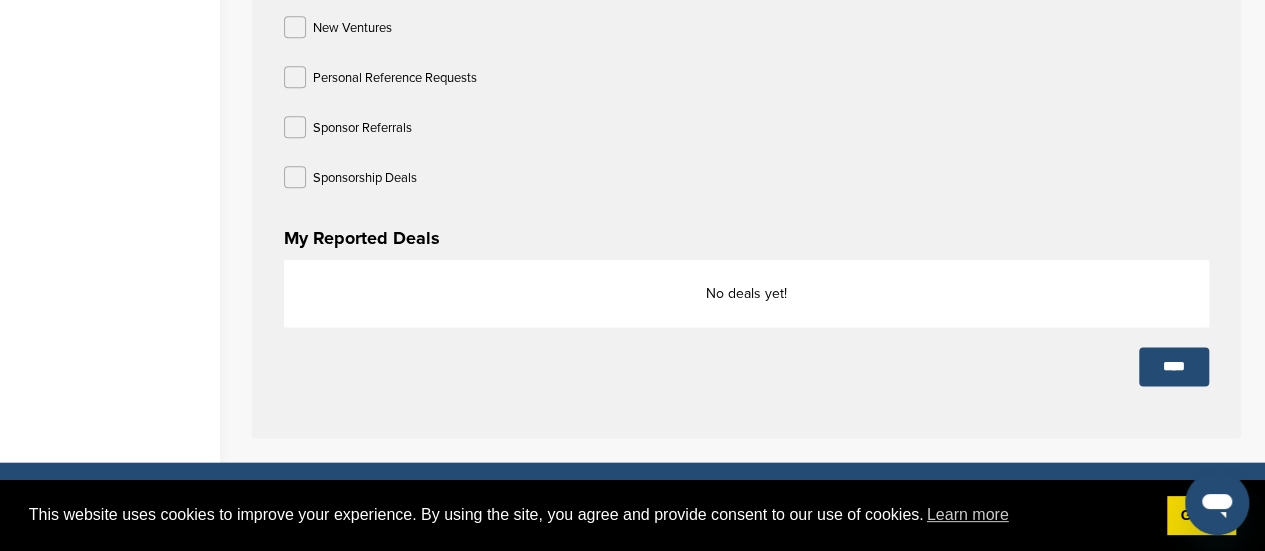 scroll, scrollTop: 1104, scrollLeft: 0, axis: vertical 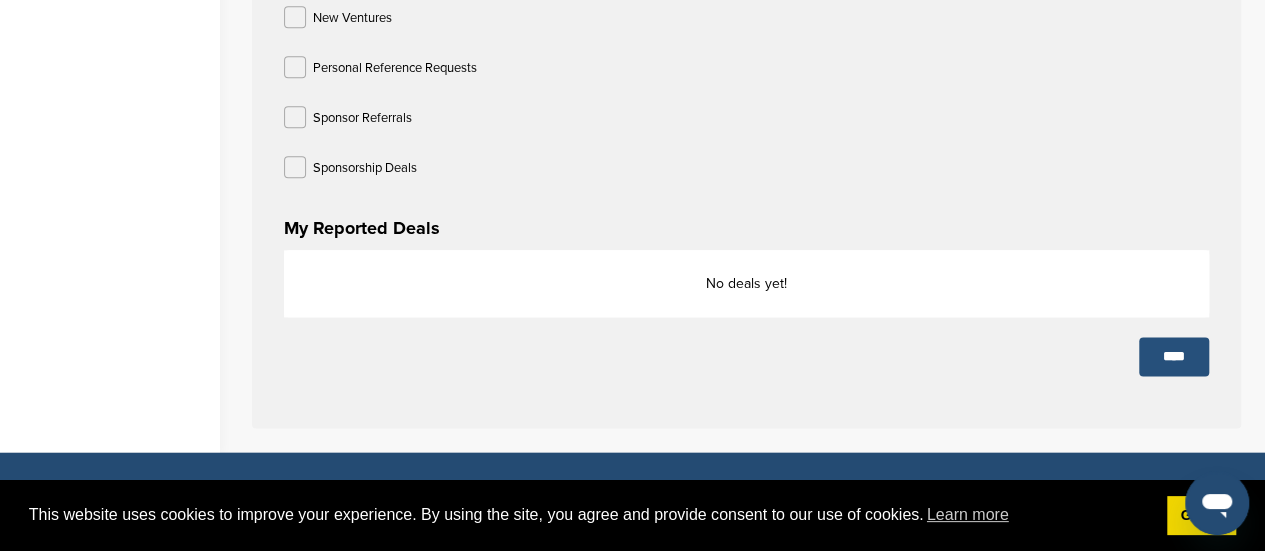 click on "****" at bounding box center [1174, 356] 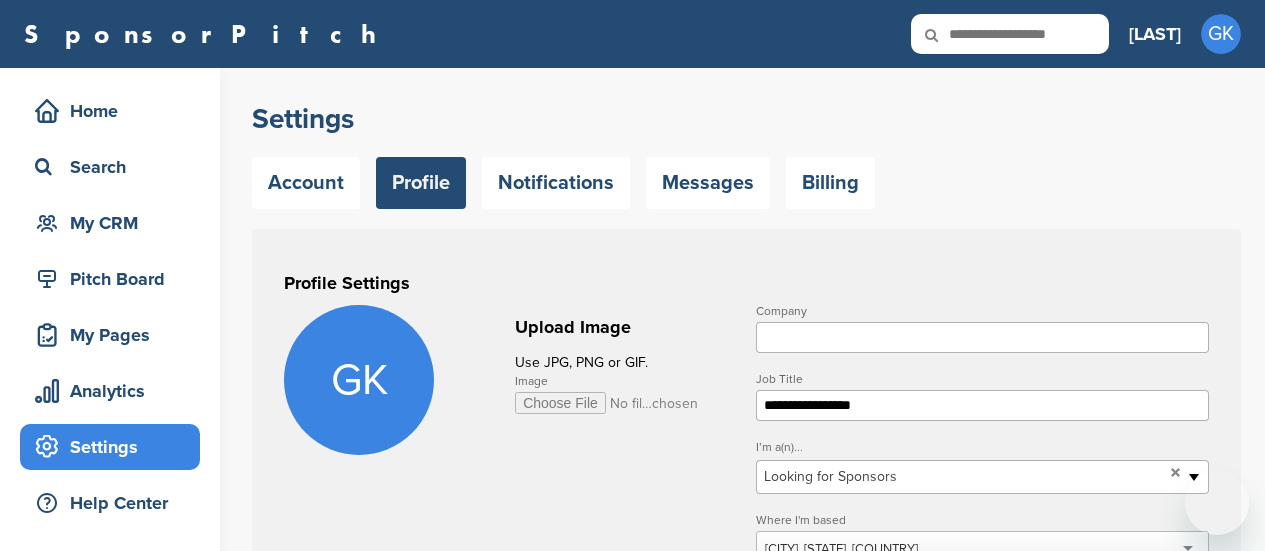 scroll, scrollTop: 0, scrollLeft: 0, axis: both 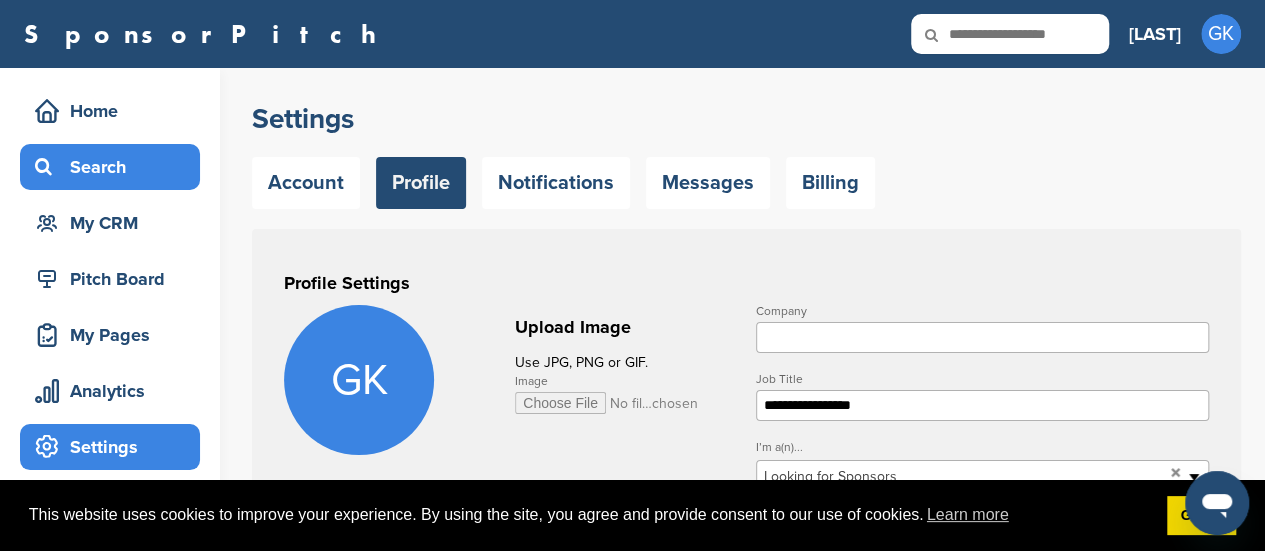 click on "Search" at bounding box center (115, 167) 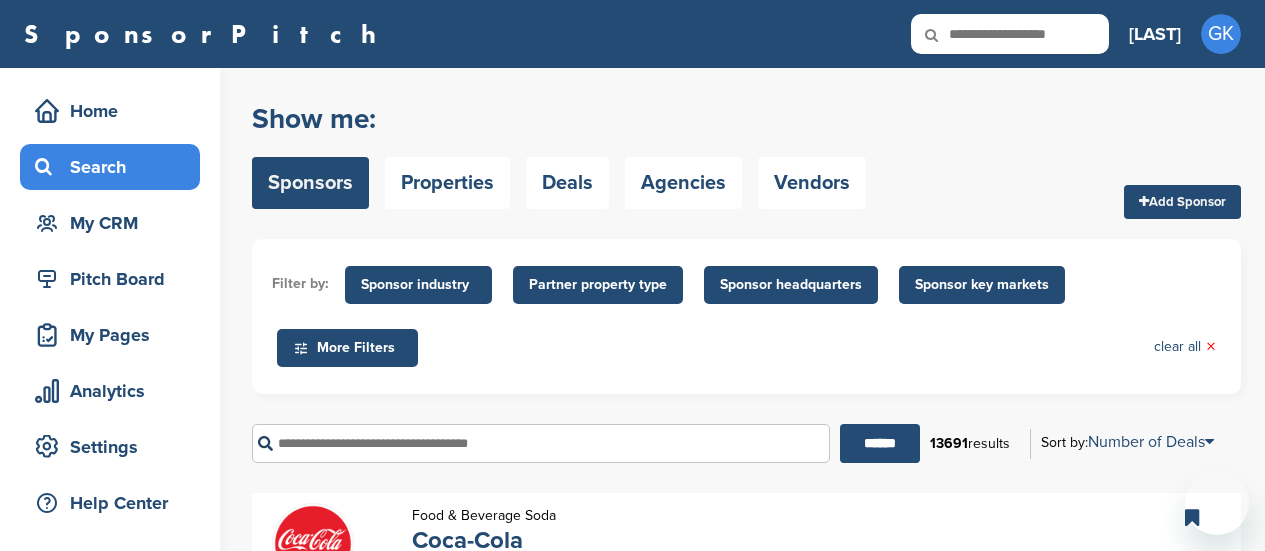 scroll, scrollTop: 0, scrollLeft: 0, axis: both 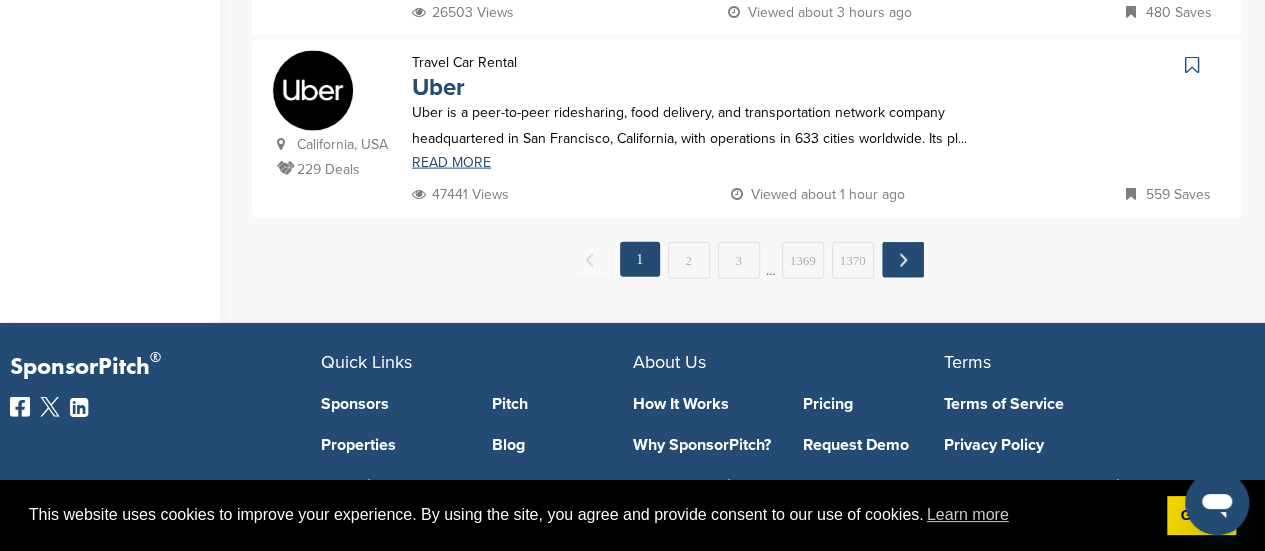 click on "Next →" at bounding box center (903, 260) 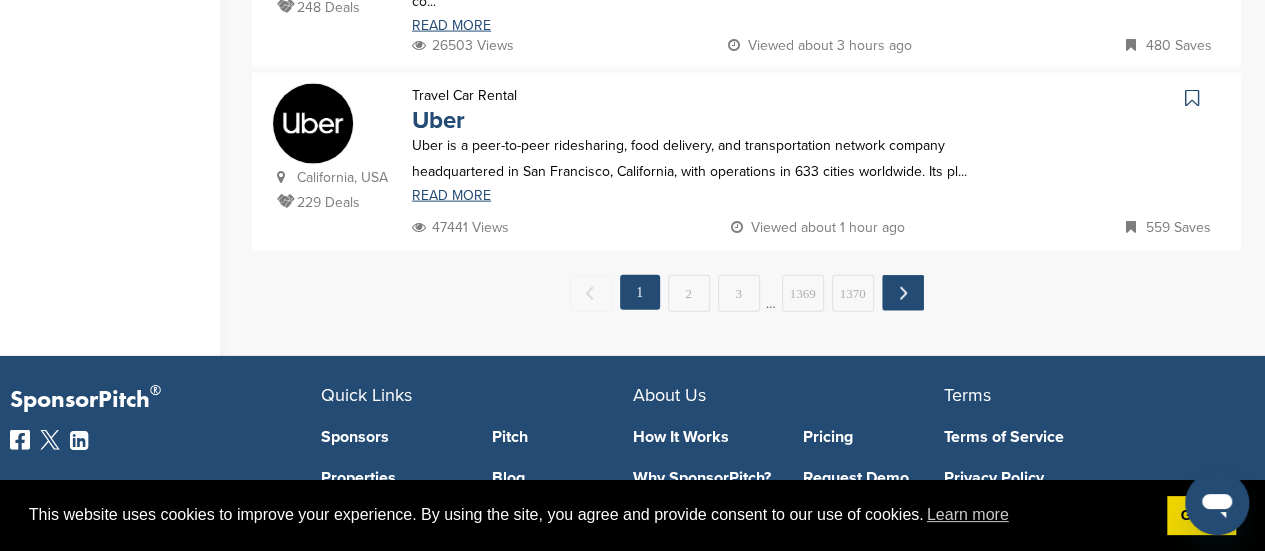 scroll, scrollTop: 0, scrollLeft: 0, axis: both 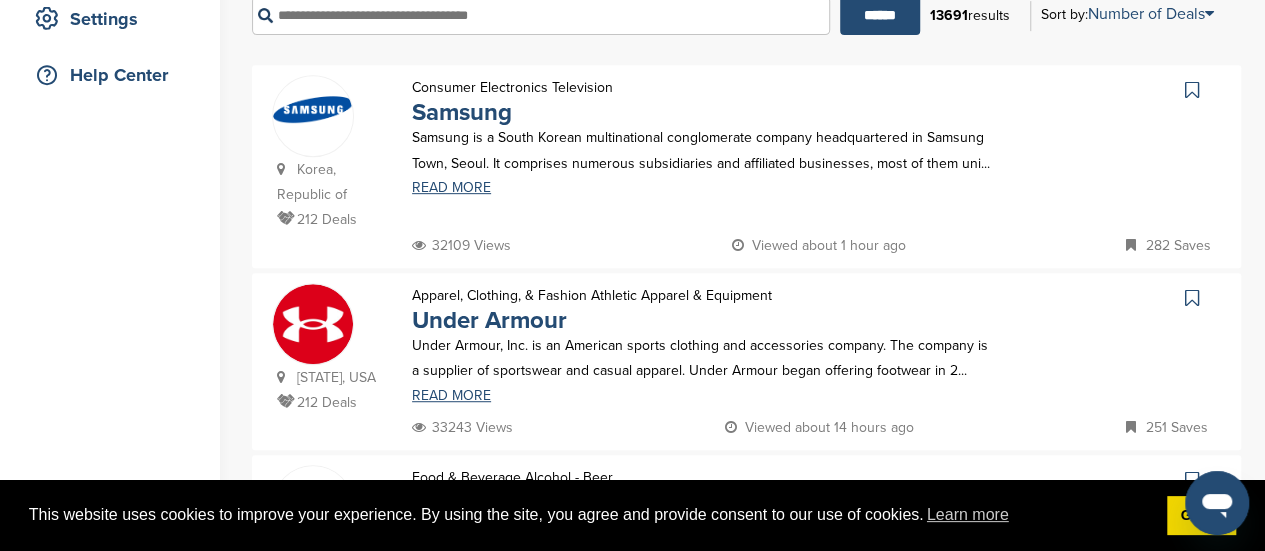 click at bounding box center (1192, 298) 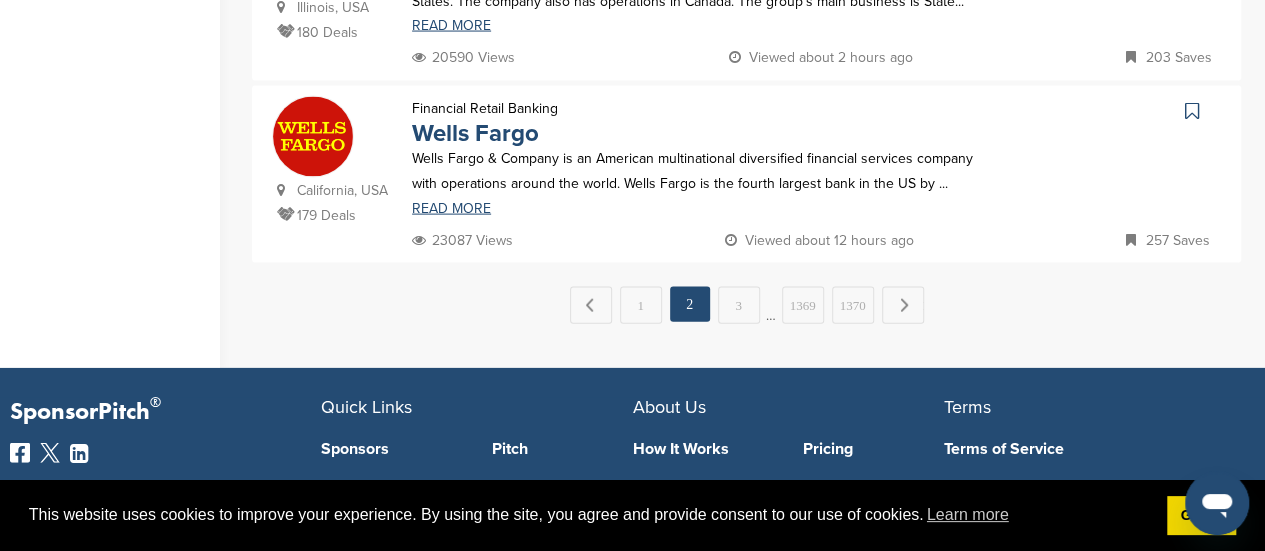 scroll, scrollTop: 2092, scrollLeft: 0, axis: vertical 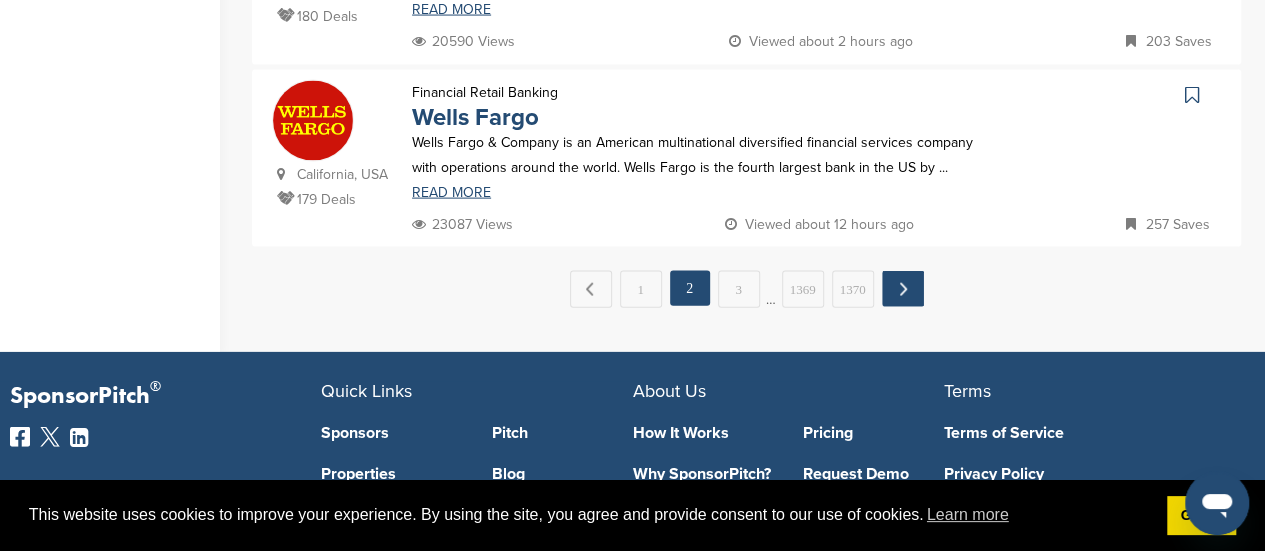 click on "Next →" at bounding box center (903, 289) 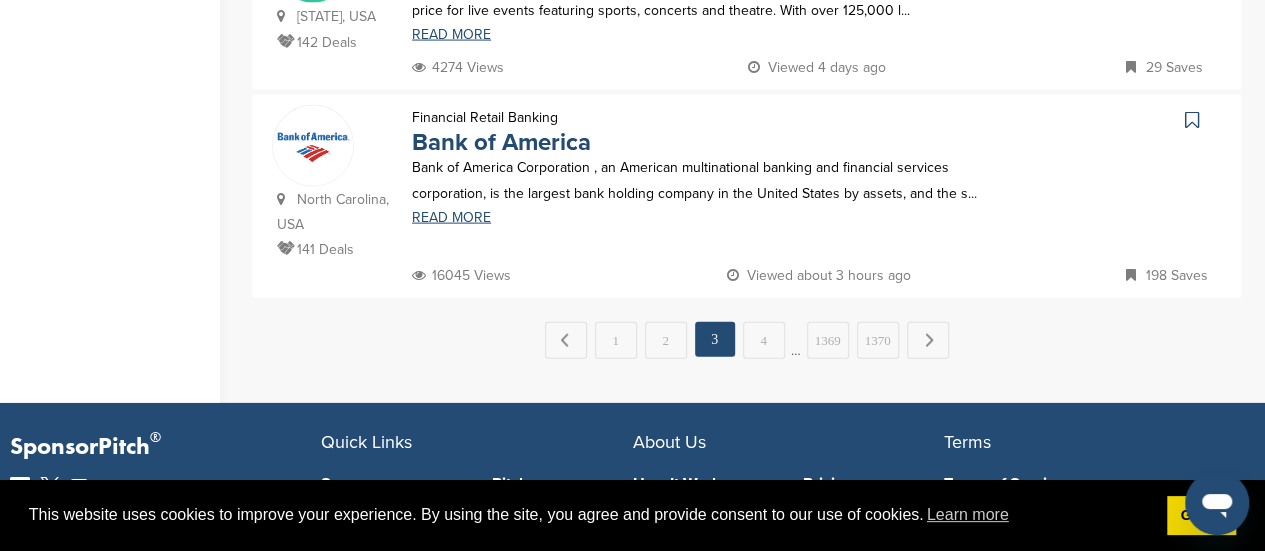 scroll, scrollTop: 0, scrollLeft: 0, axis: both 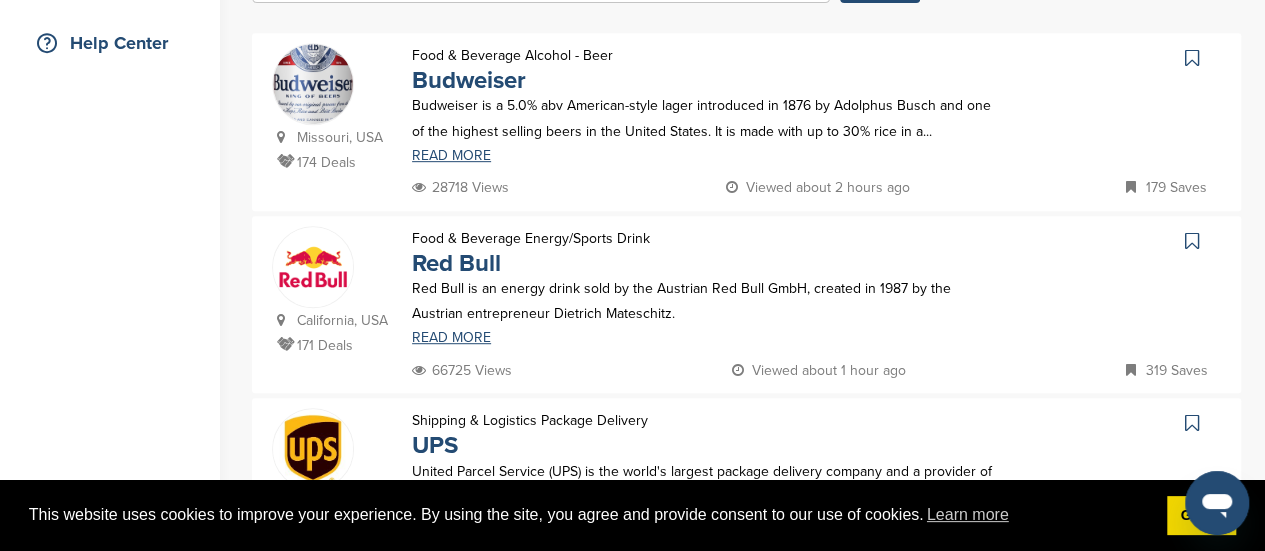 click at bounding box center [1192, 241] 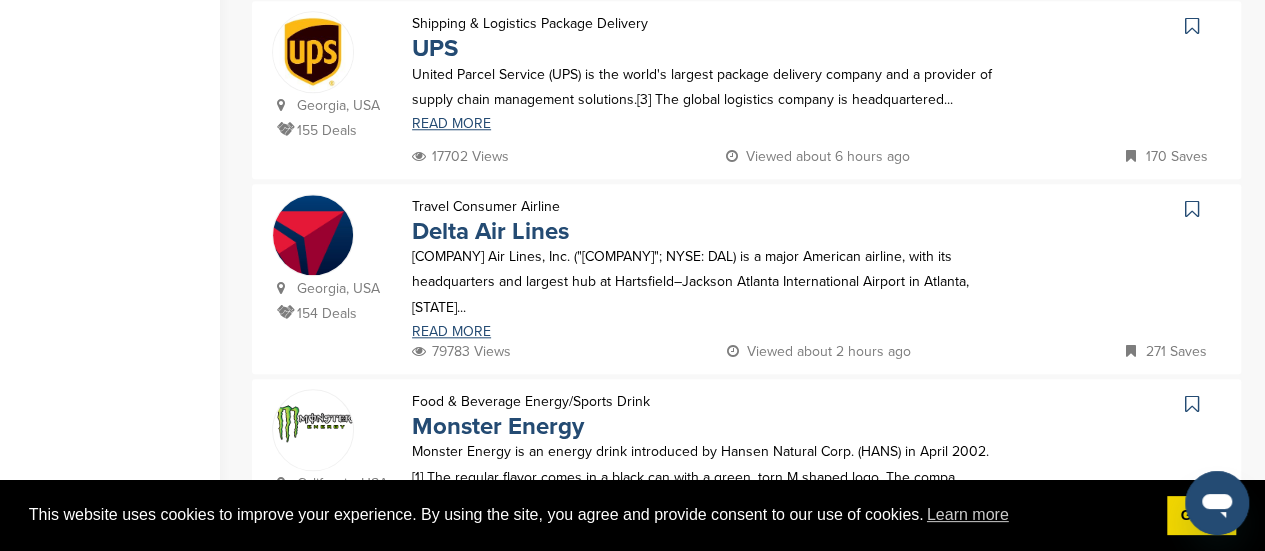 scroll, scrollTop: 868, scrollLeft: 0, axis: vertical 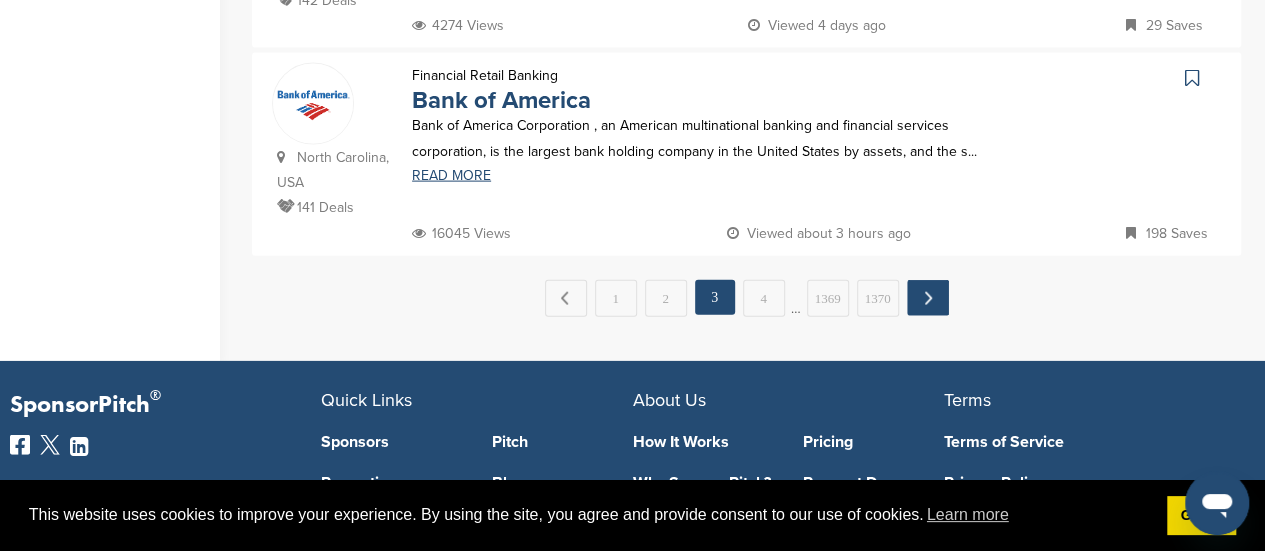 click on "Next →" at bounding box center [928, 298] 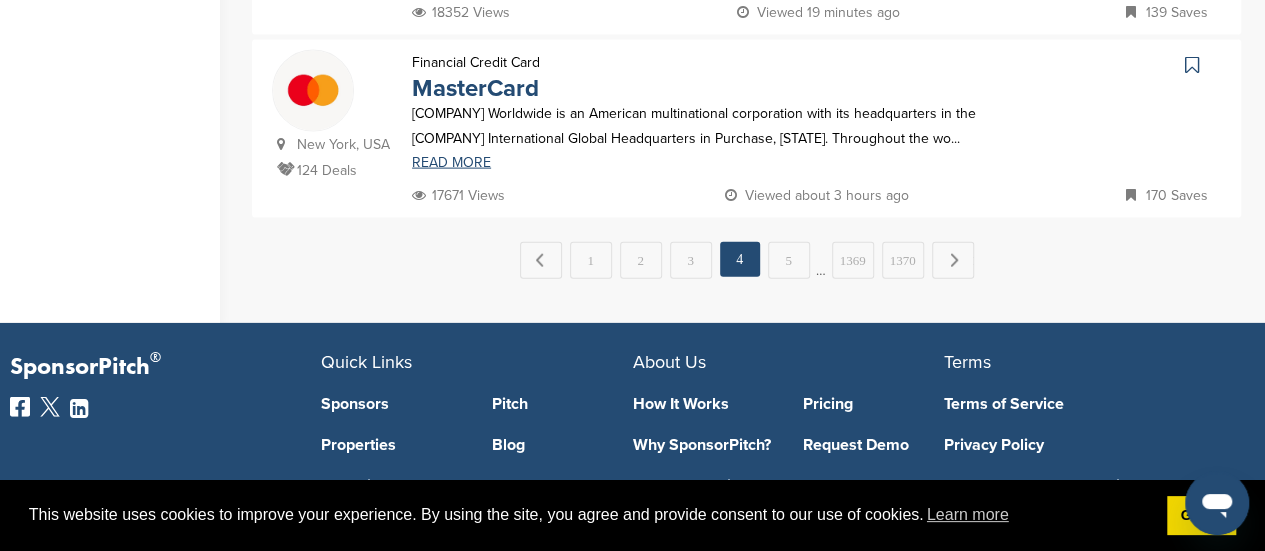 scroll, scrollTop: 0, scrollLeft: 0, axis: both 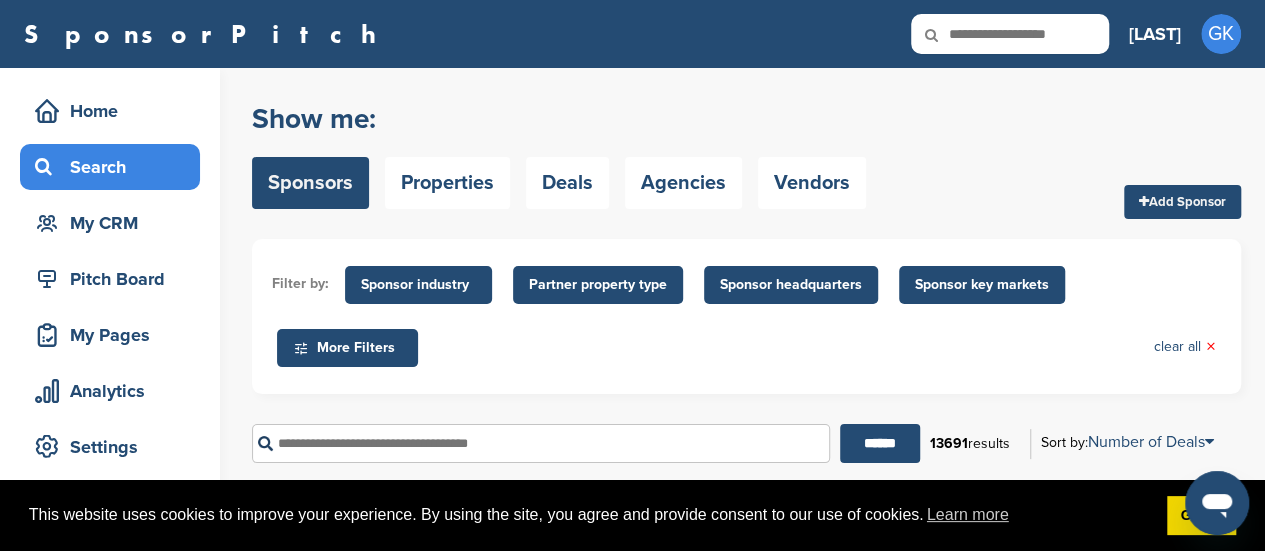 click on "Sponsor industry" at bounding box center [418, 285] 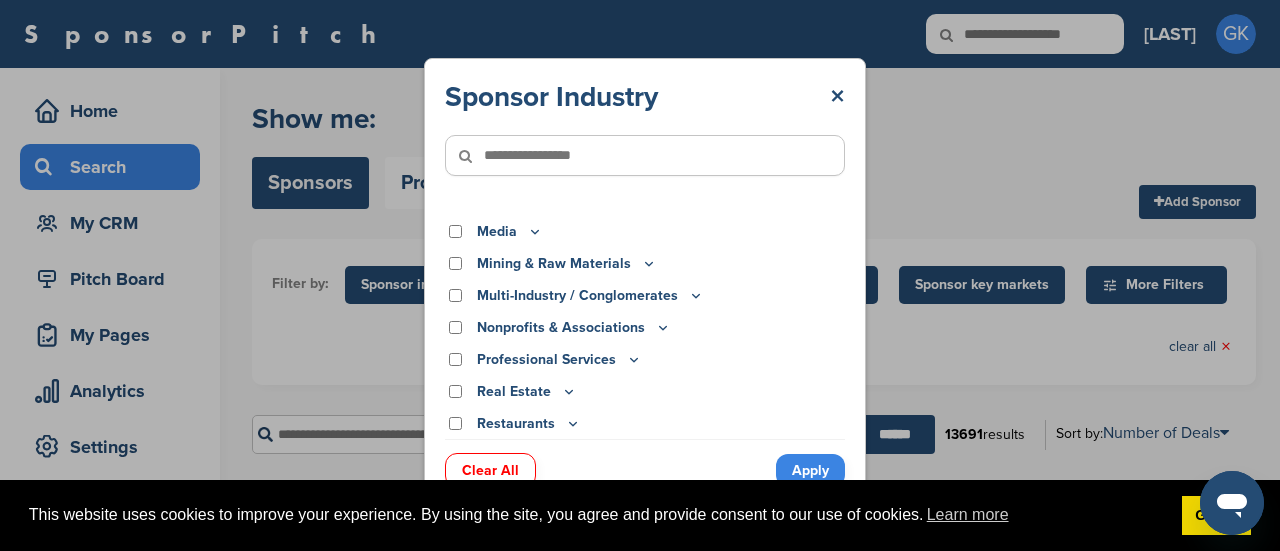 scroll, scrollTop: 532, scrollLeft: 0, axis: vertical 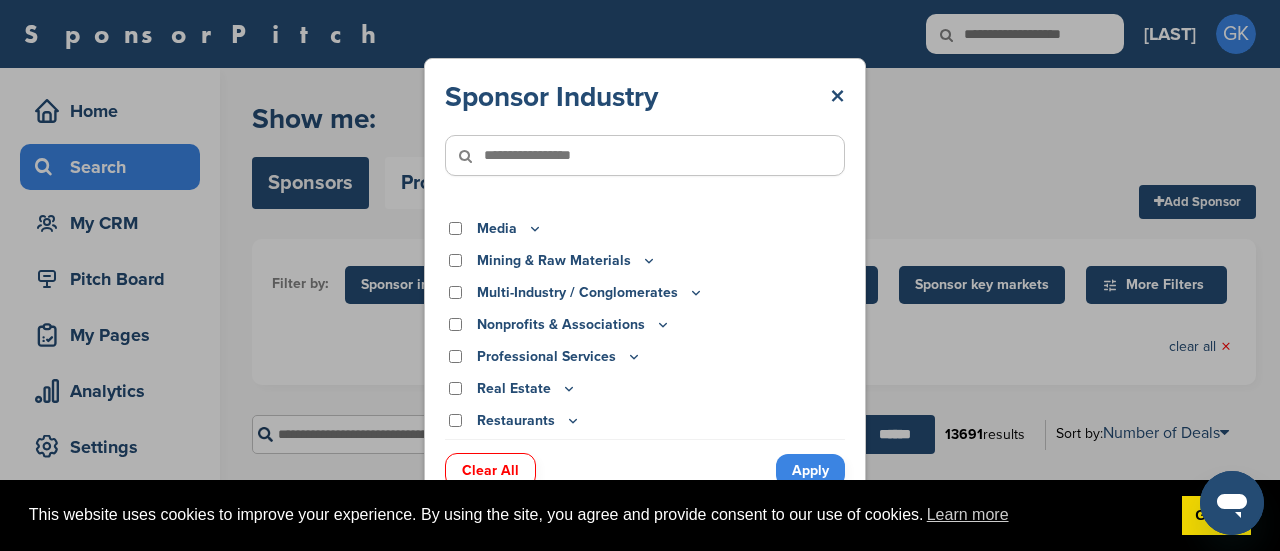 click at bounding box center (645, 155) 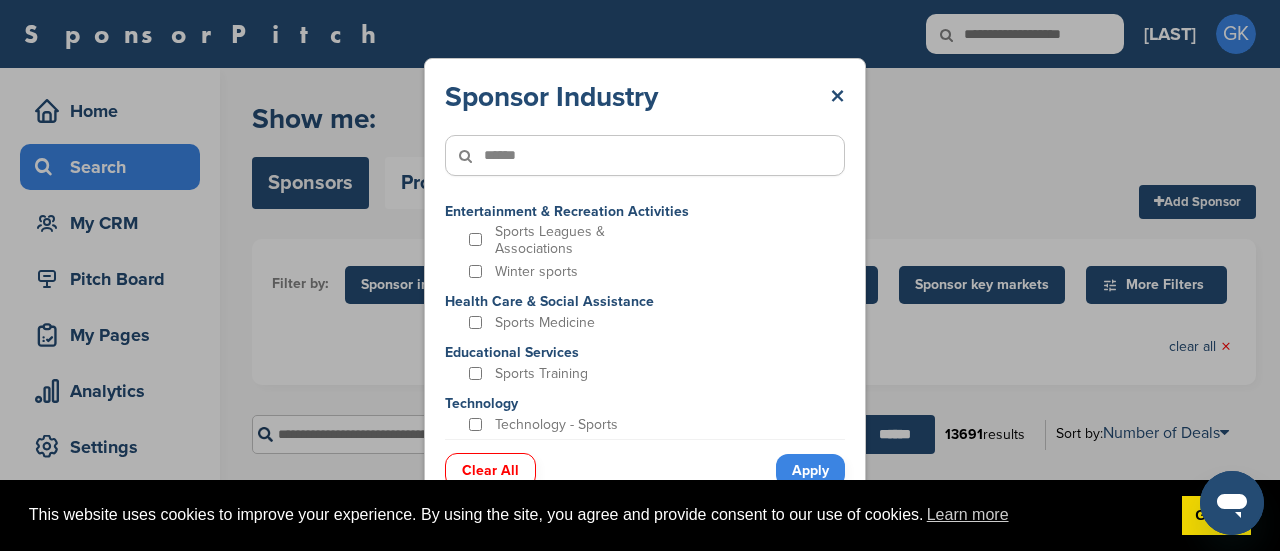 scroll, scrollTop: 56, scrollLeft: 0, axis: vertical 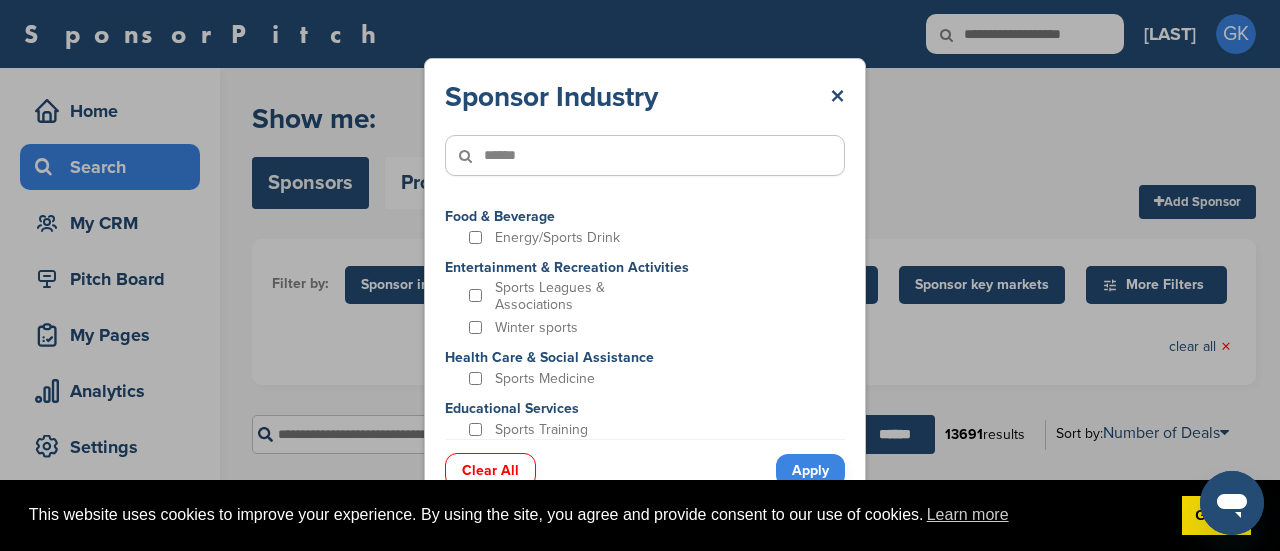 type on "******" 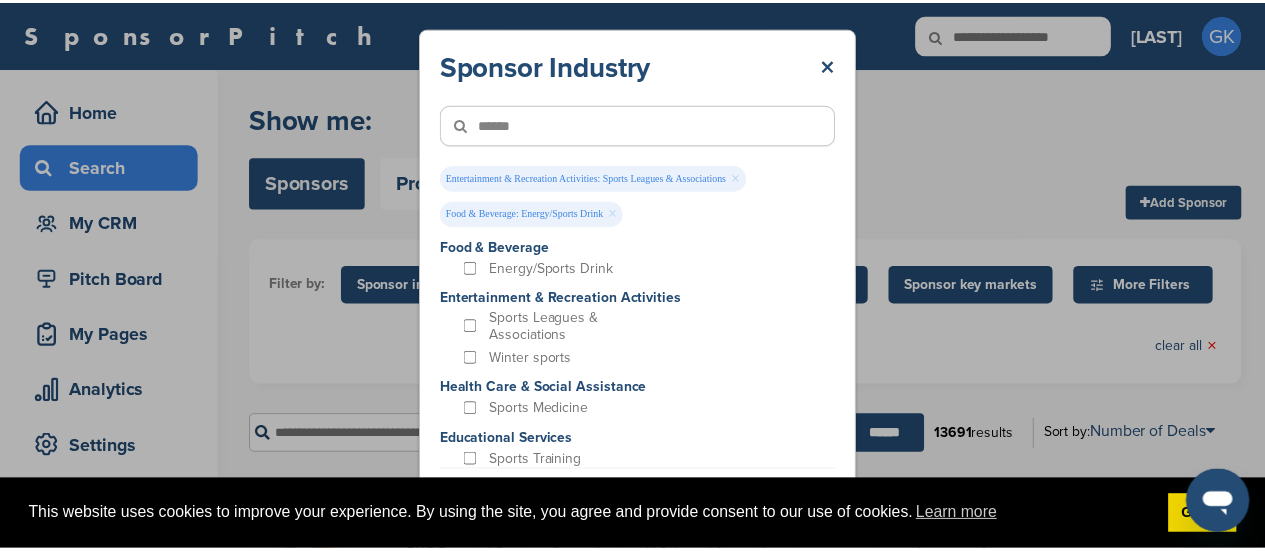 scroll, scrollTop: 55, scrollLeft: 0, axis: vertical 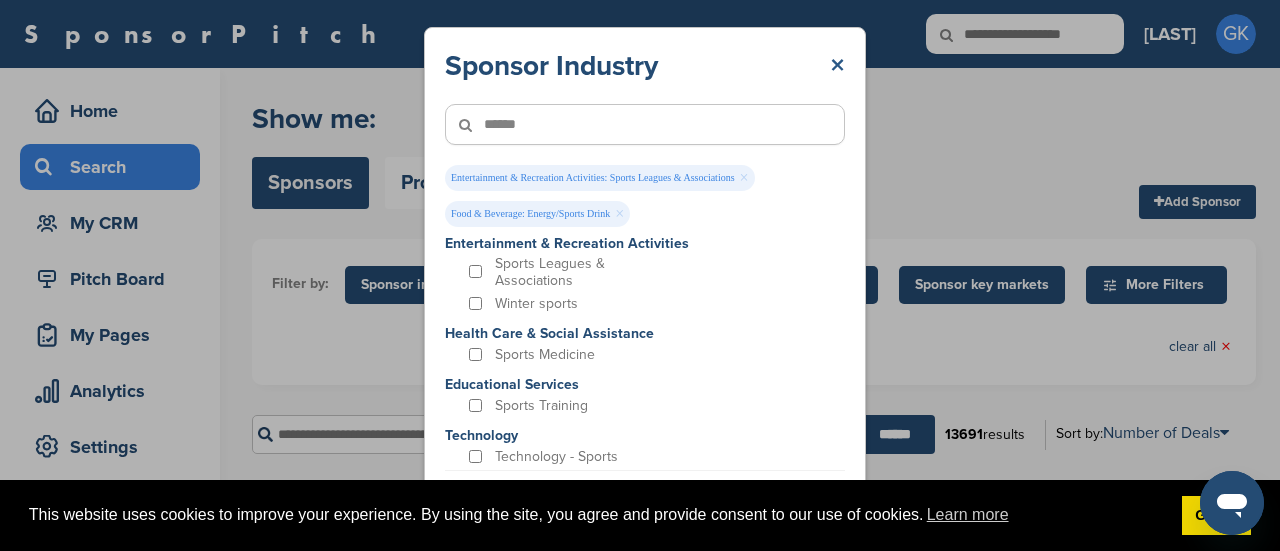 click on "×" at bounding box center [837, 66] 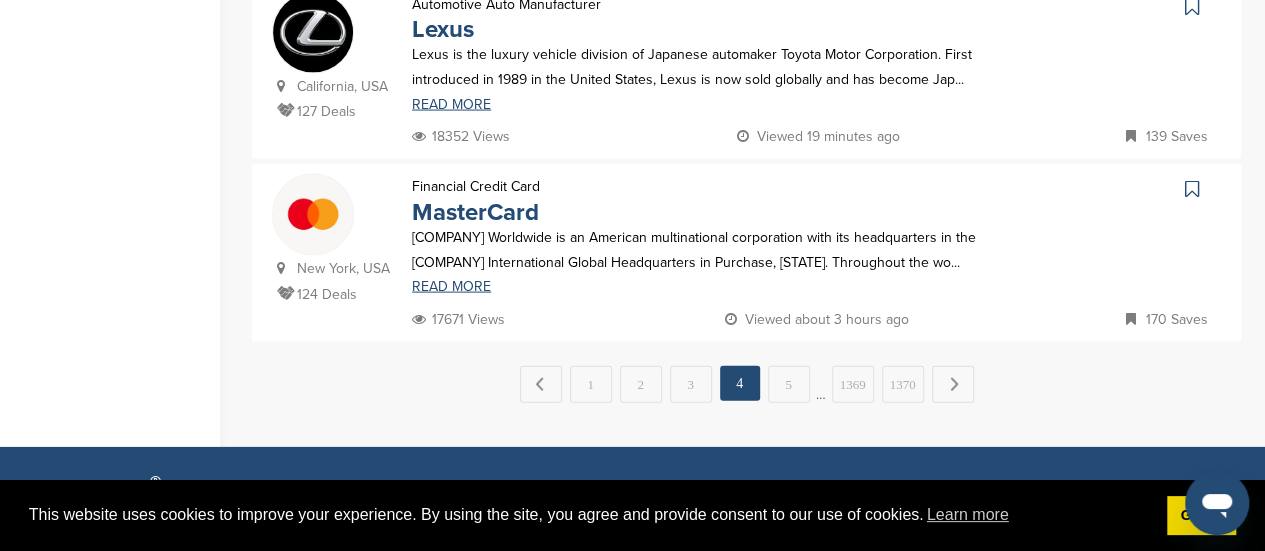 scroll, scrollTop: 0, scrollLeft: 0, axis: both 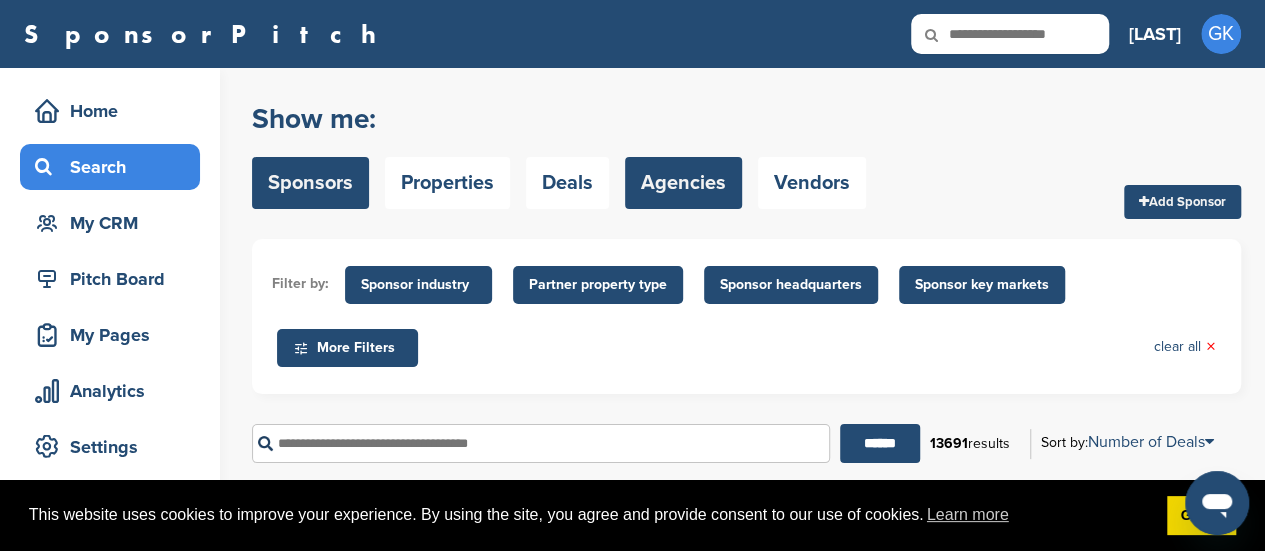click on "Agencies" at bounding box center (683, 183) 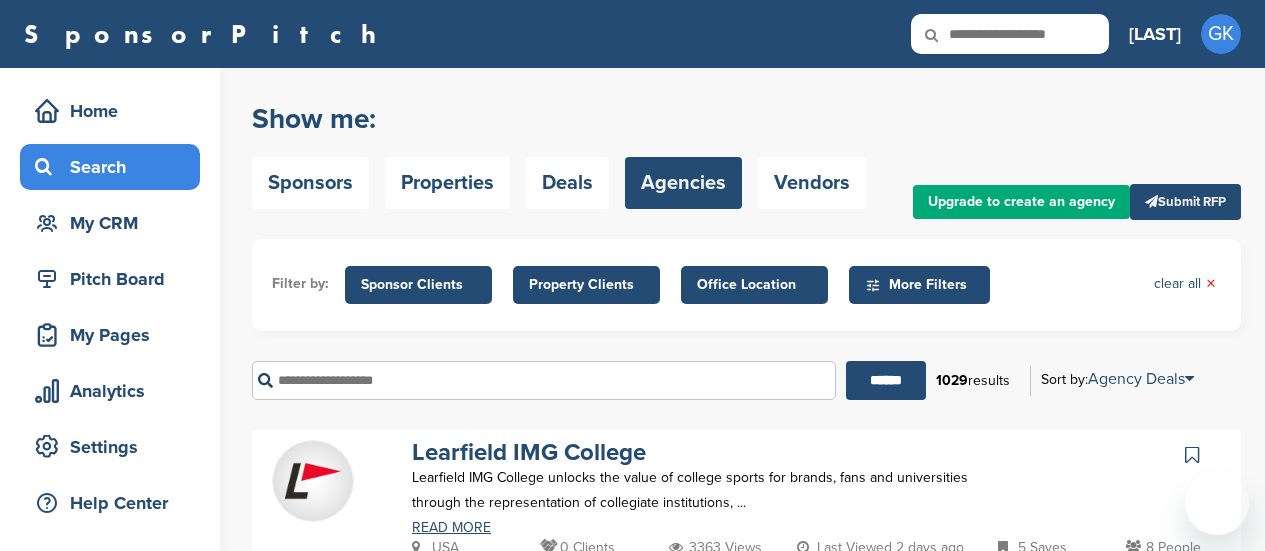 scroll, scrollTop: 0, scrollLeft: 0, axis: both 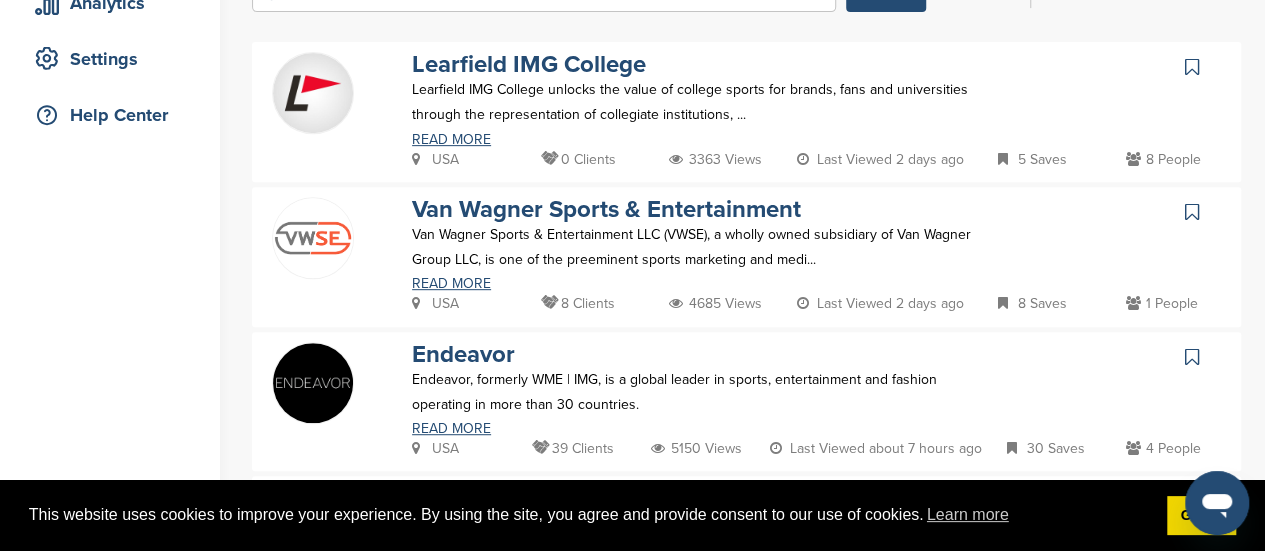 click at bounding box center [1194, 67] 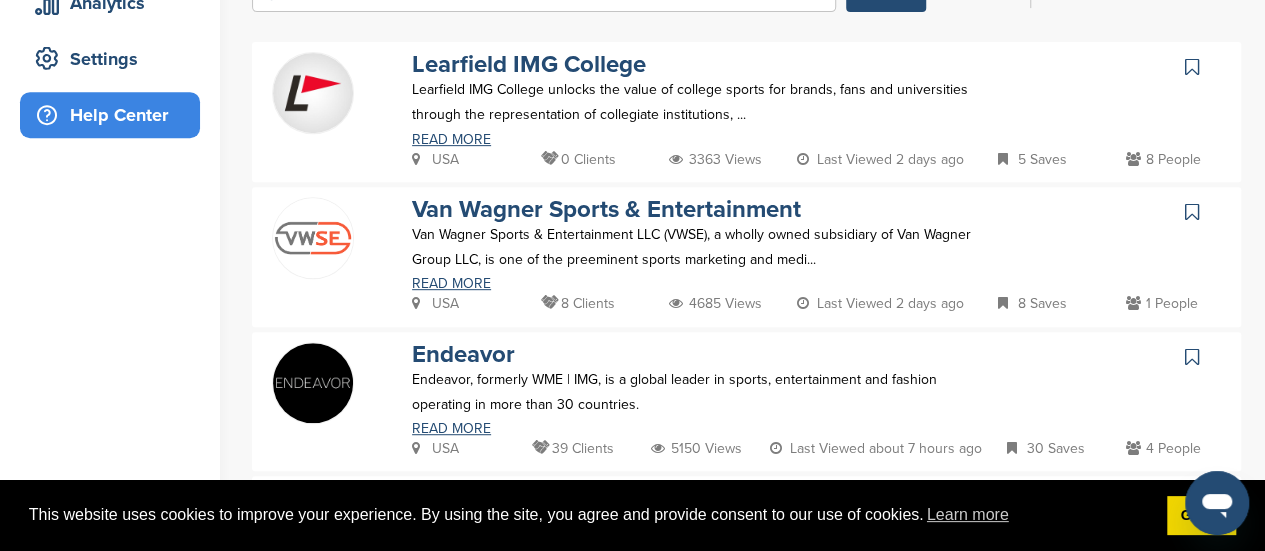 click on "Help Center" at bounding box center (115, 115) 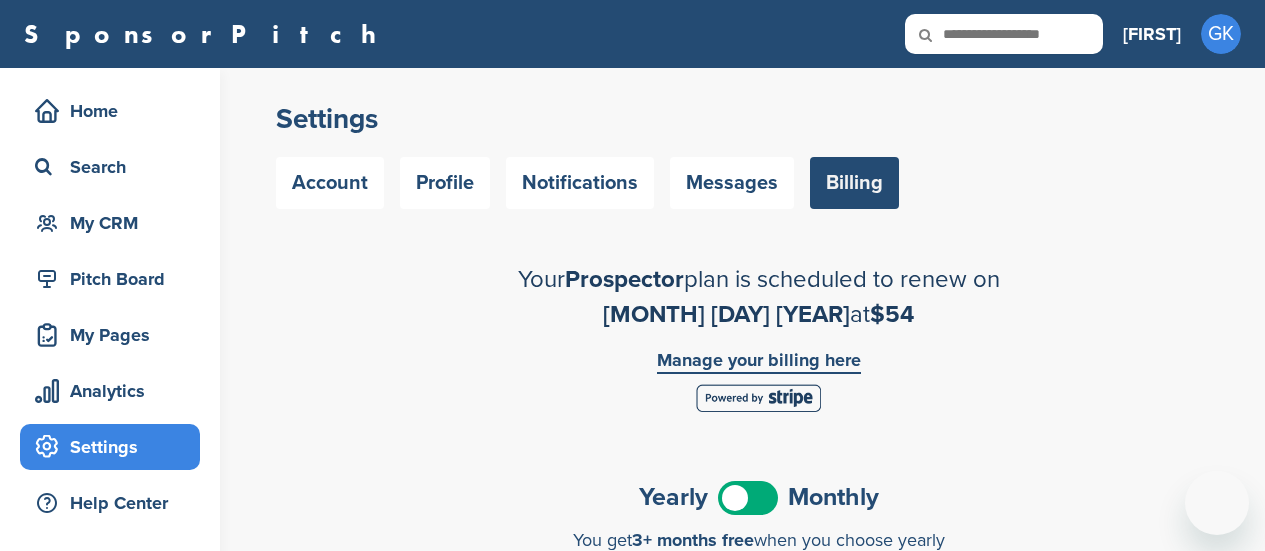 scroll, scrollTop: 0, scrollLeft: 0, axis: both 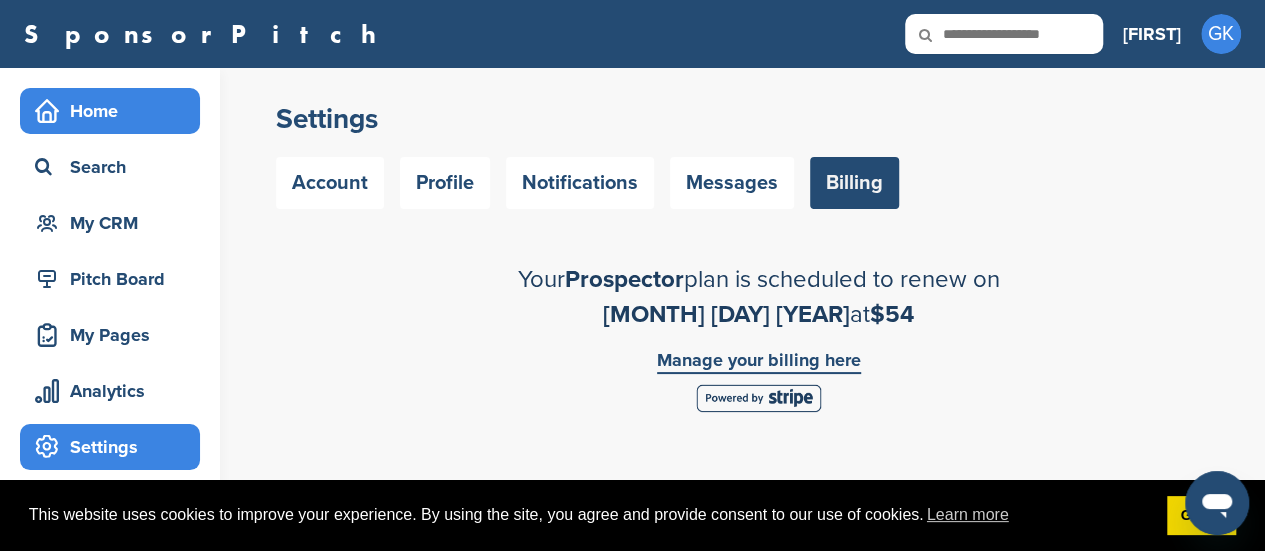 click on "Home" at bounding box center [115, 111] 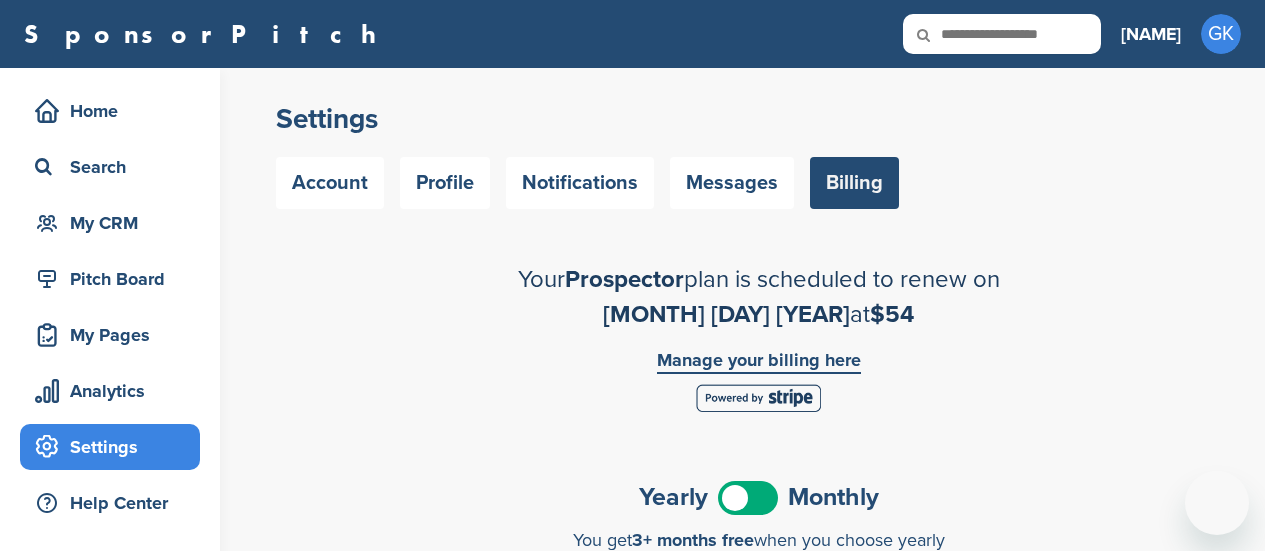 scroll, scrollTop: 0, scrollLeft: 0, axis: both 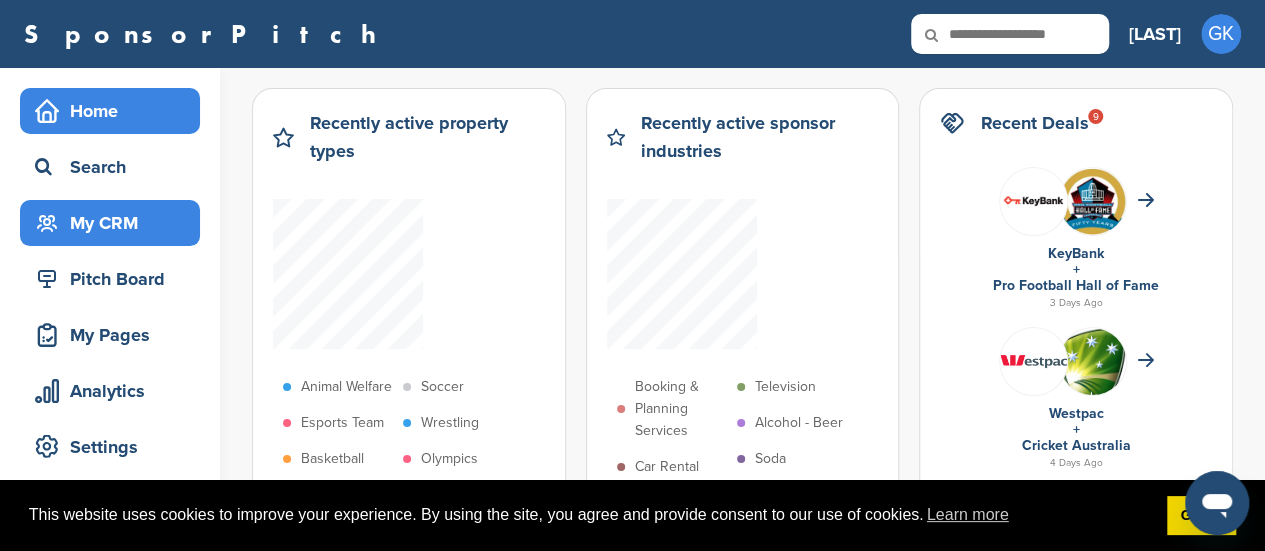 click on "My CRM" at bounding box center (115, 223) 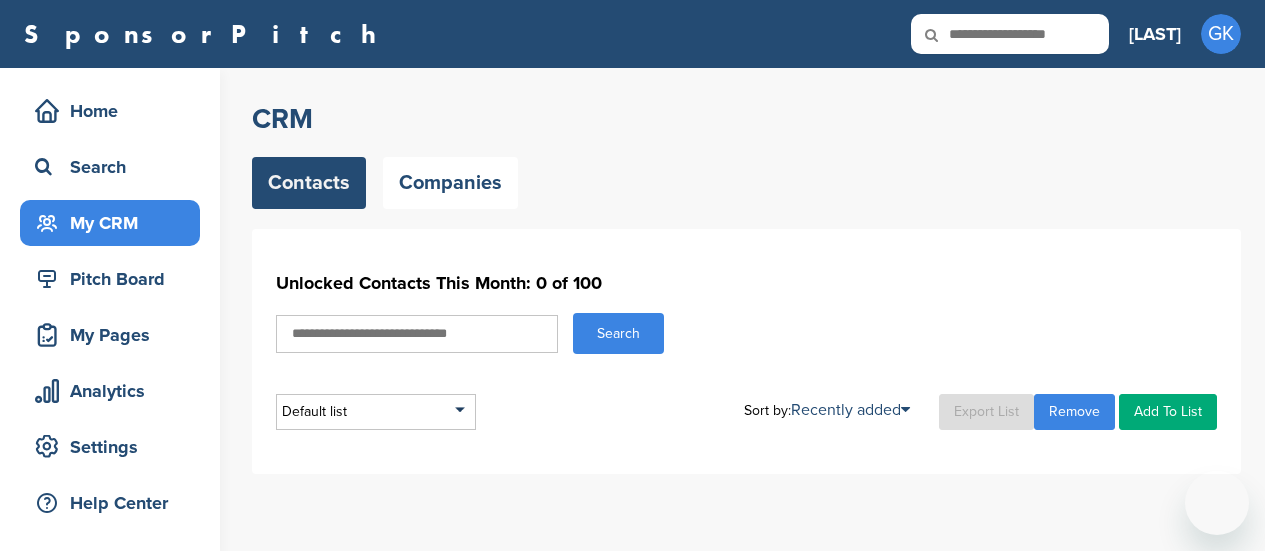 scroll, scrollTop: 0, scrollLeft: 0, axis: both 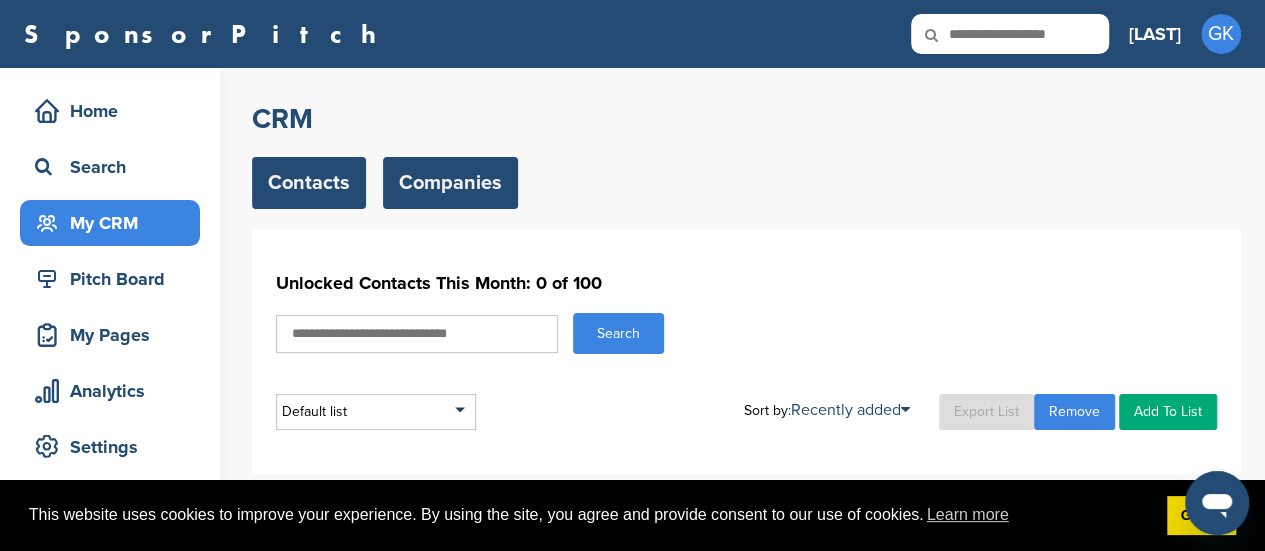 click on "Companies" at bounding box center [450, 183] 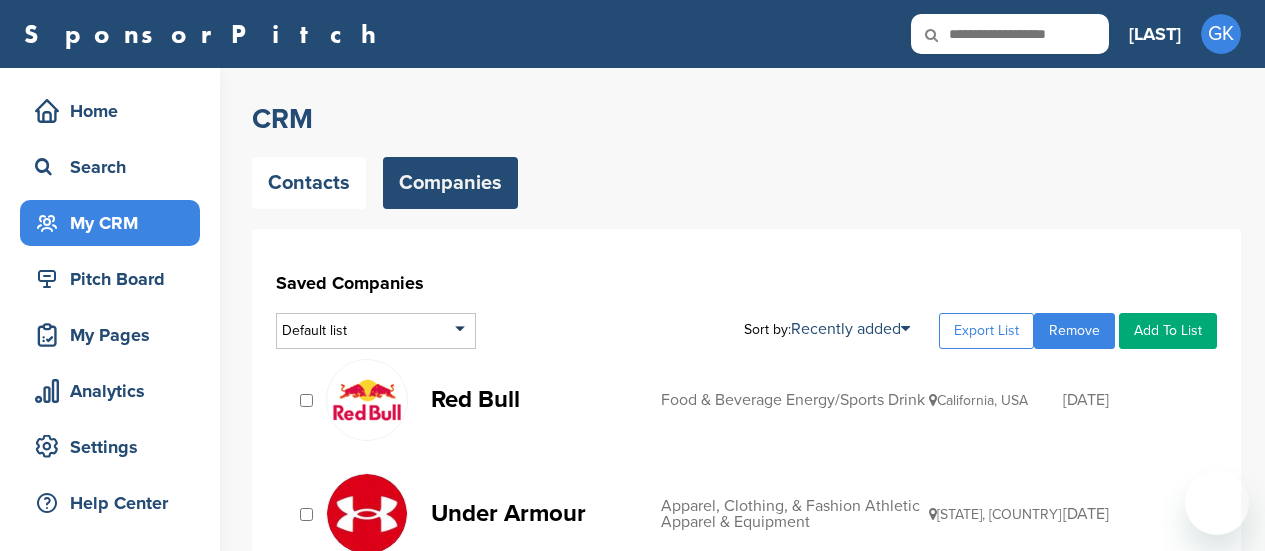 scroll, scrollTop: 0, scrollLeft: 0, axis: both 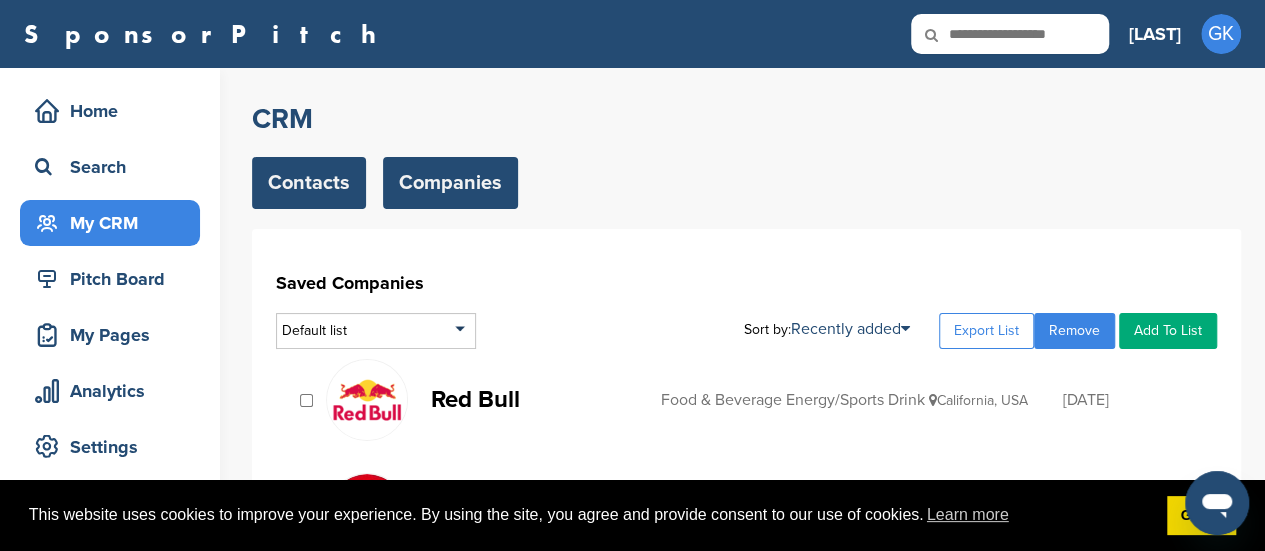 click on "Contacts" at bounding box center [309, 183] 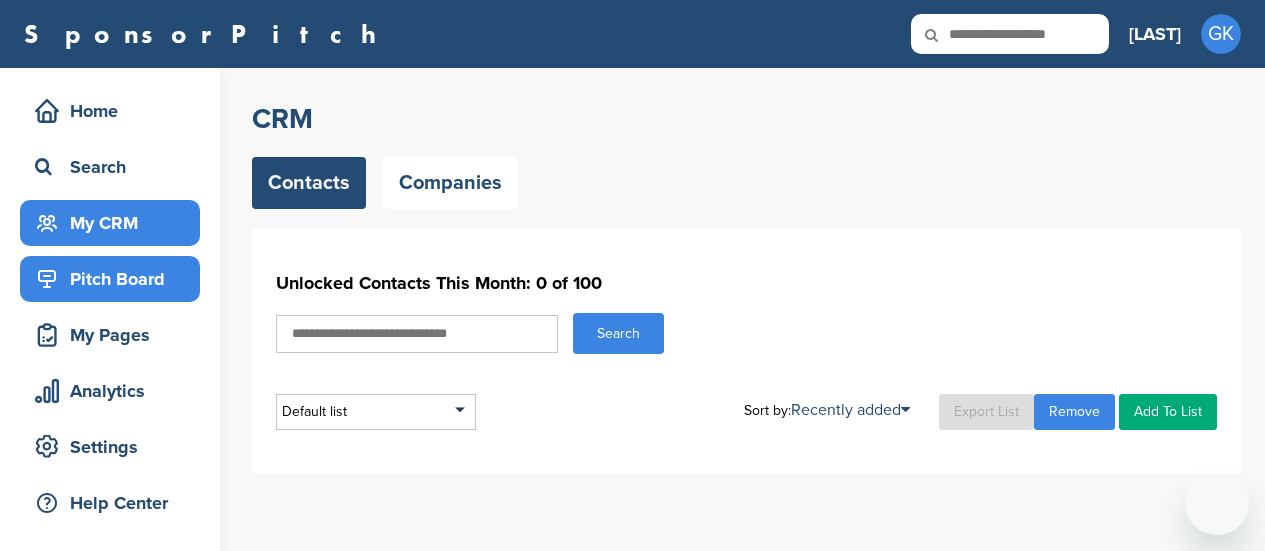 scroll, scrollTop: 0, scrollLeft: 0, axis: both 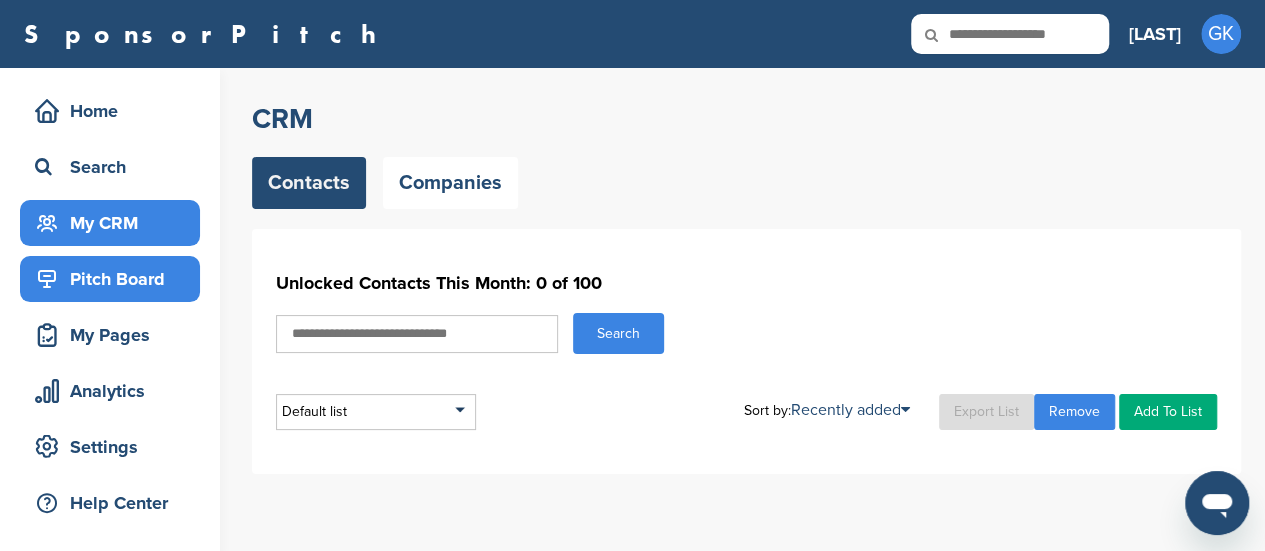 click on "Pitch Board" at bounding box center (115, 279) 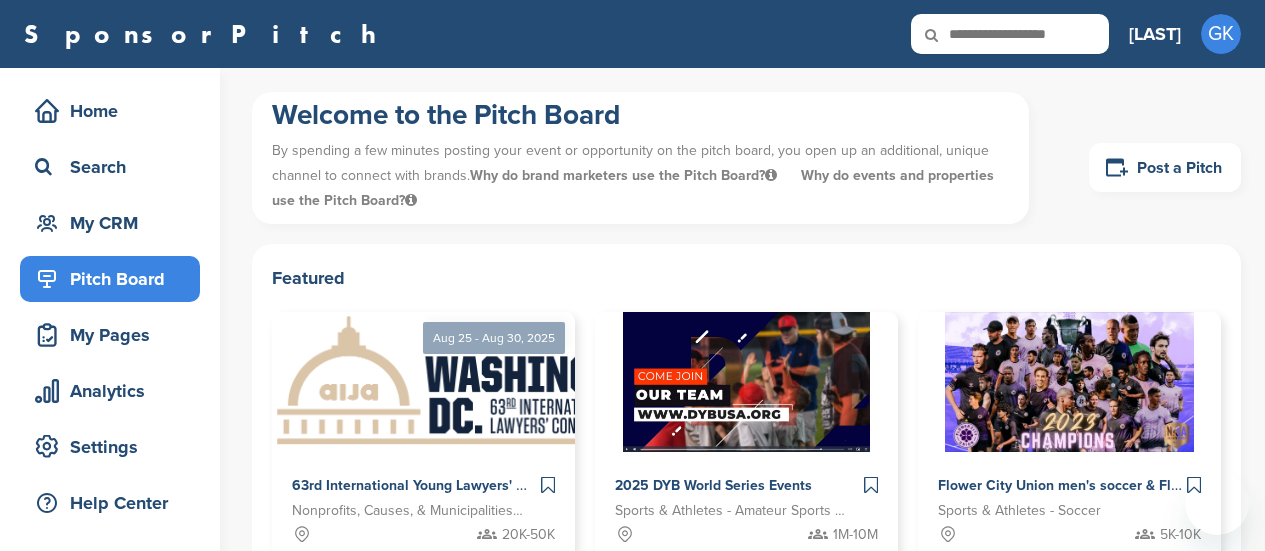 scroll, scrollTop: 0, scrollLeft: 0, axis: both 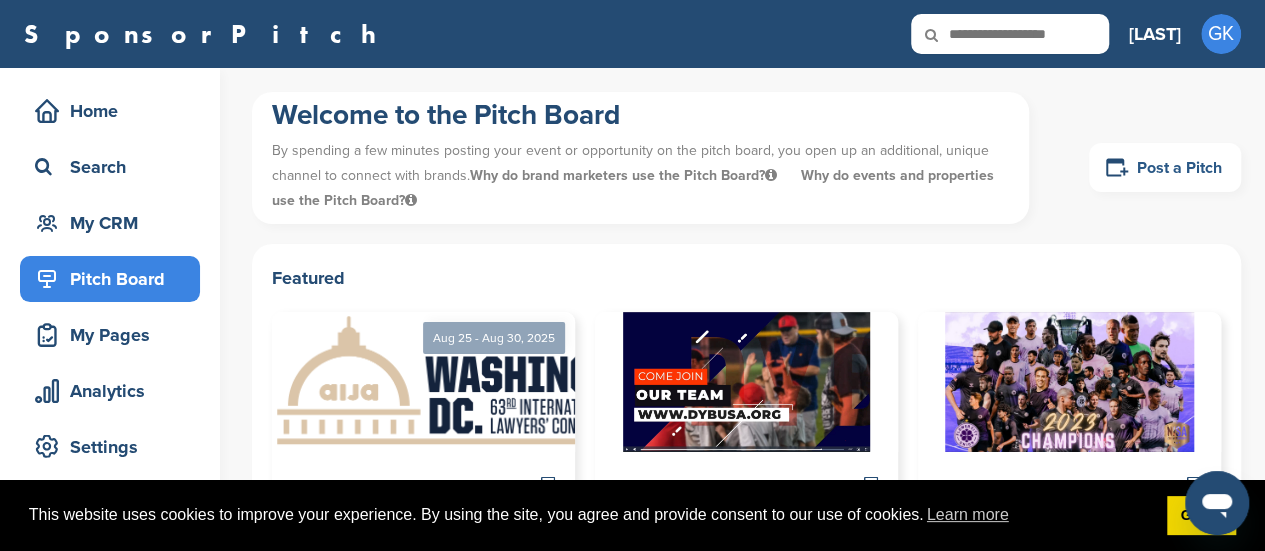 click on "Post a Pitch" at bounding box center [1165, 167] 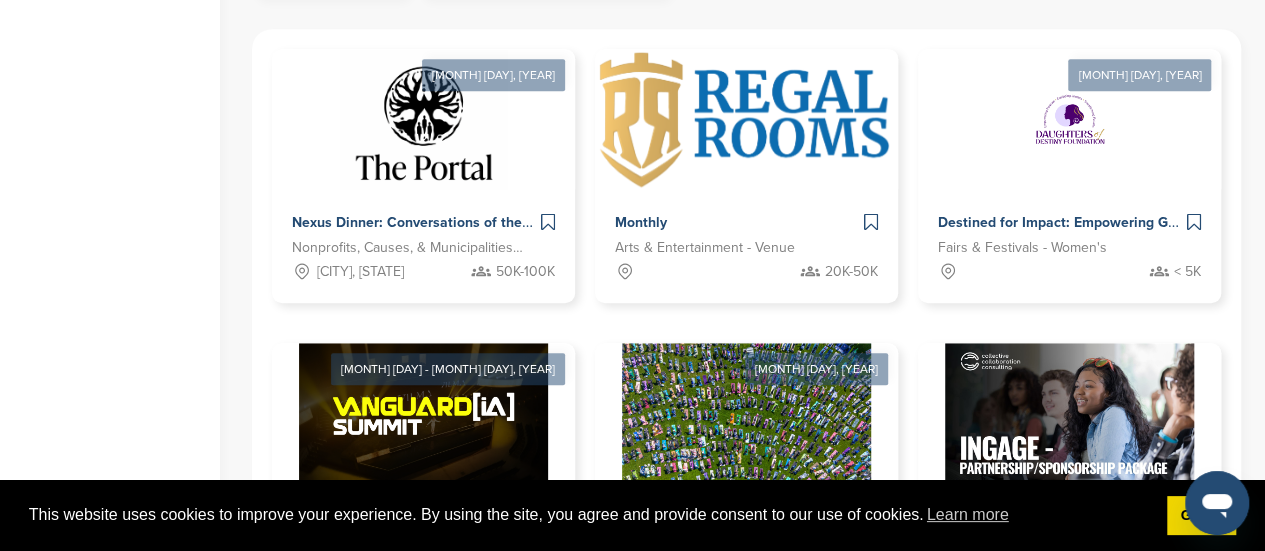scroll, scrollTop: 1902, scrollLeft: 0, axis: vertical 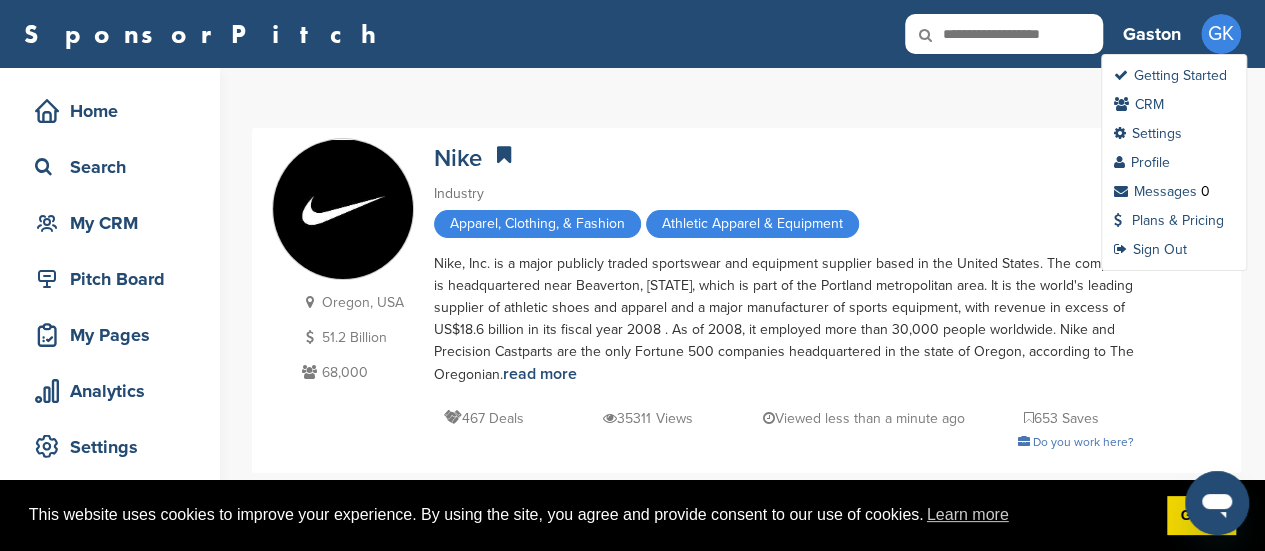 click on "Getting Started
CRM
Settings
Profile
Messages
0
Plans & Pricing
Sign Out" at bounding box center [1174, 162] 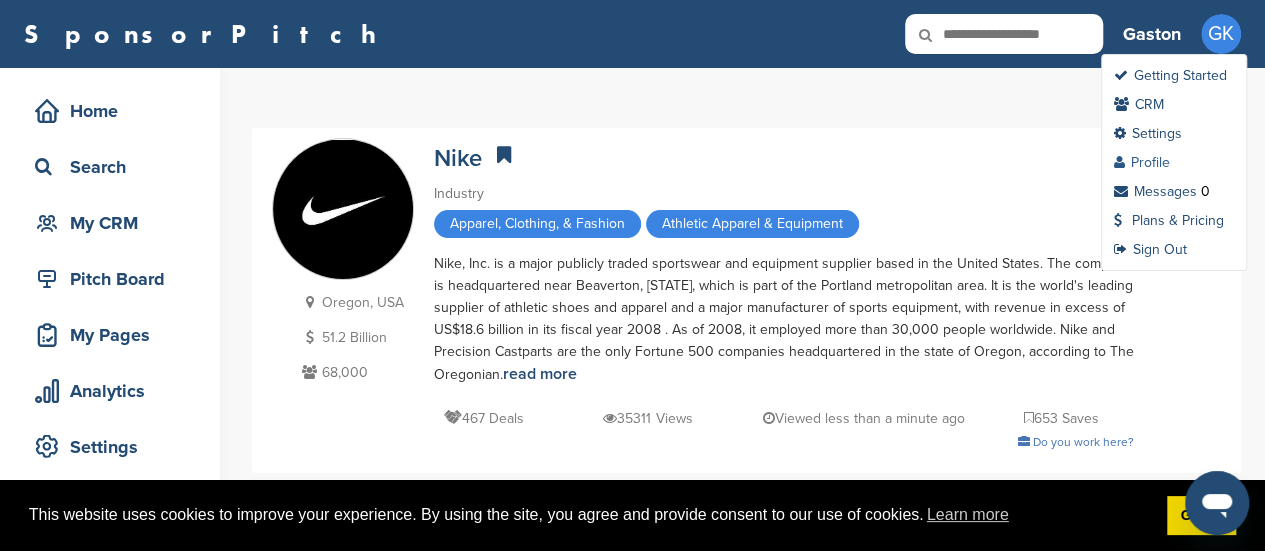 click on "Profile" at bounding box center (1142, 162) 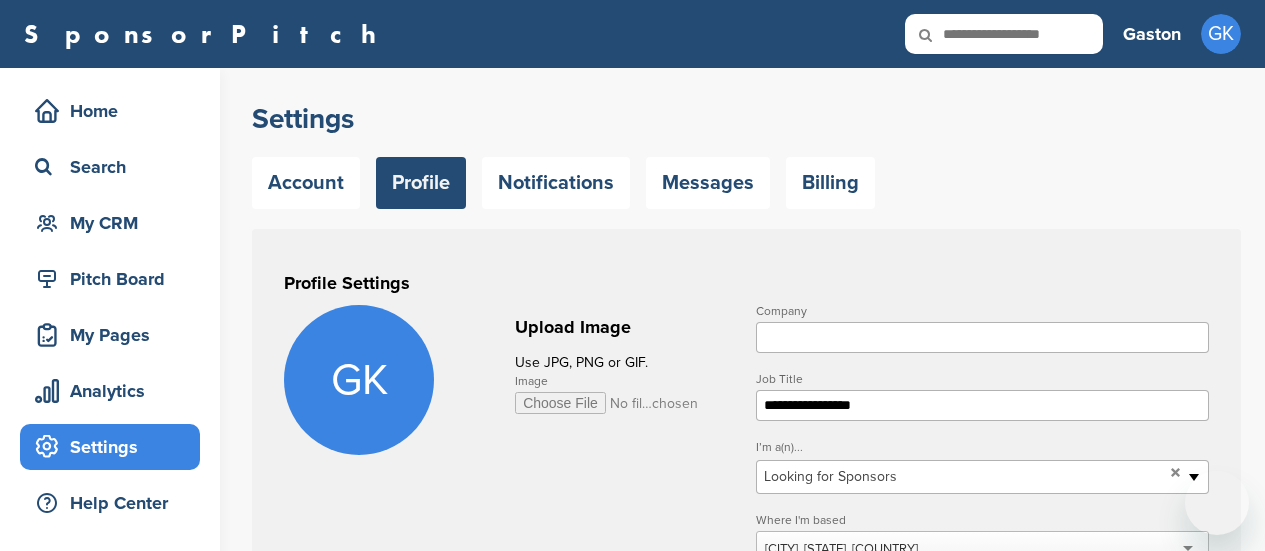scroll, scrollTop: 0, scrollLeft: 0, axis: both 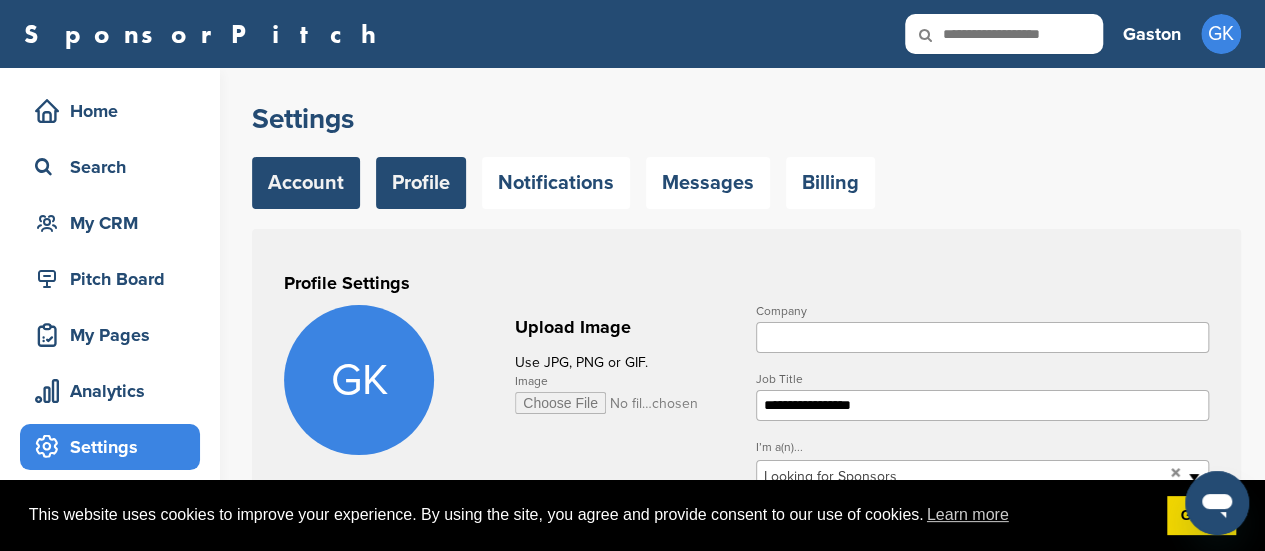 click on "Account" at bounding box center [306, 183] 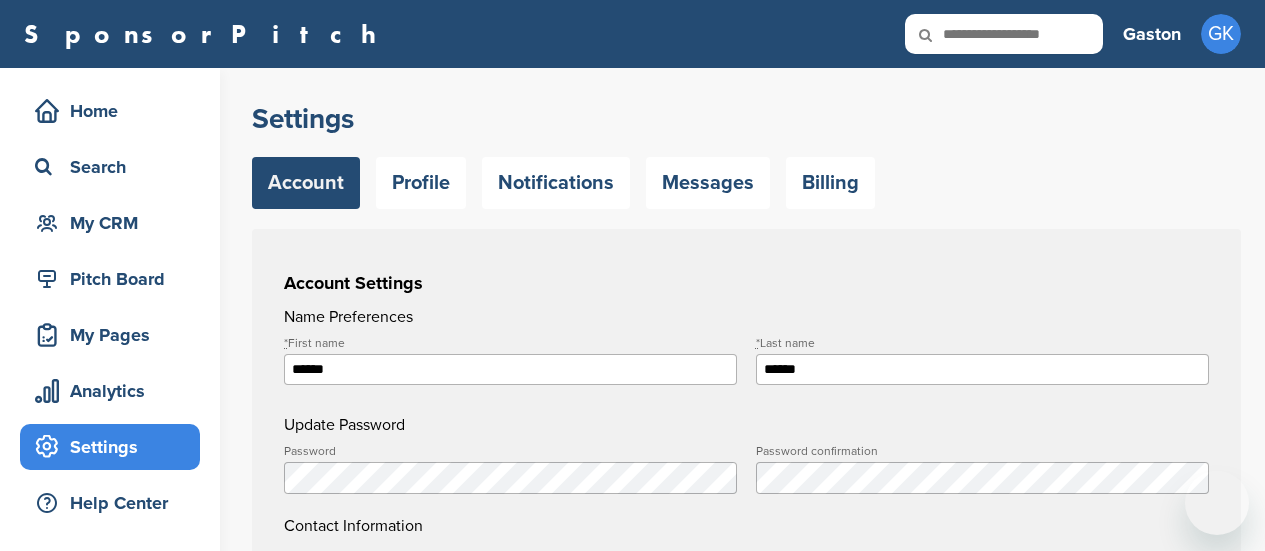 scroll, scrollTop: 0, scrollLeft: 0, axis: both 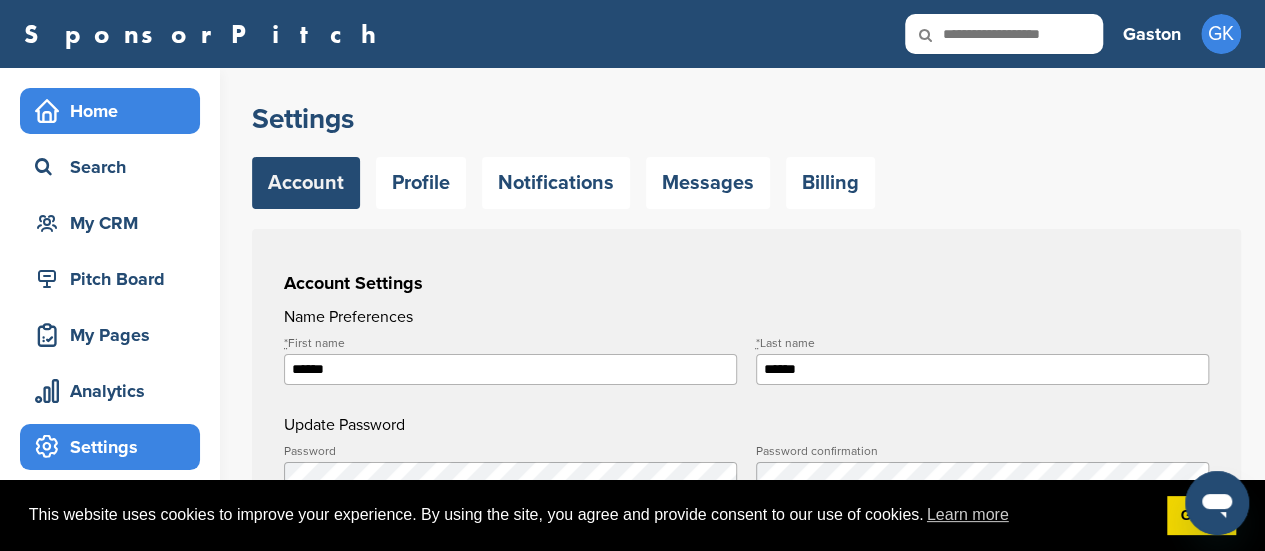 click on "Home" at bounding box center (115, 111) 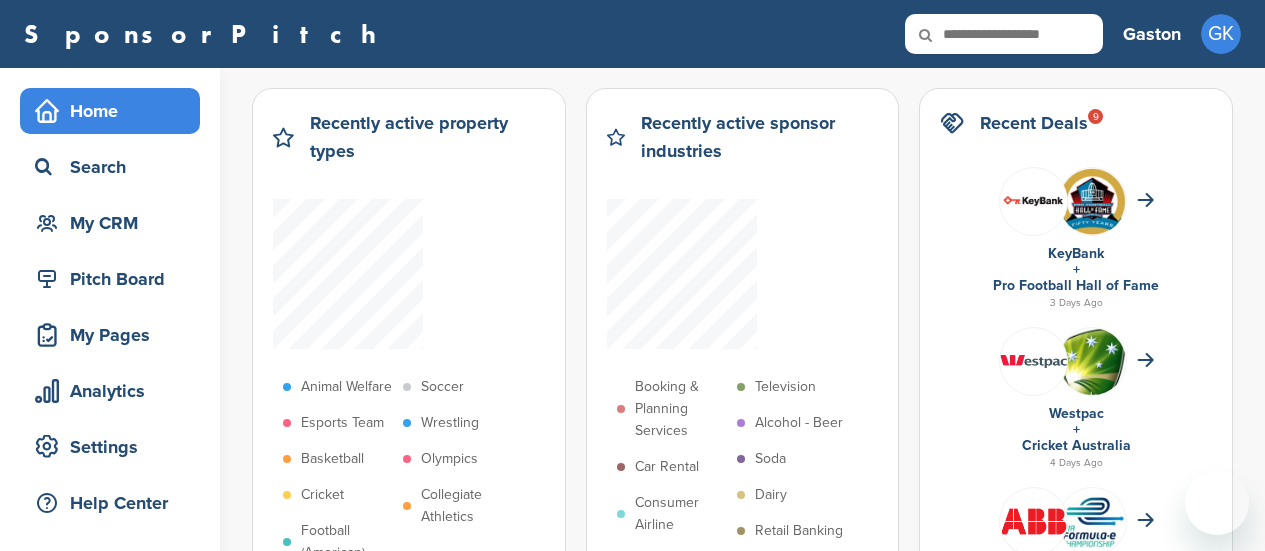 scroll, scrollTop: 0, scrollLeft: 0, axis: both 